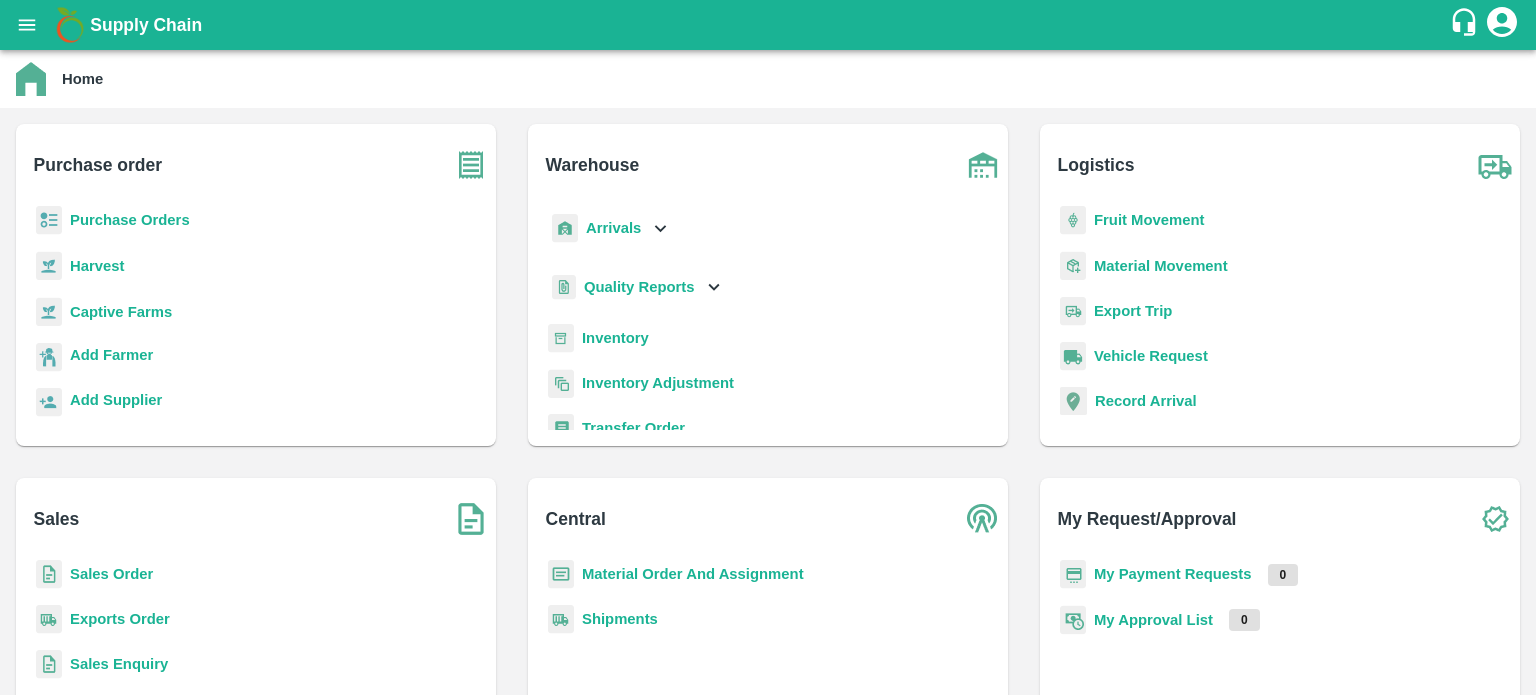 scroll, scrollTop: 0, scrollLeft: 0, axis: both 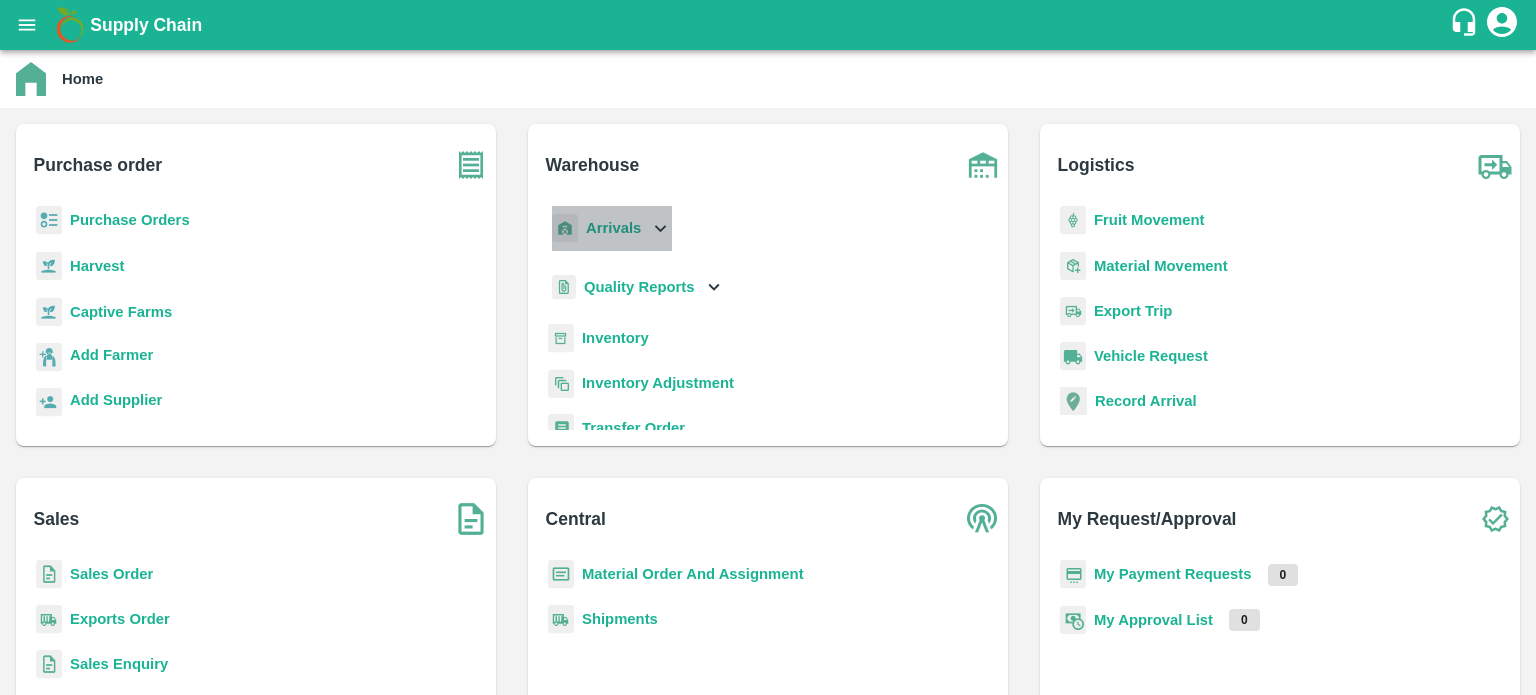 click 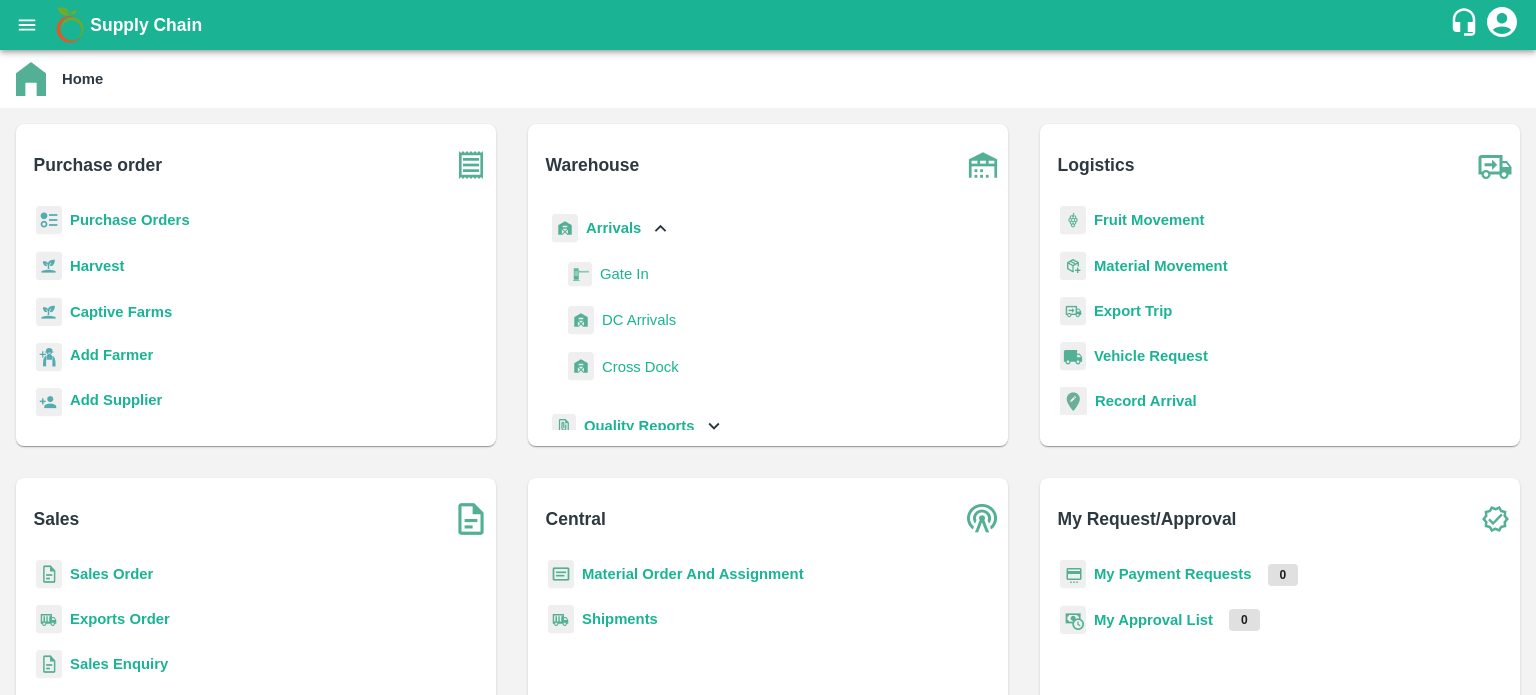 click on "DC Arrivals" at bounding box center [639, 320] 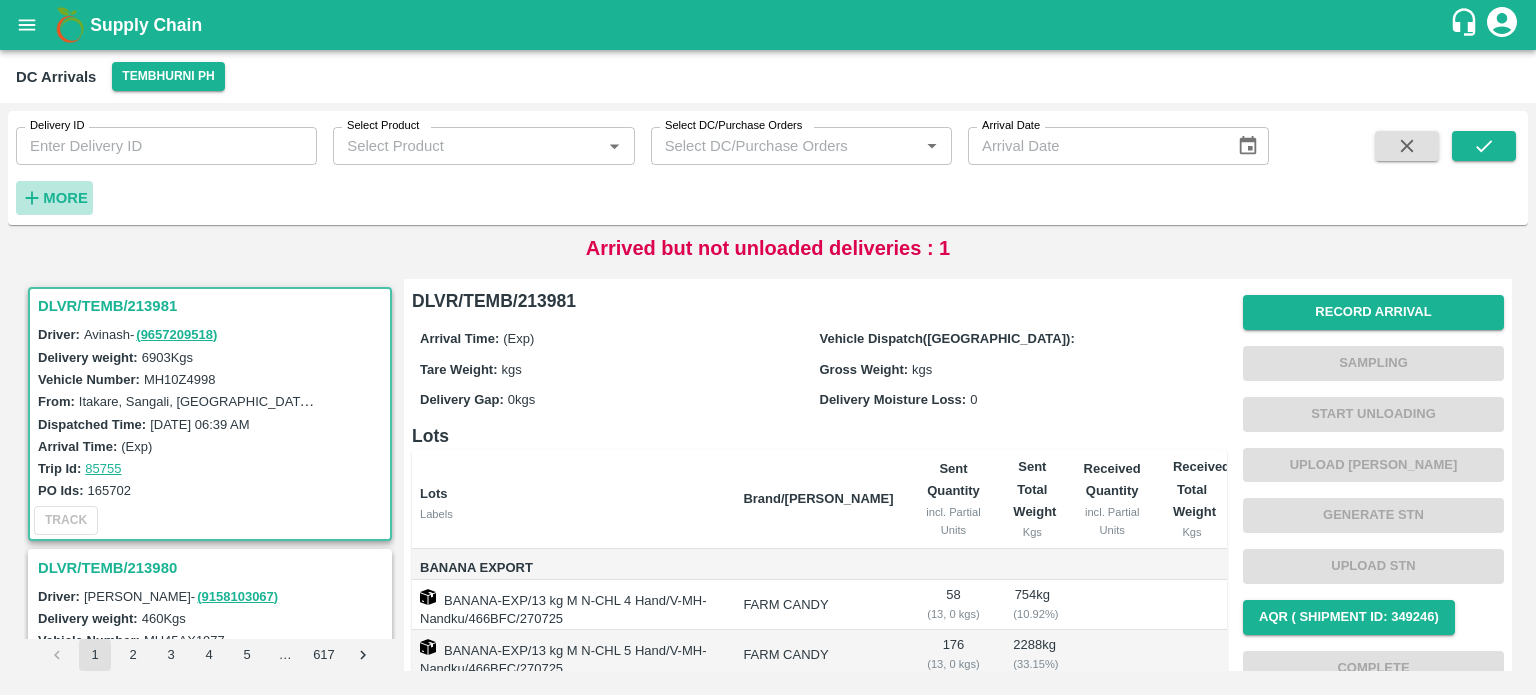 click on "More" at bounding box center [65, 198] 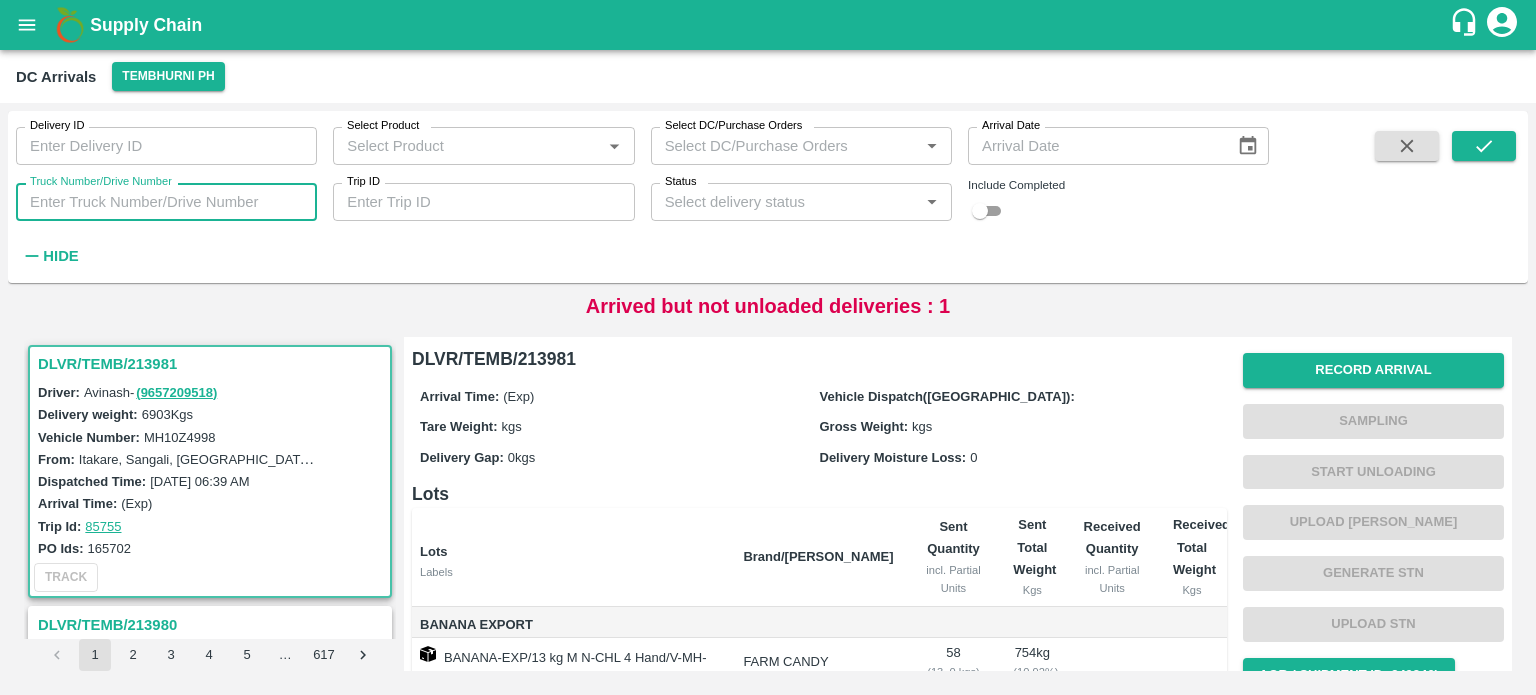 click on "Truck Number/Drive Number" at bounding box center (166, 202) 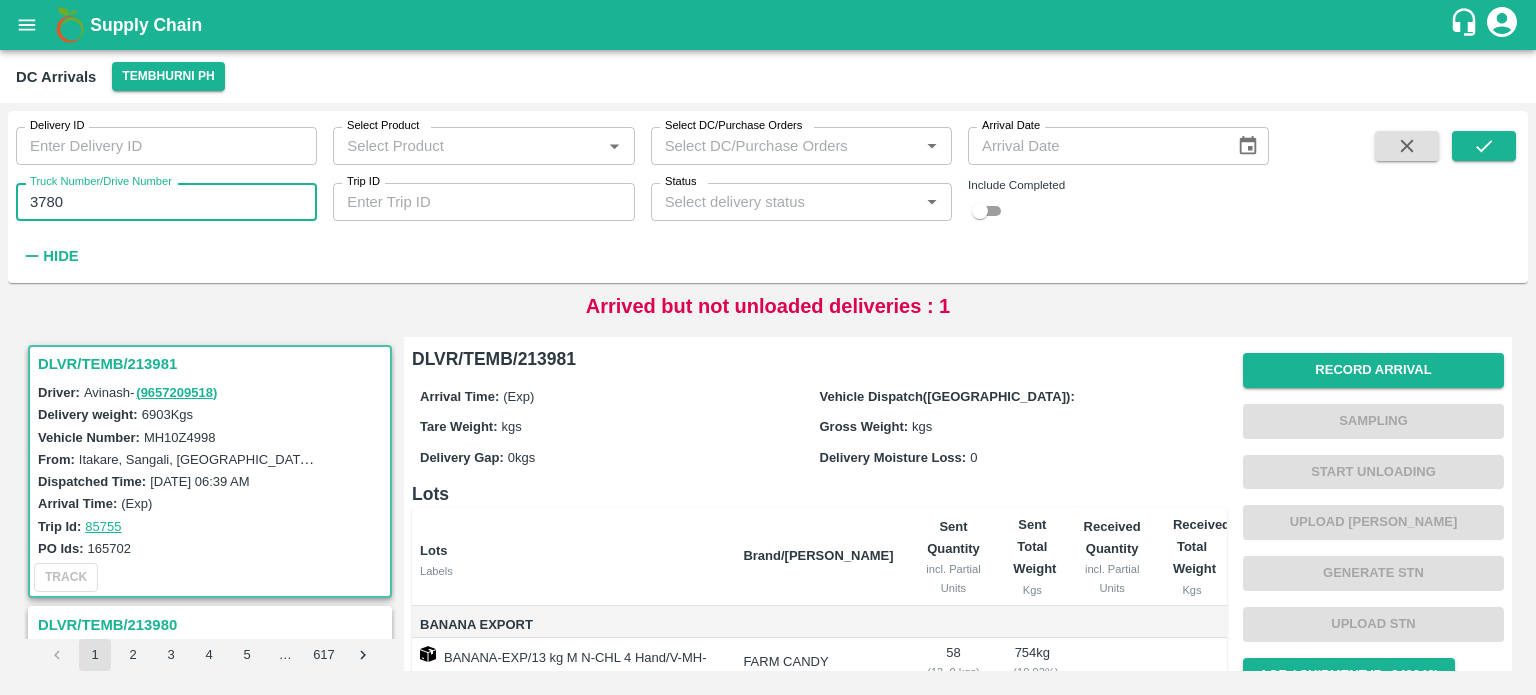 type on "3780" 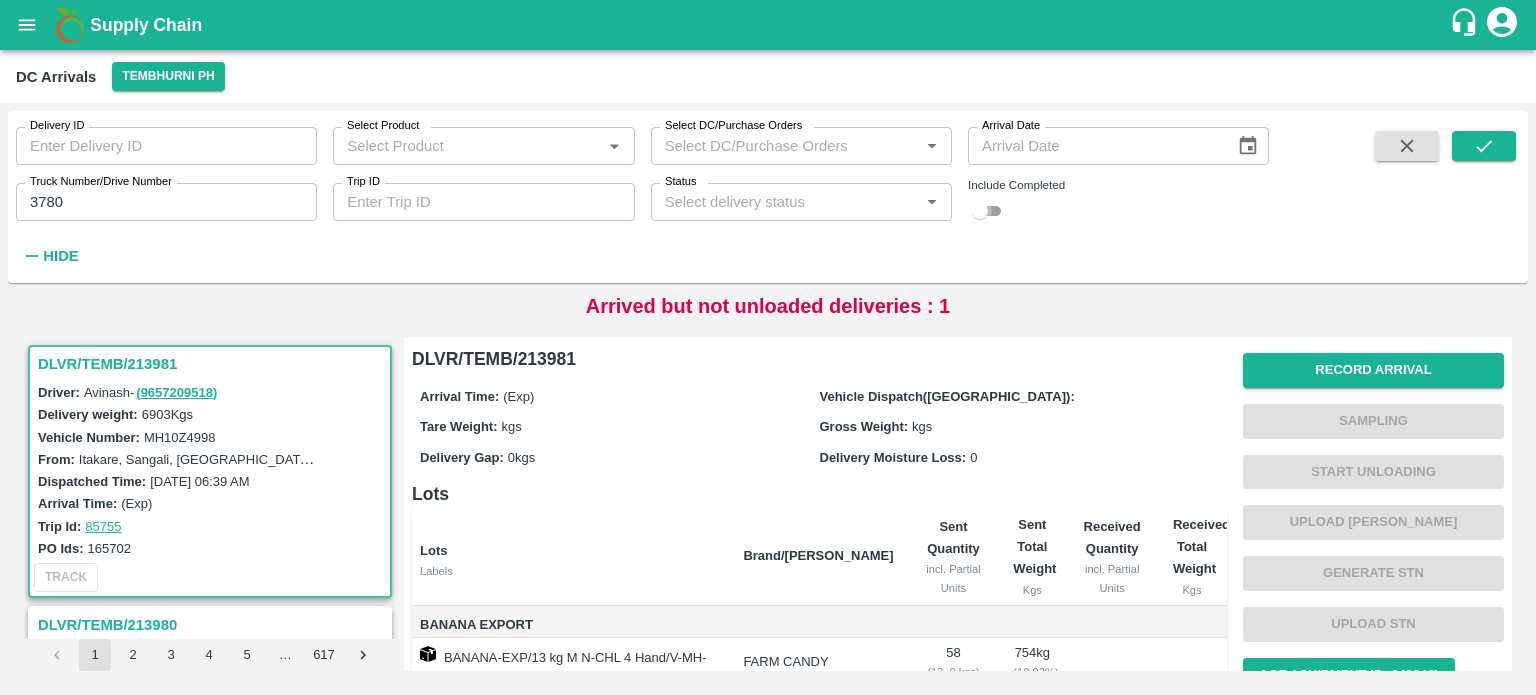 click at bounding box center (980, 211) 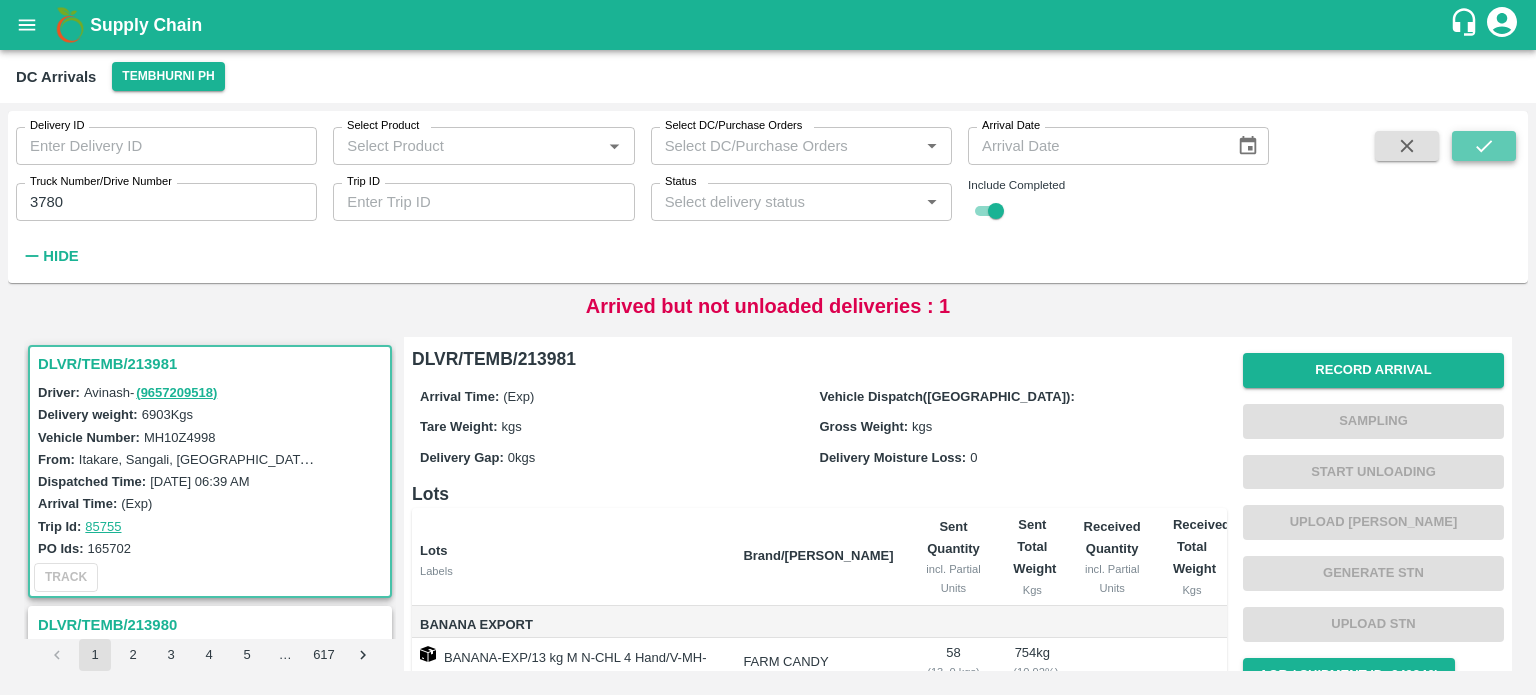 click 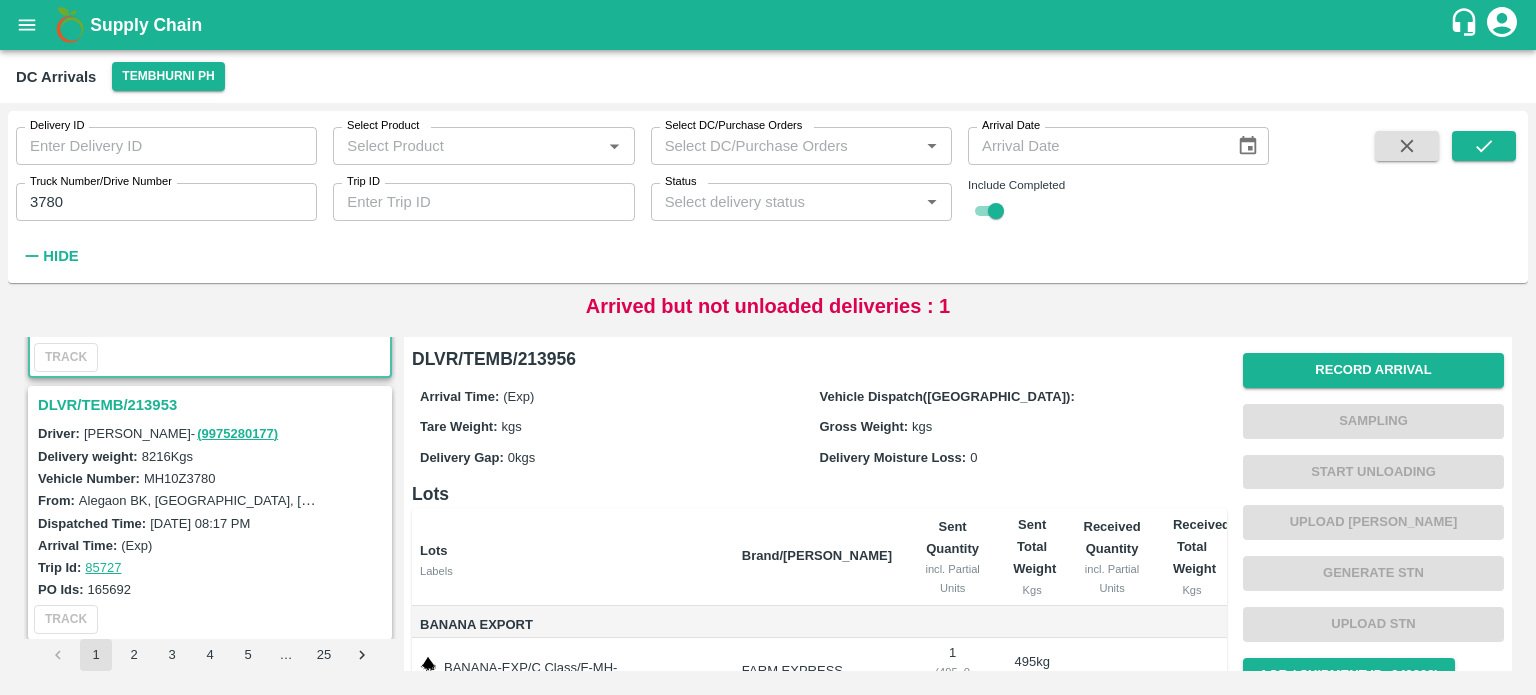 scroll, scrollTop: 220, scrollLeft: 0, axis: vertical 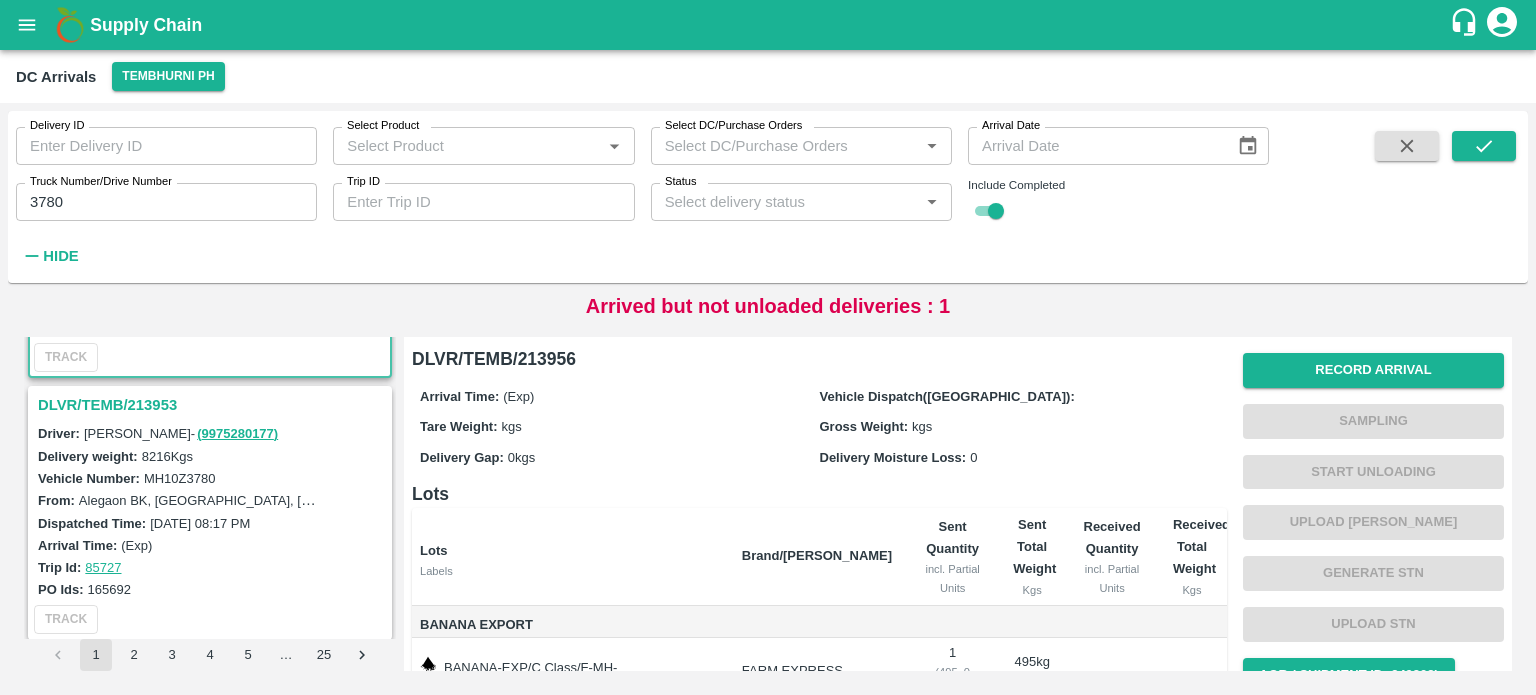 click on "DLVR/TEMB/213953" at bounding box center [213, 405] 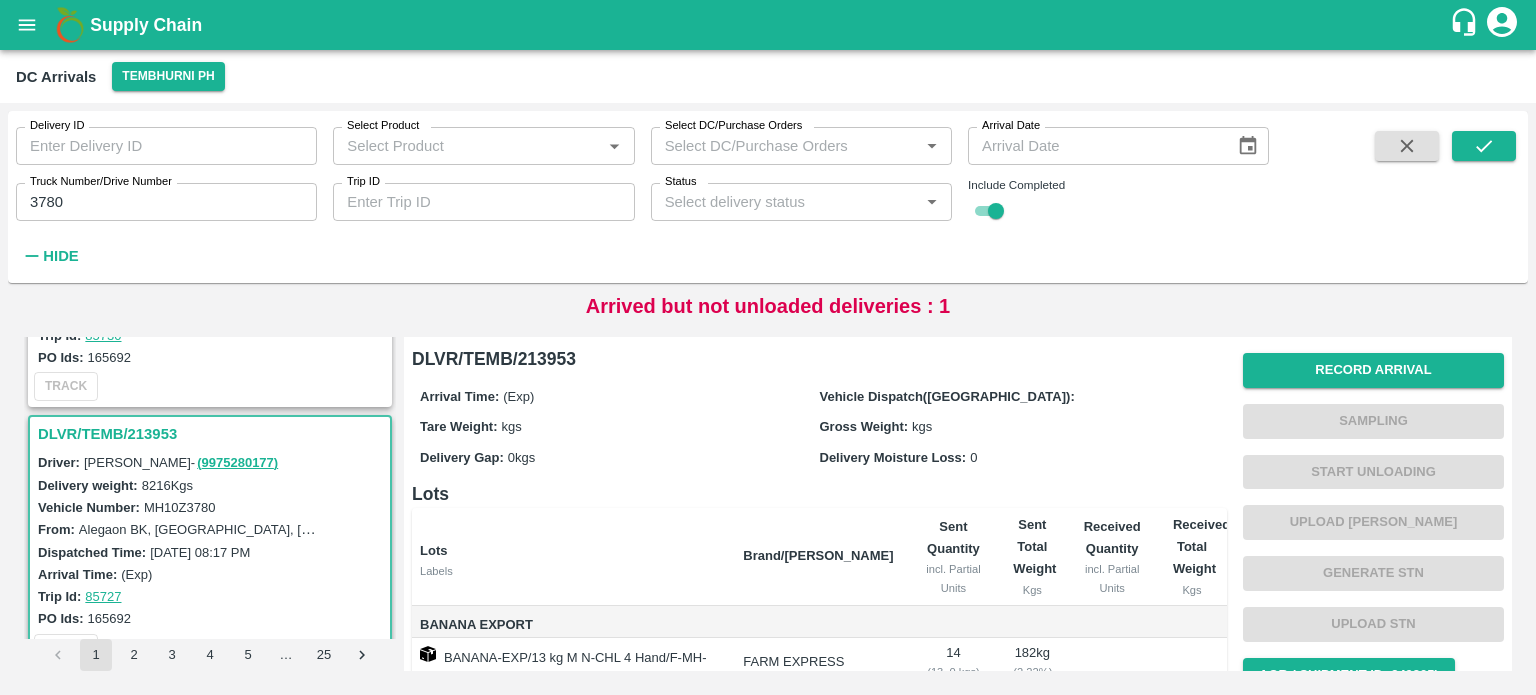 scroll, scrollTop: 198, scrollLeft: 0, axis: vertical 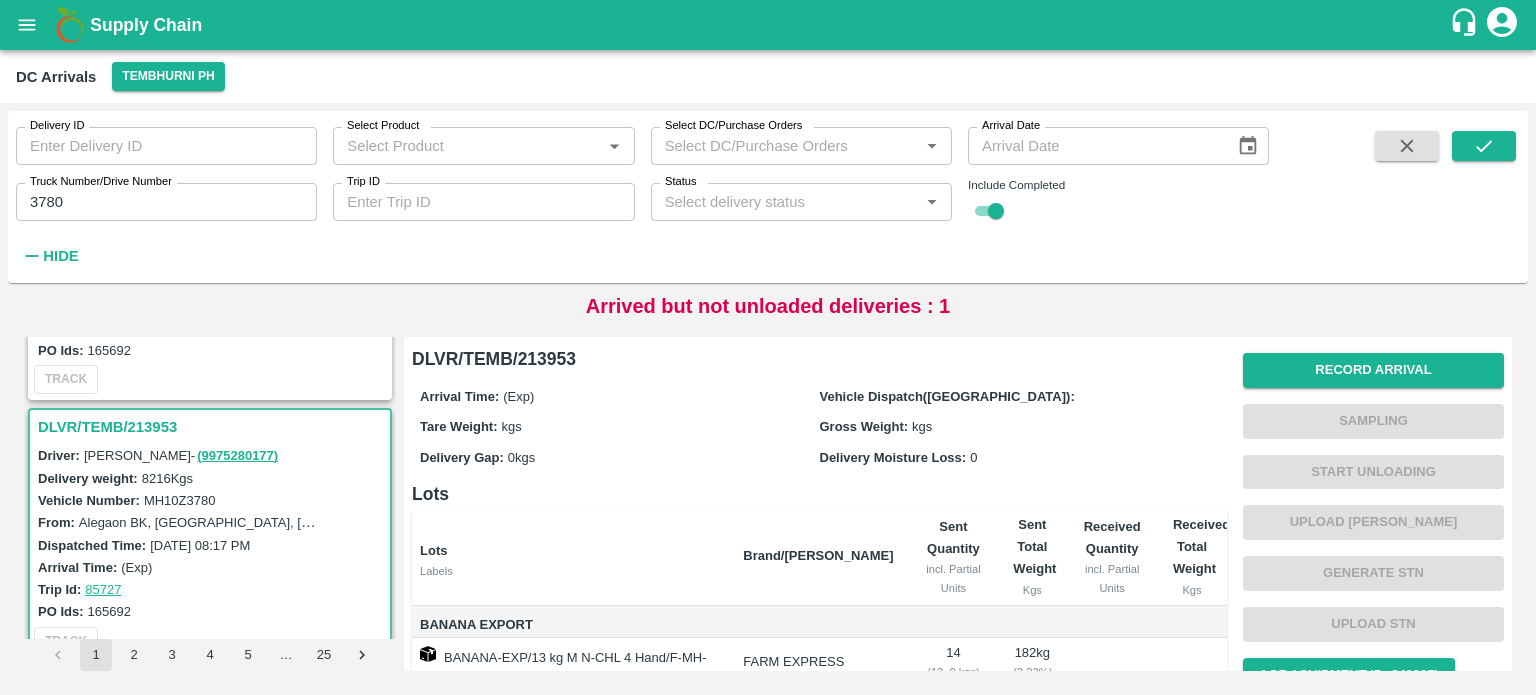 click on "MH10Z3780" at bounding box center [180, 500] 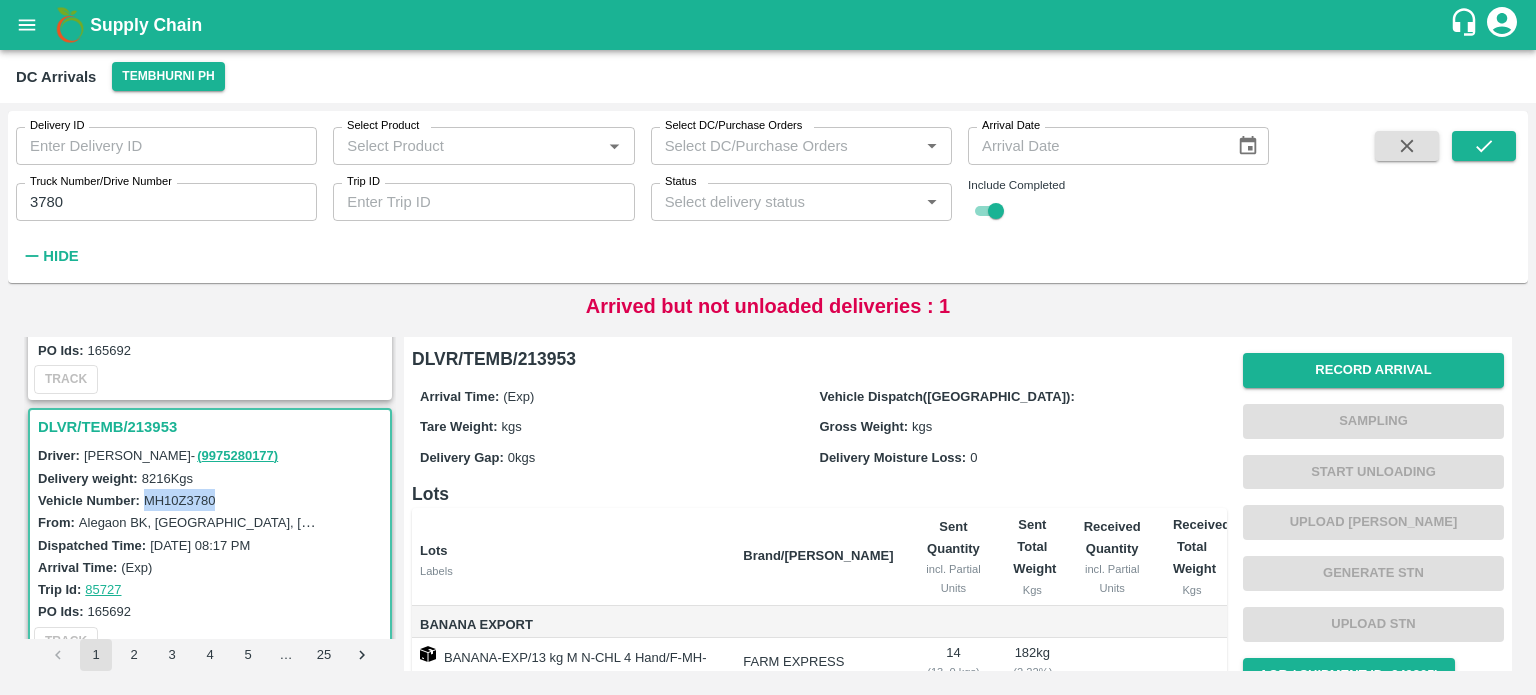 click on "MH10Z3780" at bounding box center [180, 500] 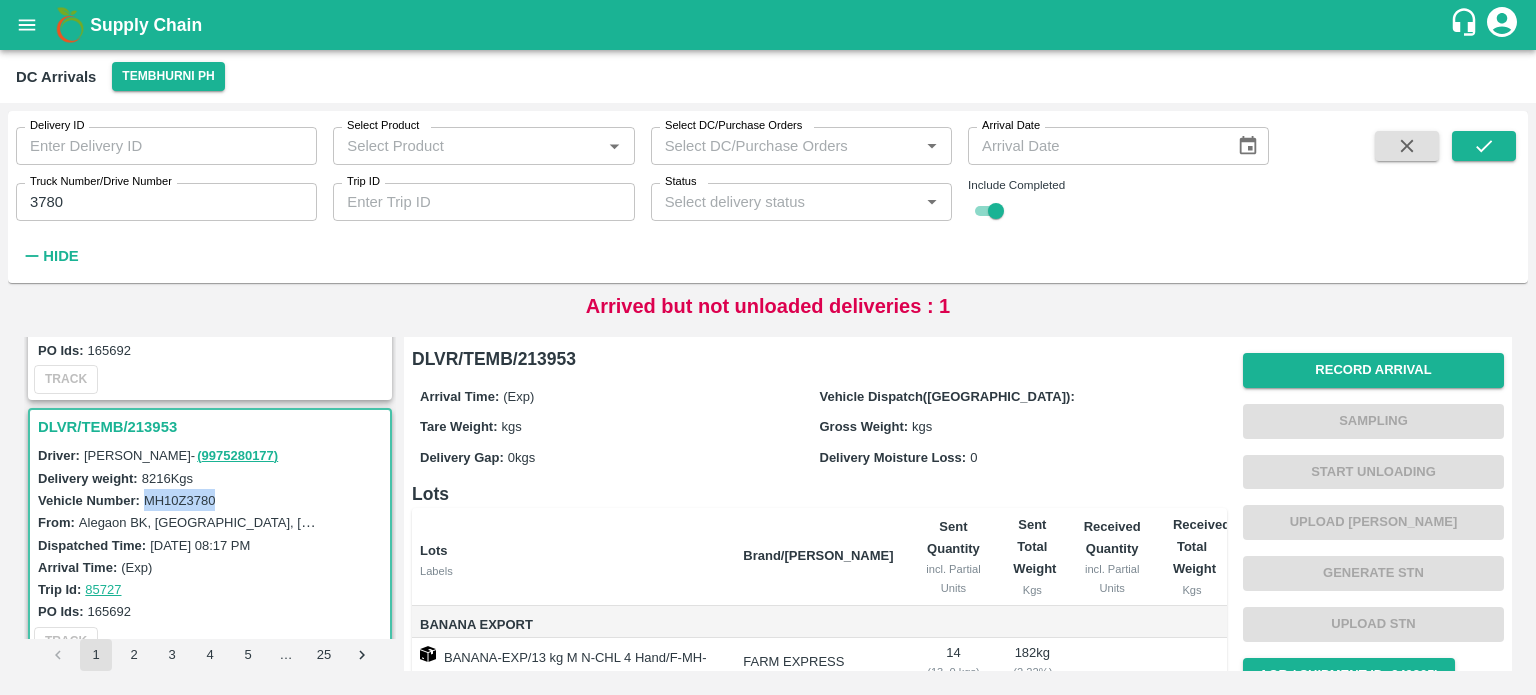 copy on "MH10Z3780" 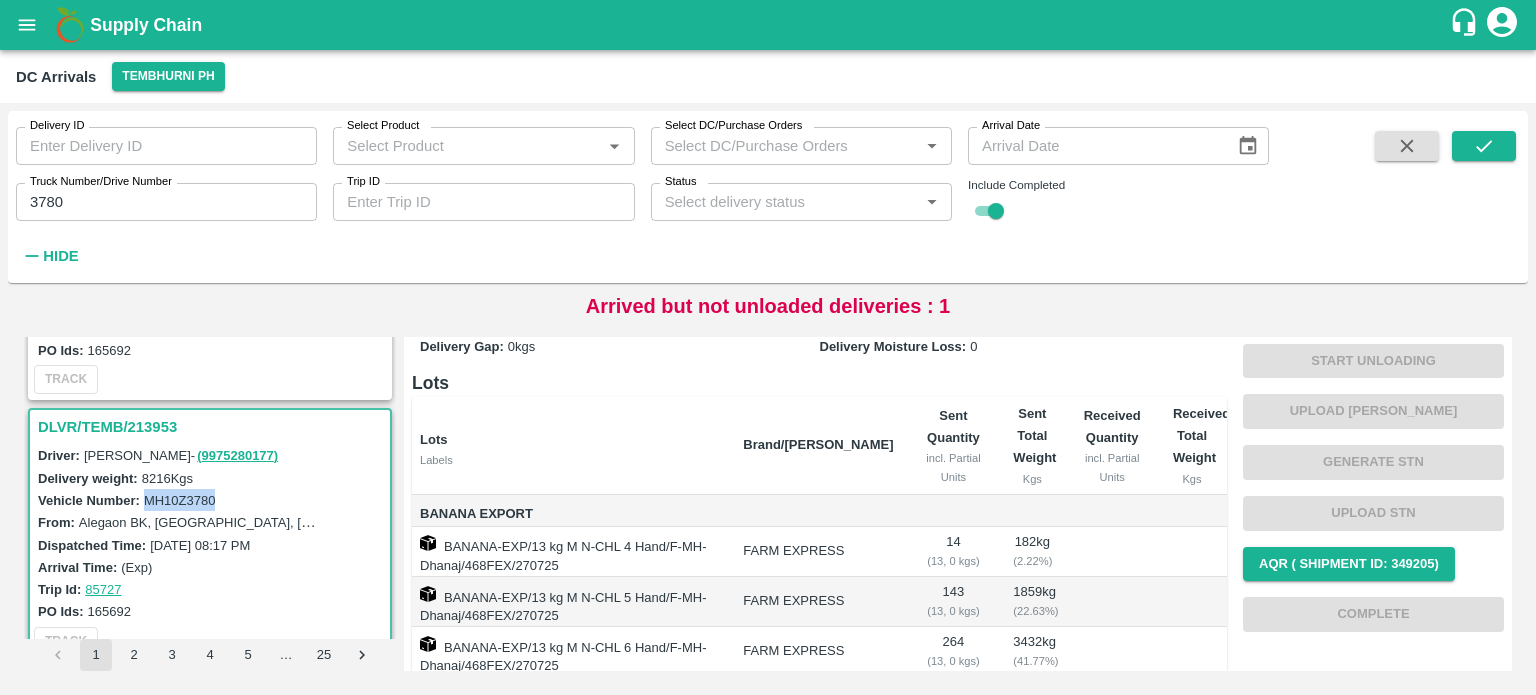 scroll, scrollTop: 0, scrollLeft: 0, axis: both 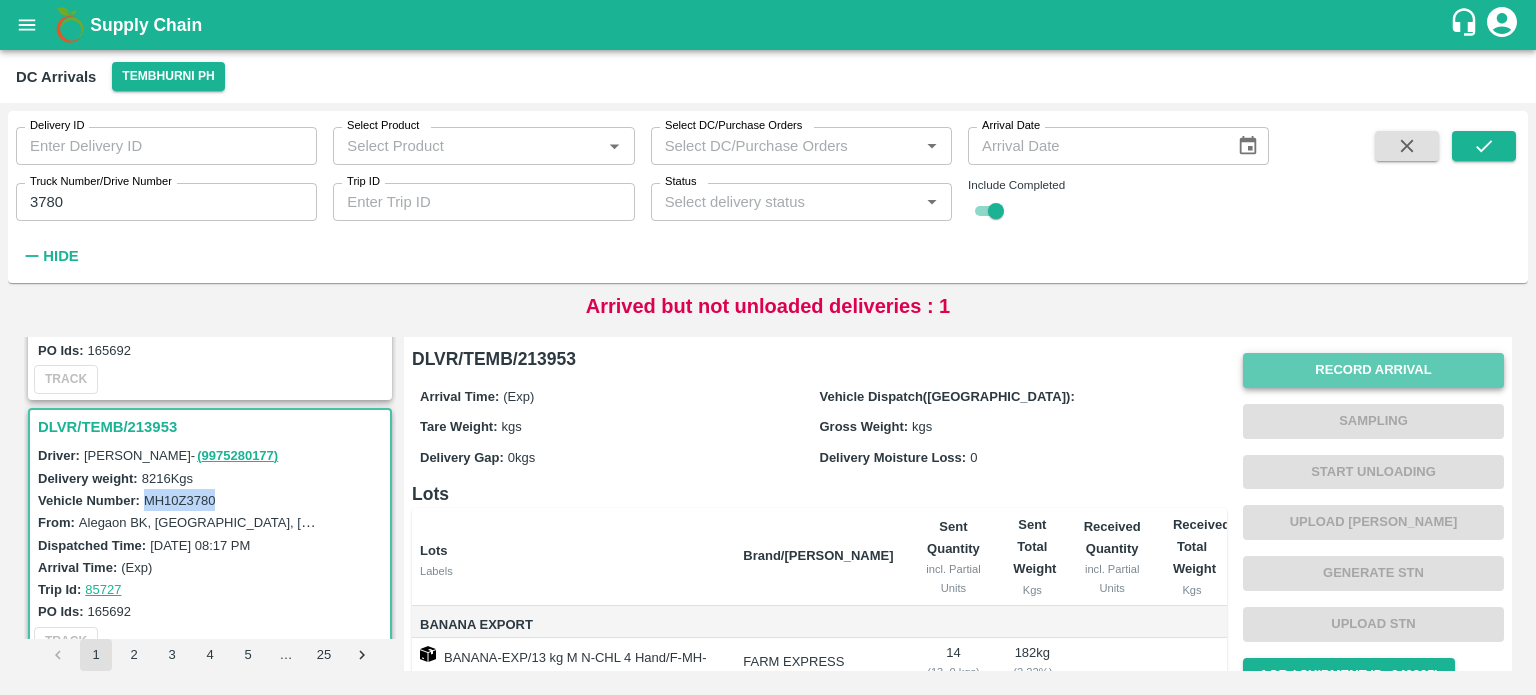 click on "Record Arrival" at bounding box center (1373, 370) 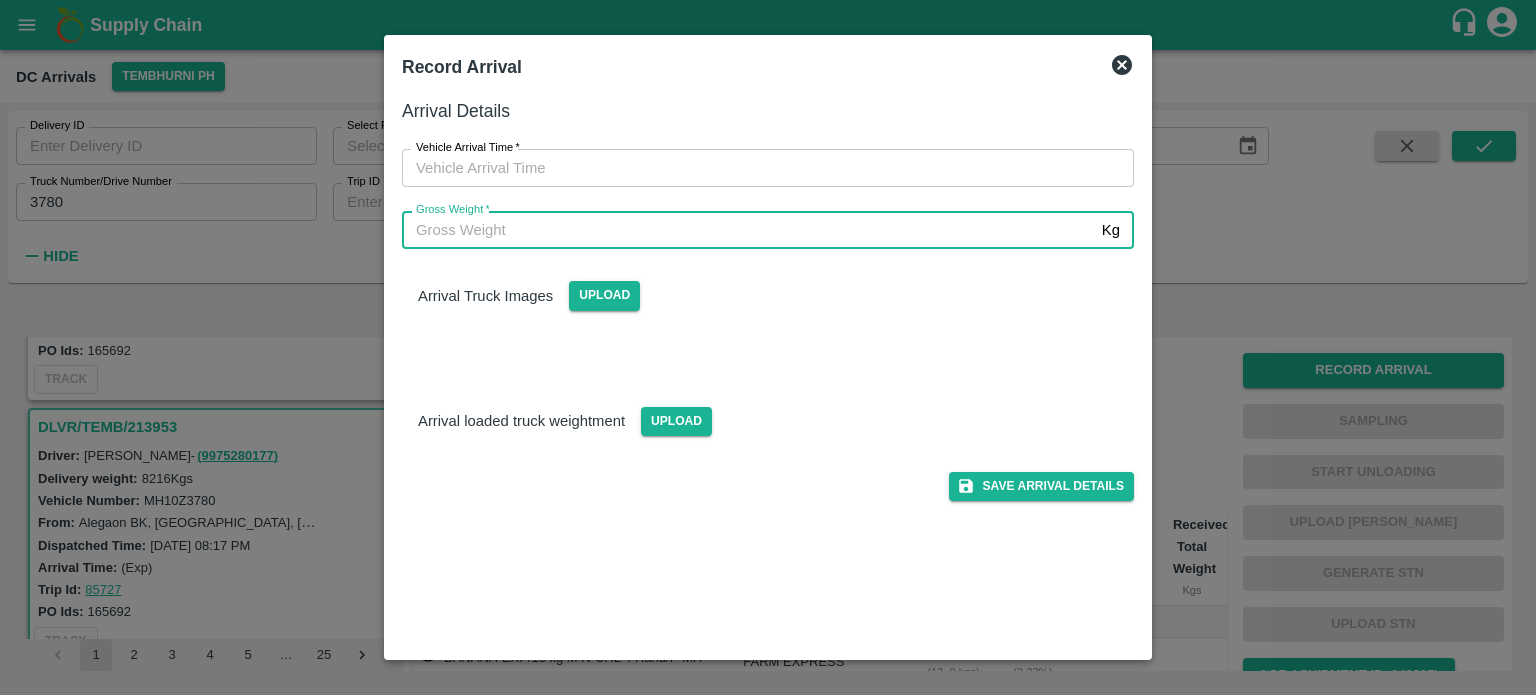 click on "Gross Weight   *" at bounding box center [748, 230] 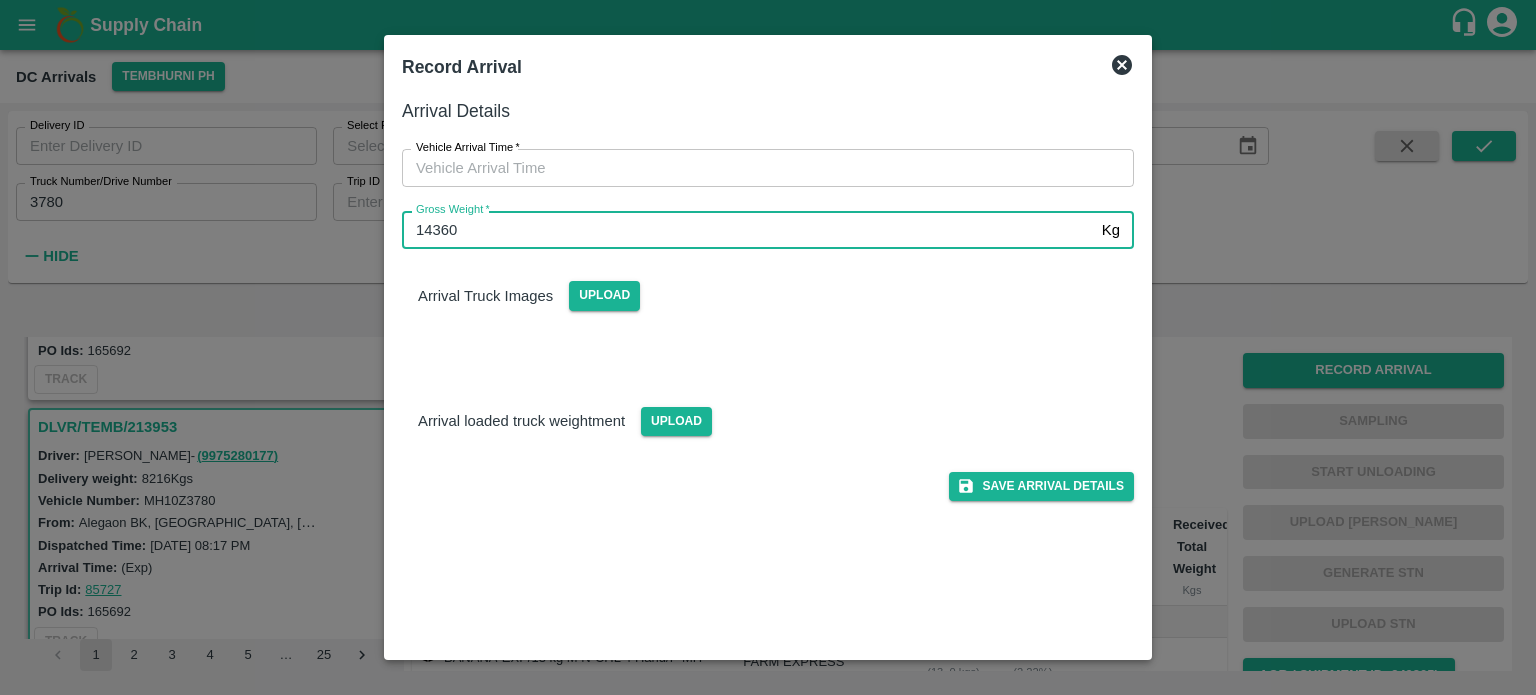 type on "14360" 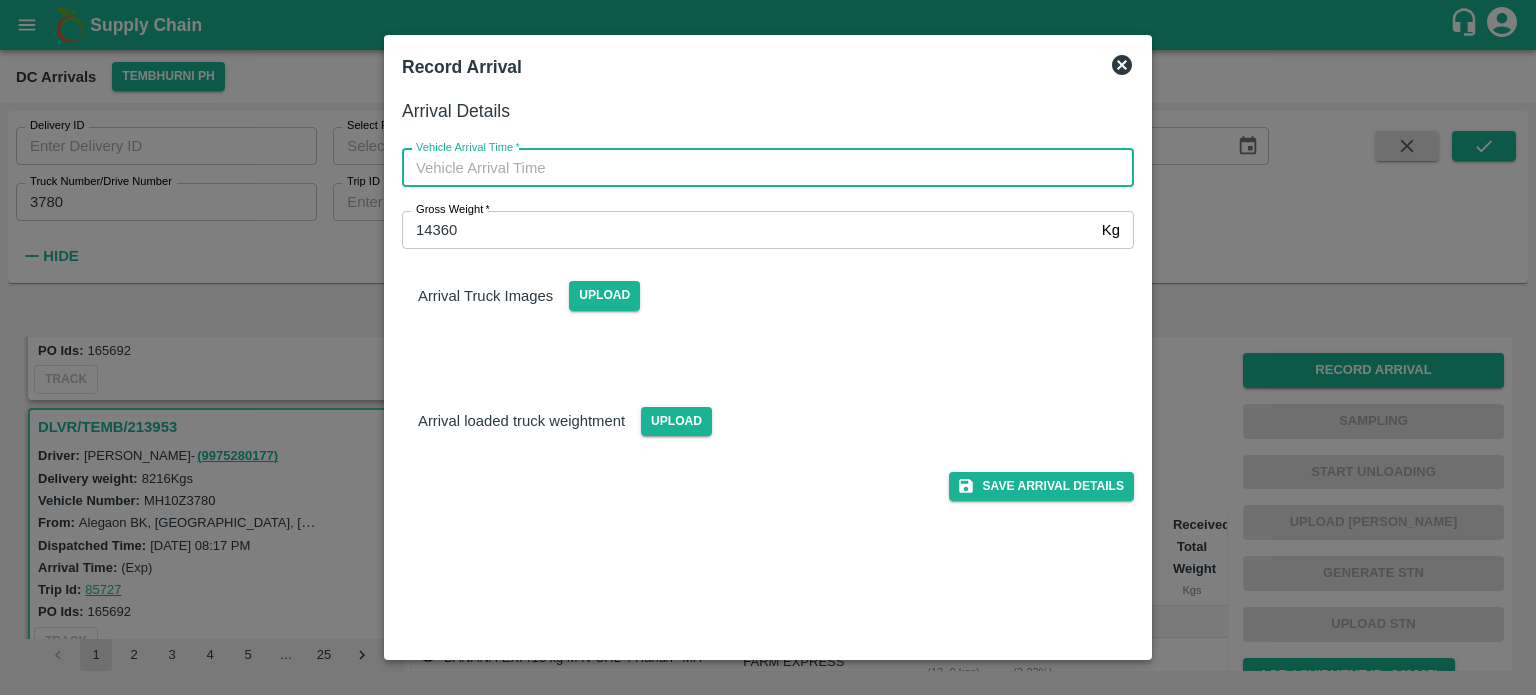 type on "DD/MM/YYYY hh:mm aa" 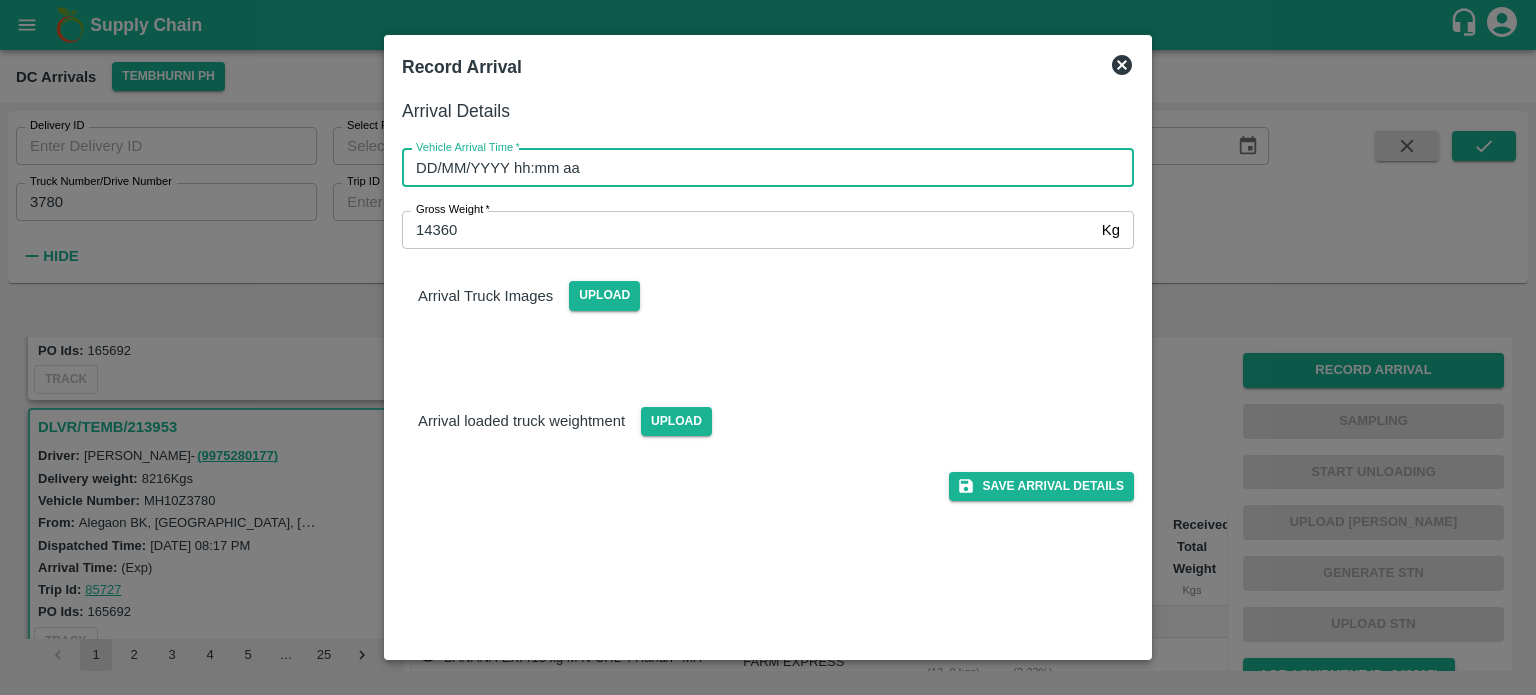click on "DD/MM/YYYY hh:mm aa" at bounding box center (761, 168) 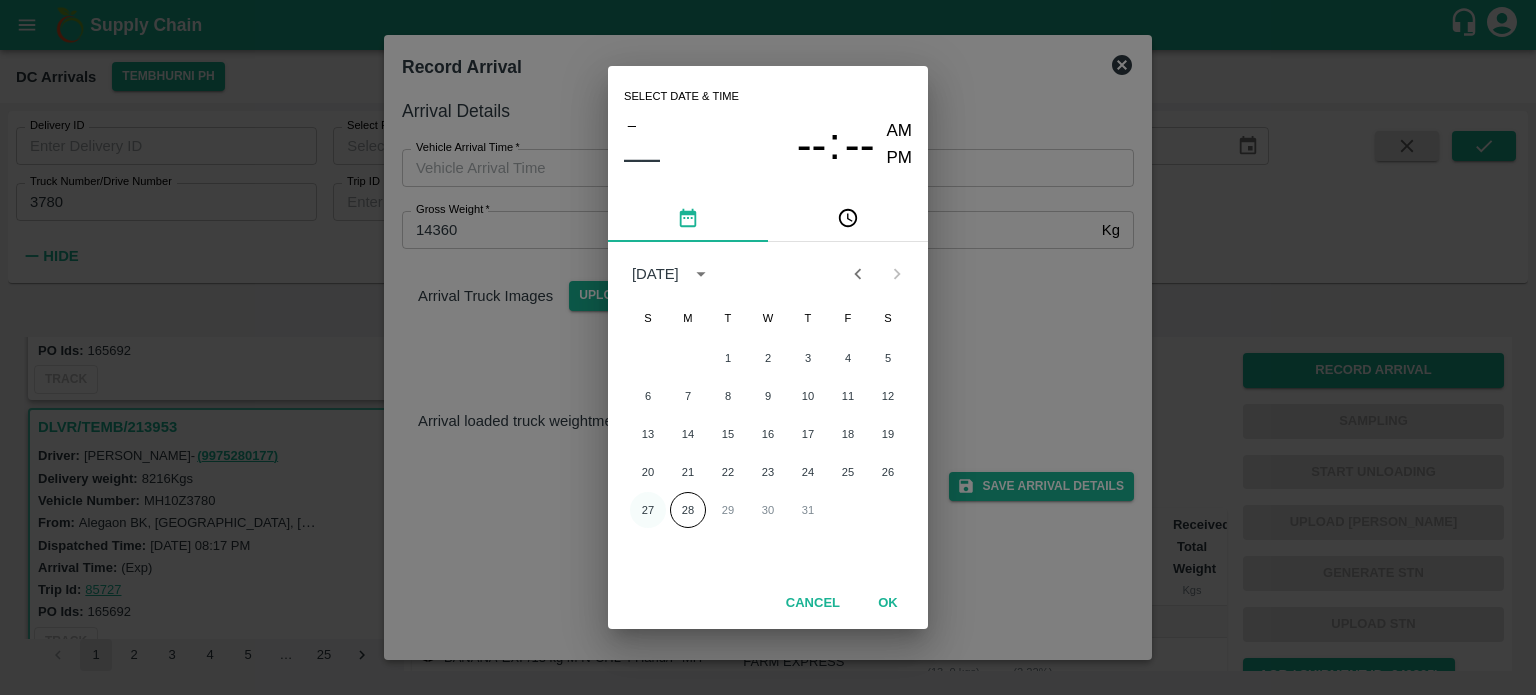click on "27" at bounding box center [648, 510] 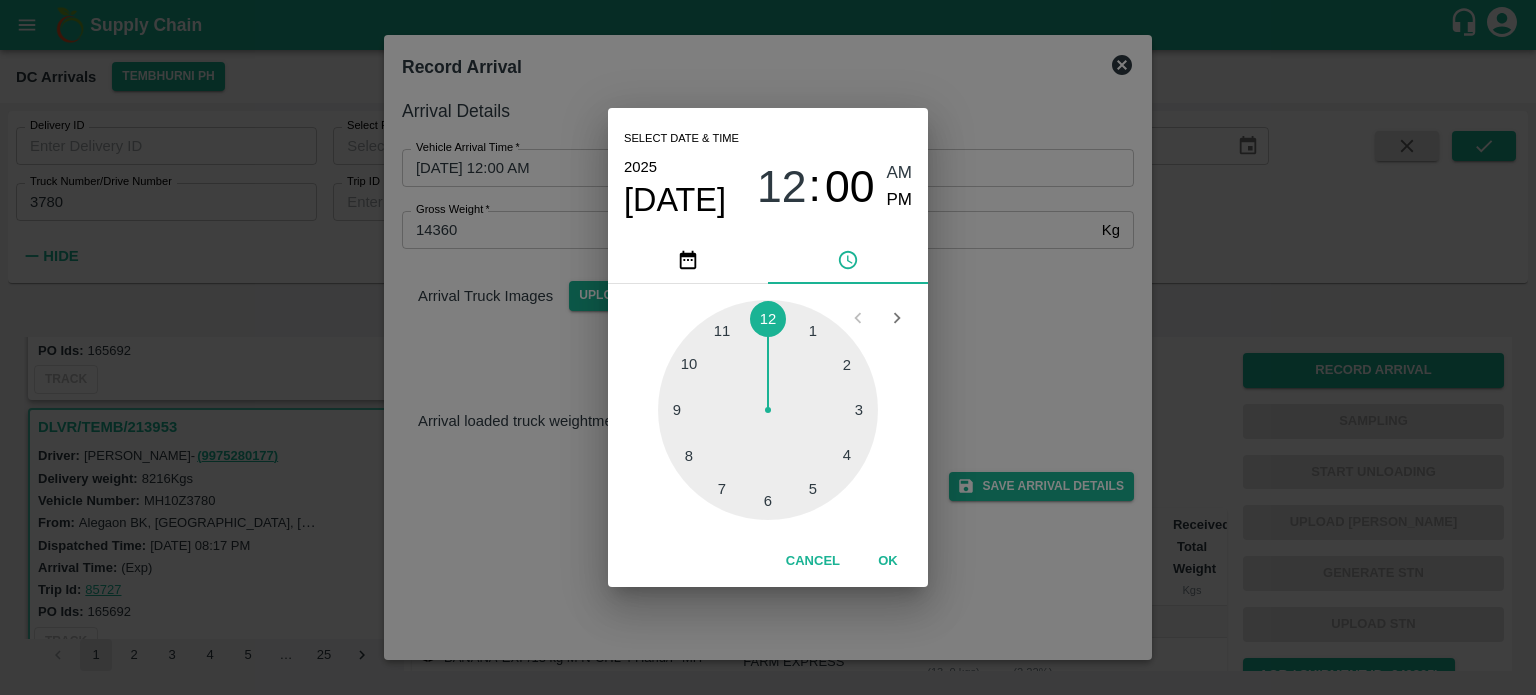 click at bounding box center (768, 410) 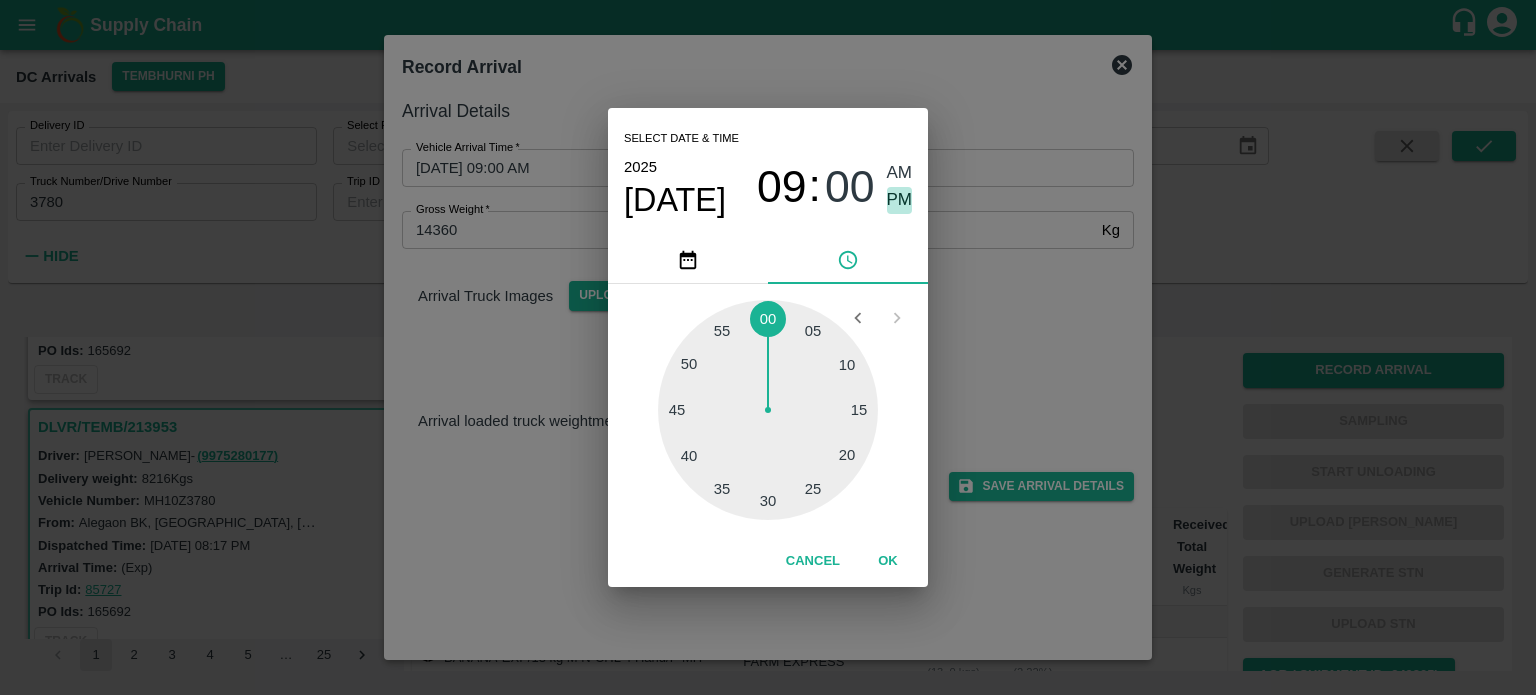 click on "PM" at bounding box center [900, 200] 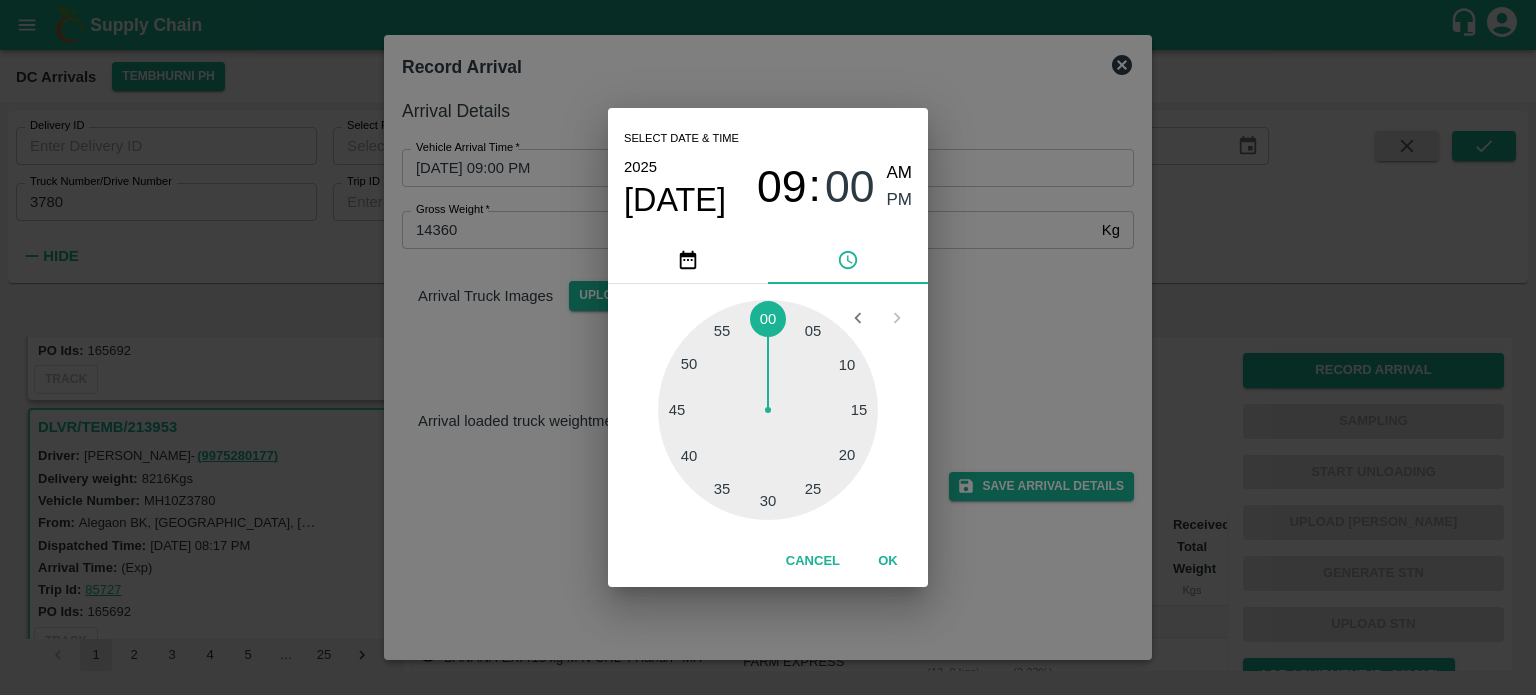 click on "Select date & time [DATE] 09 : 00 AM PM 05 10 15 20 25 30 35 40 45 50 55 00 Cancel OK" at bounding box center [768, 347] 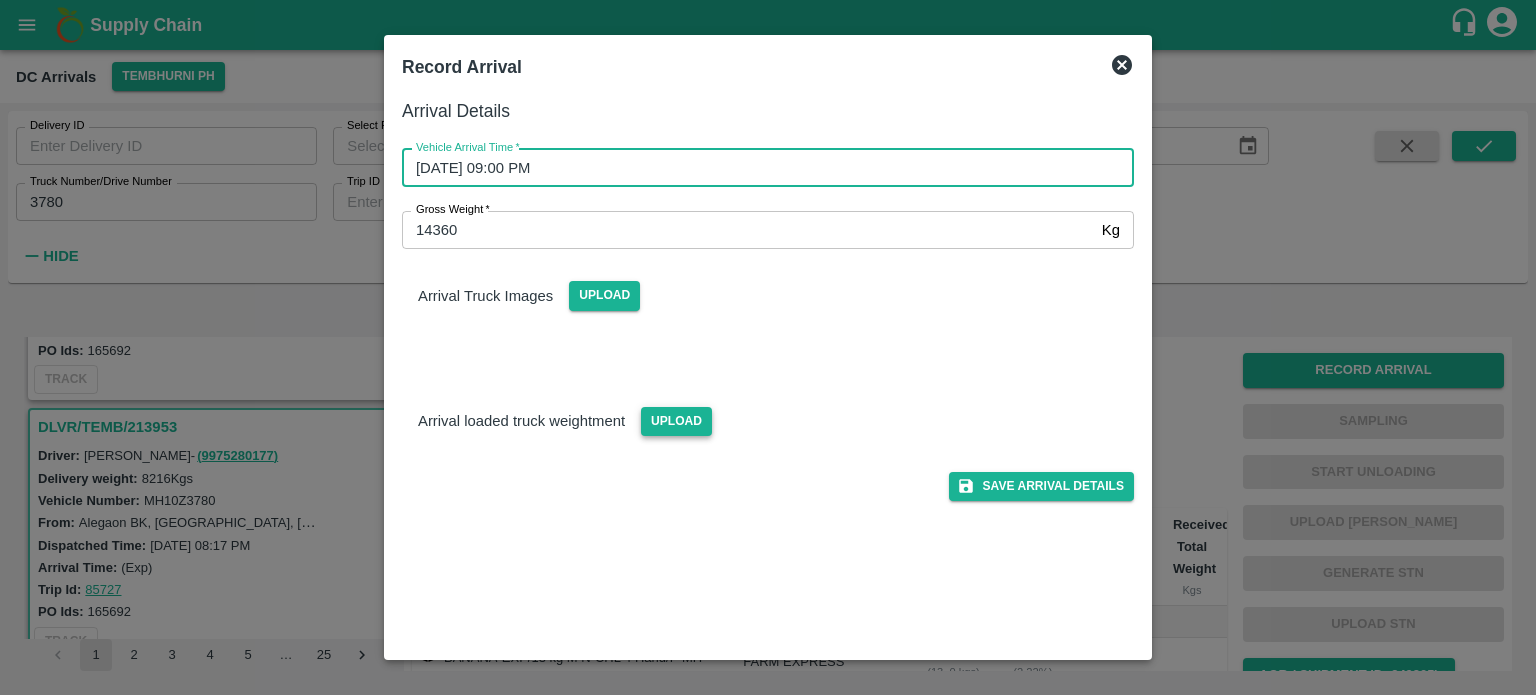 click on "Upload" at bounding box center [676, 421] 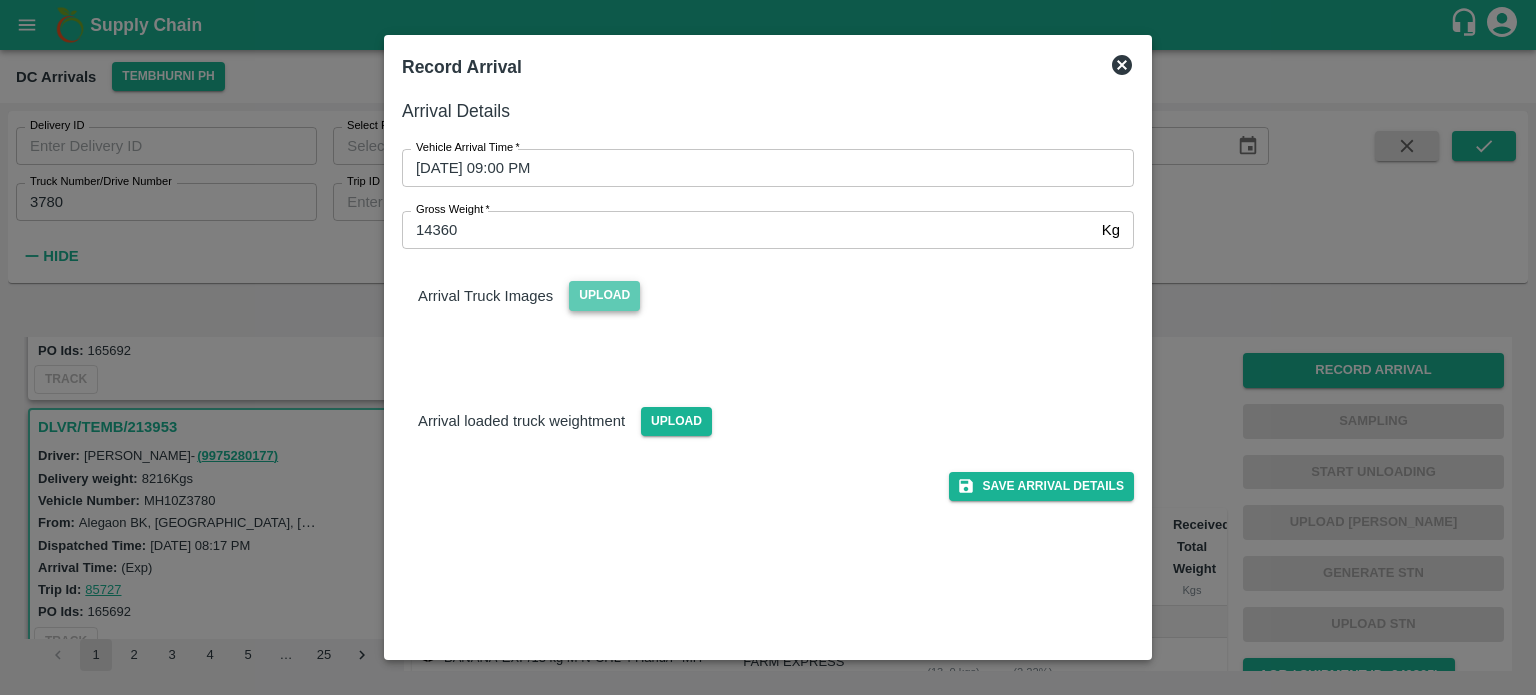 click on "Upload" at bounding box center (604, 295) 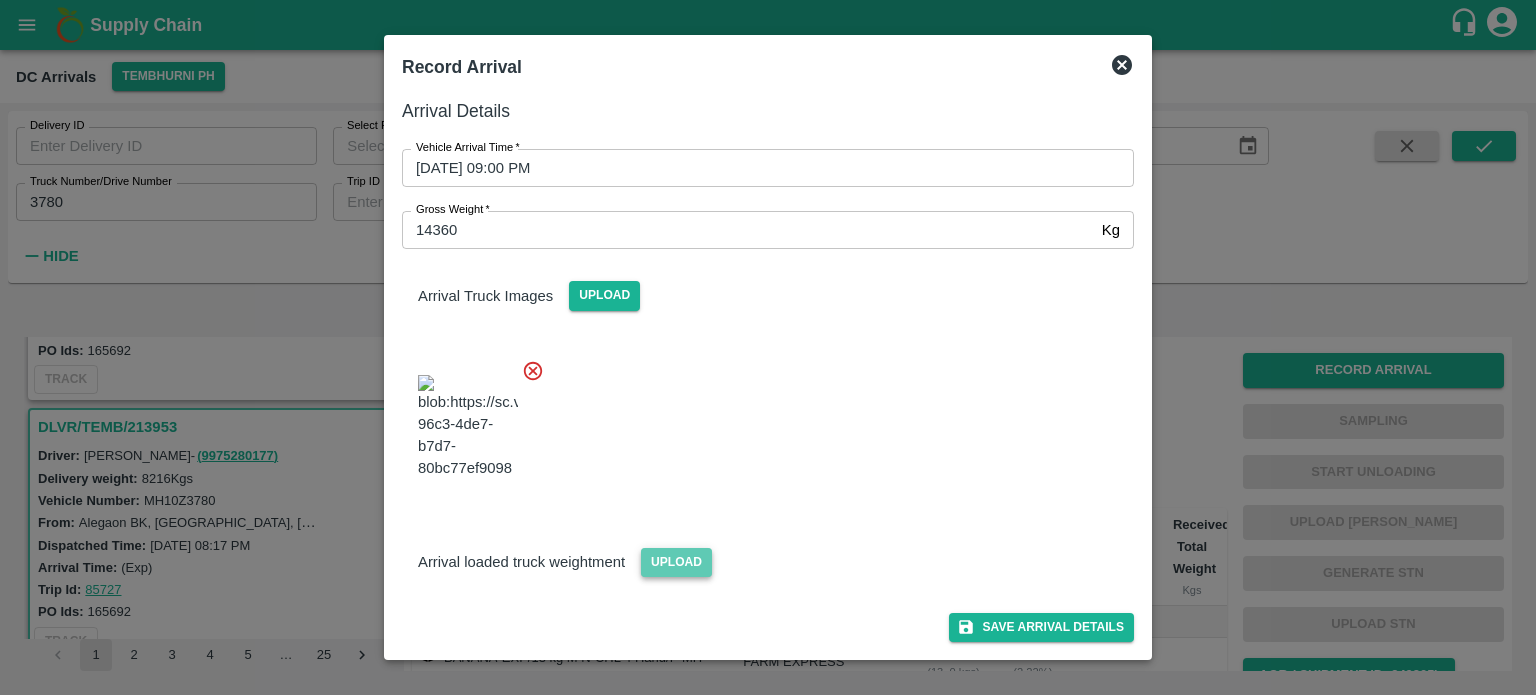 click on "Upload" at bounding box center (676, 562) 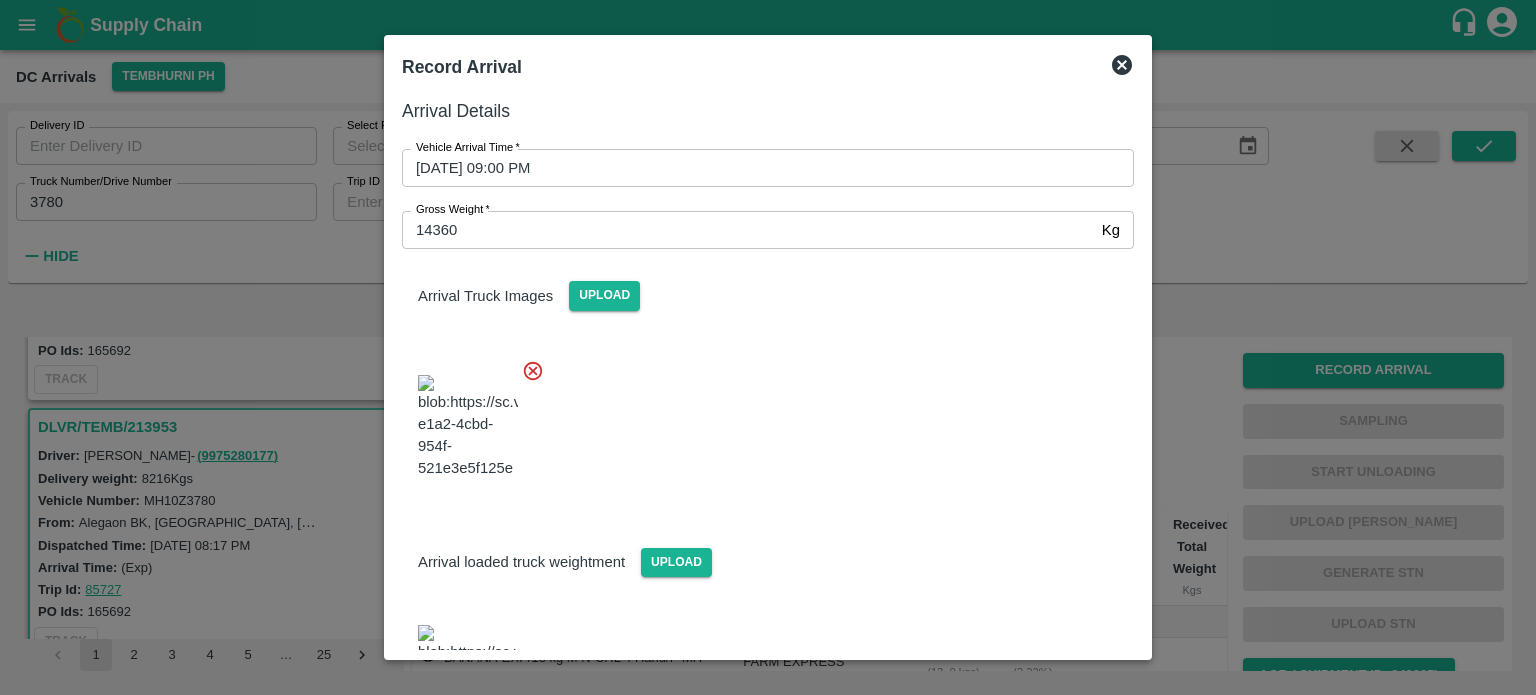 click at bounding box center [760, 421] 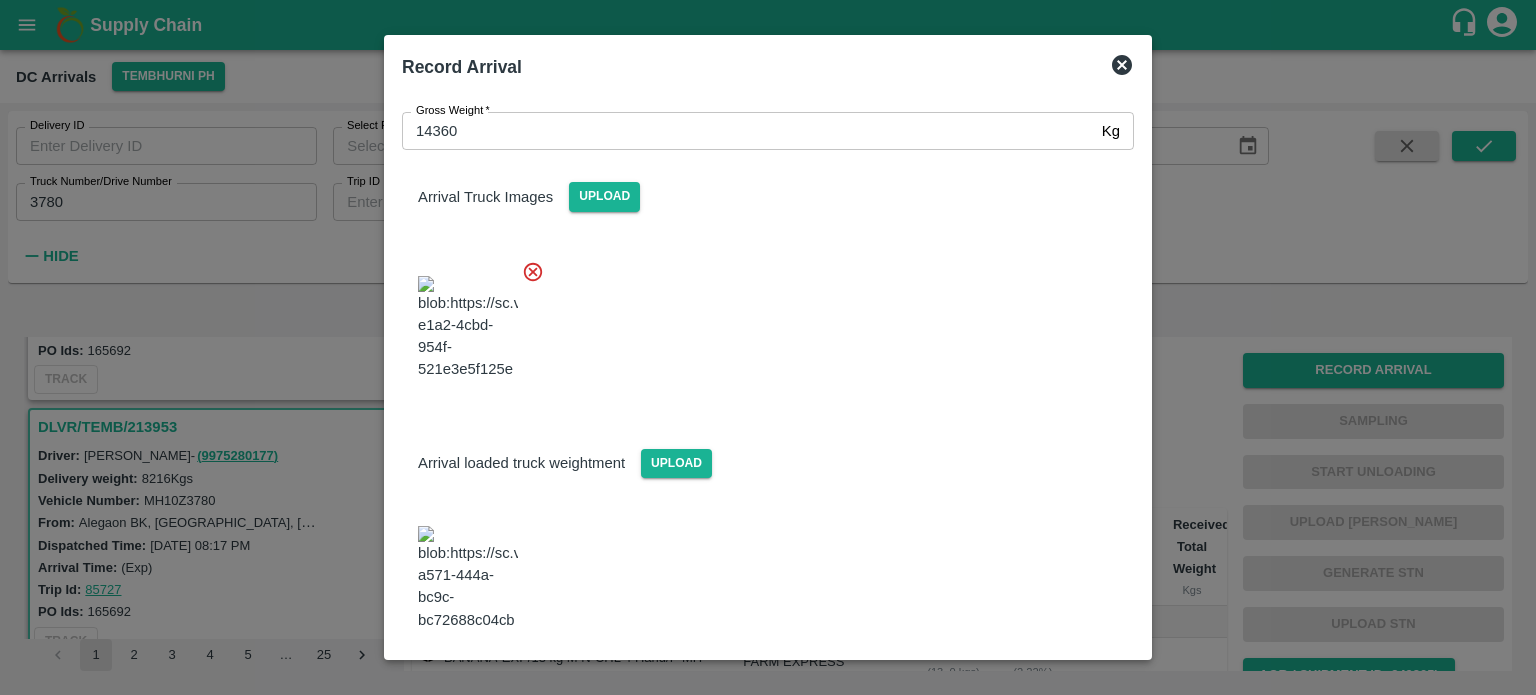 click on "Save Arrival Details" at bounding box center [1041, 685] 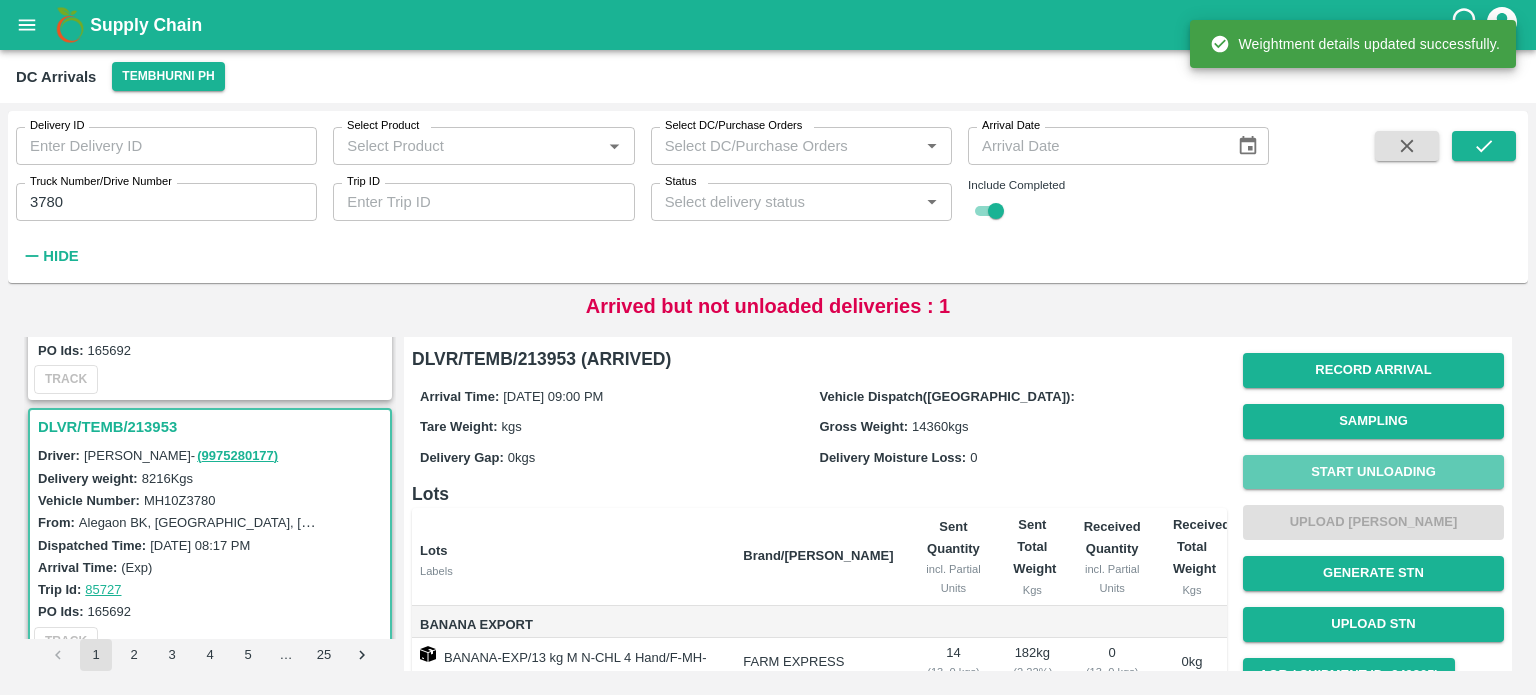 click on "Start Unloading" at bounding box center (1373, 472) 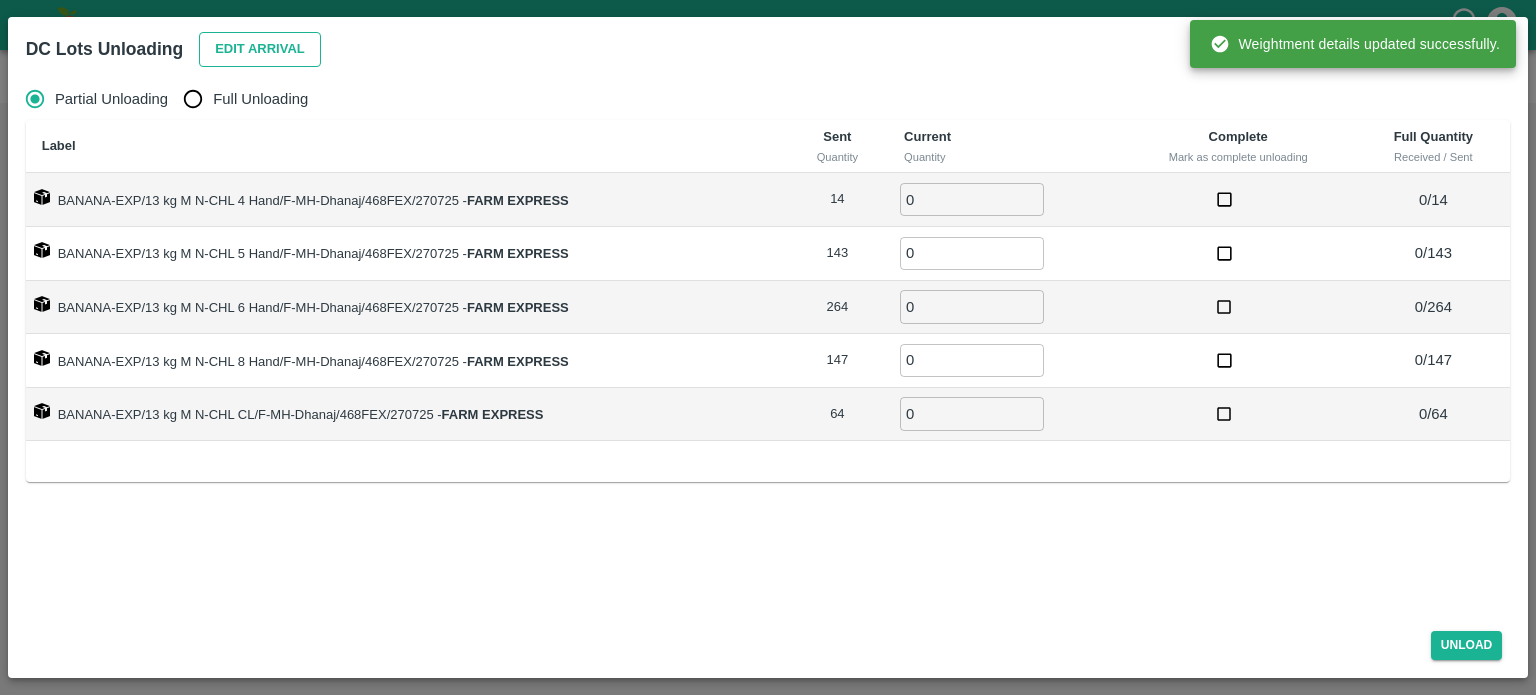 click on "Edit Arrival" at bounding box center [260, 49] 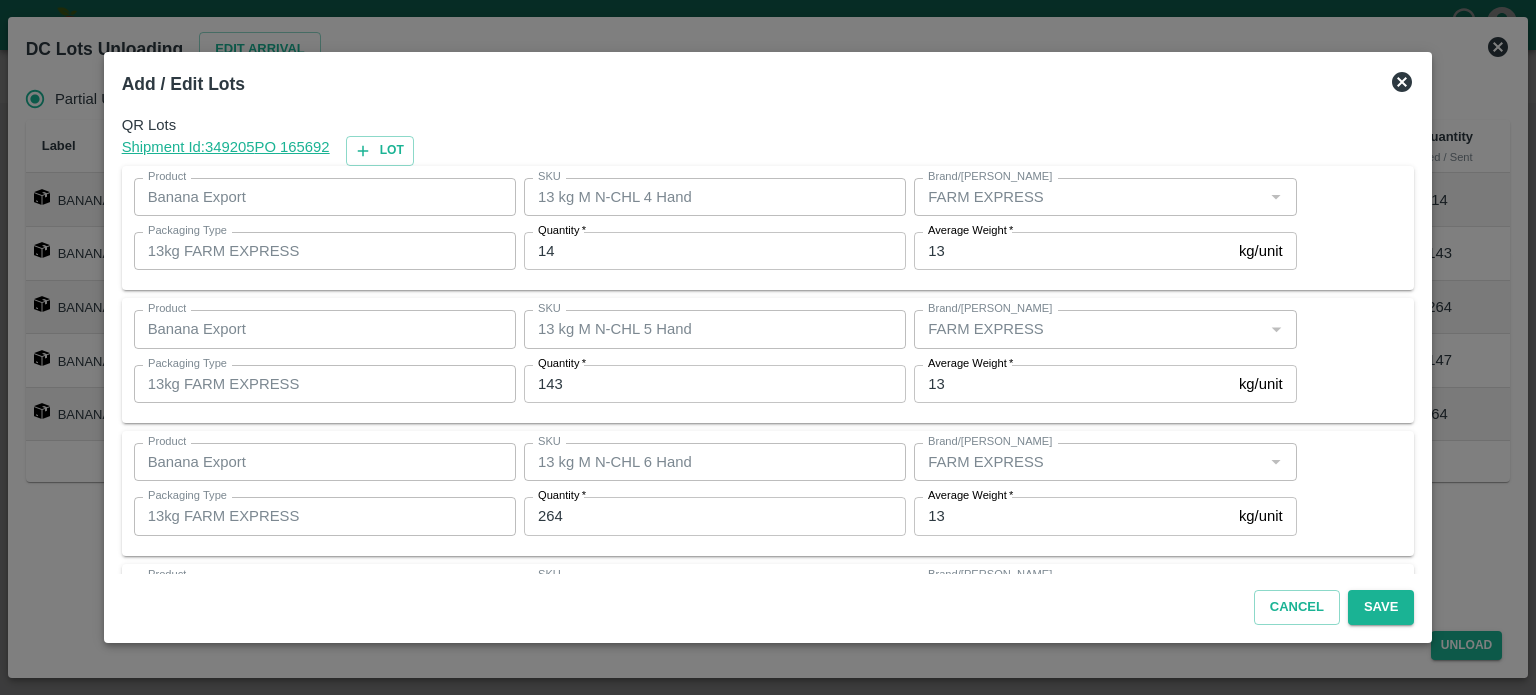 click on "14" at bounding box center [715, 251] 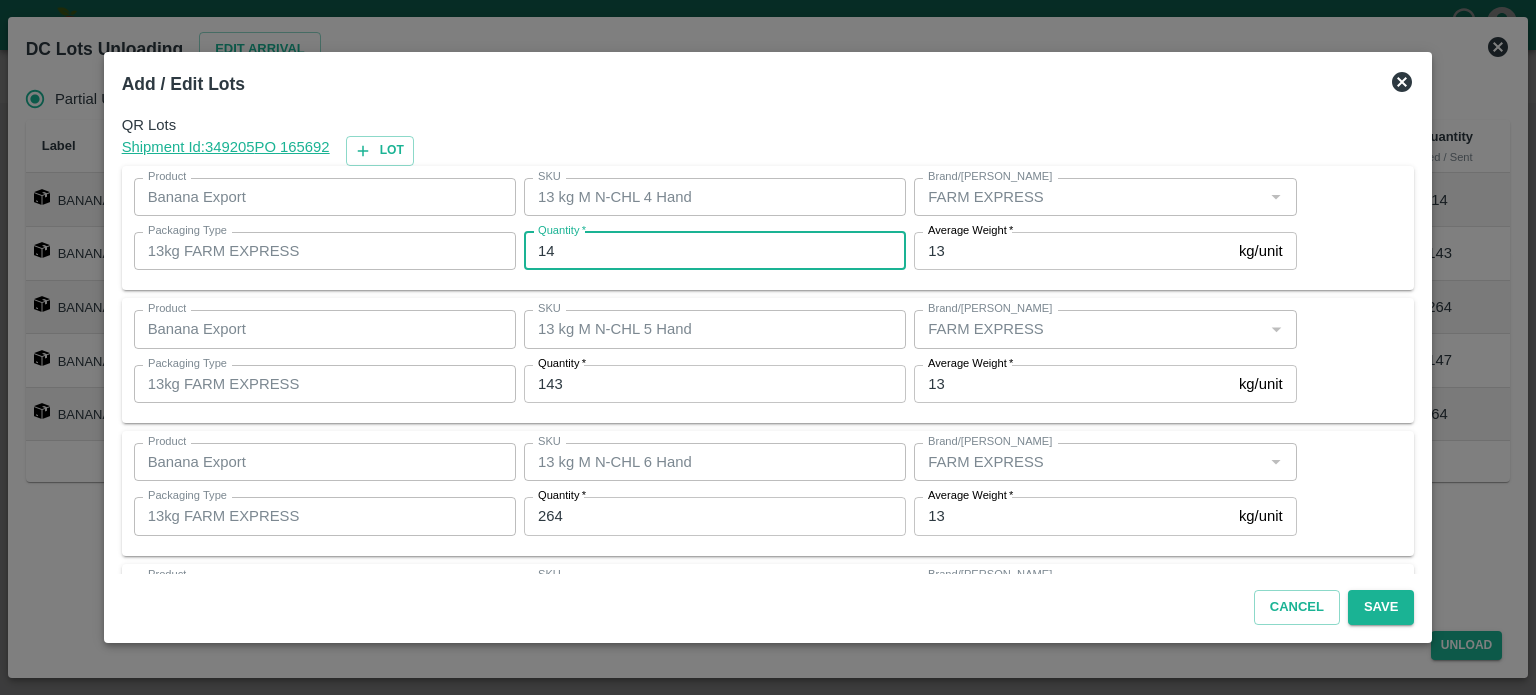 click on "14" at bounding box center [715, 251] 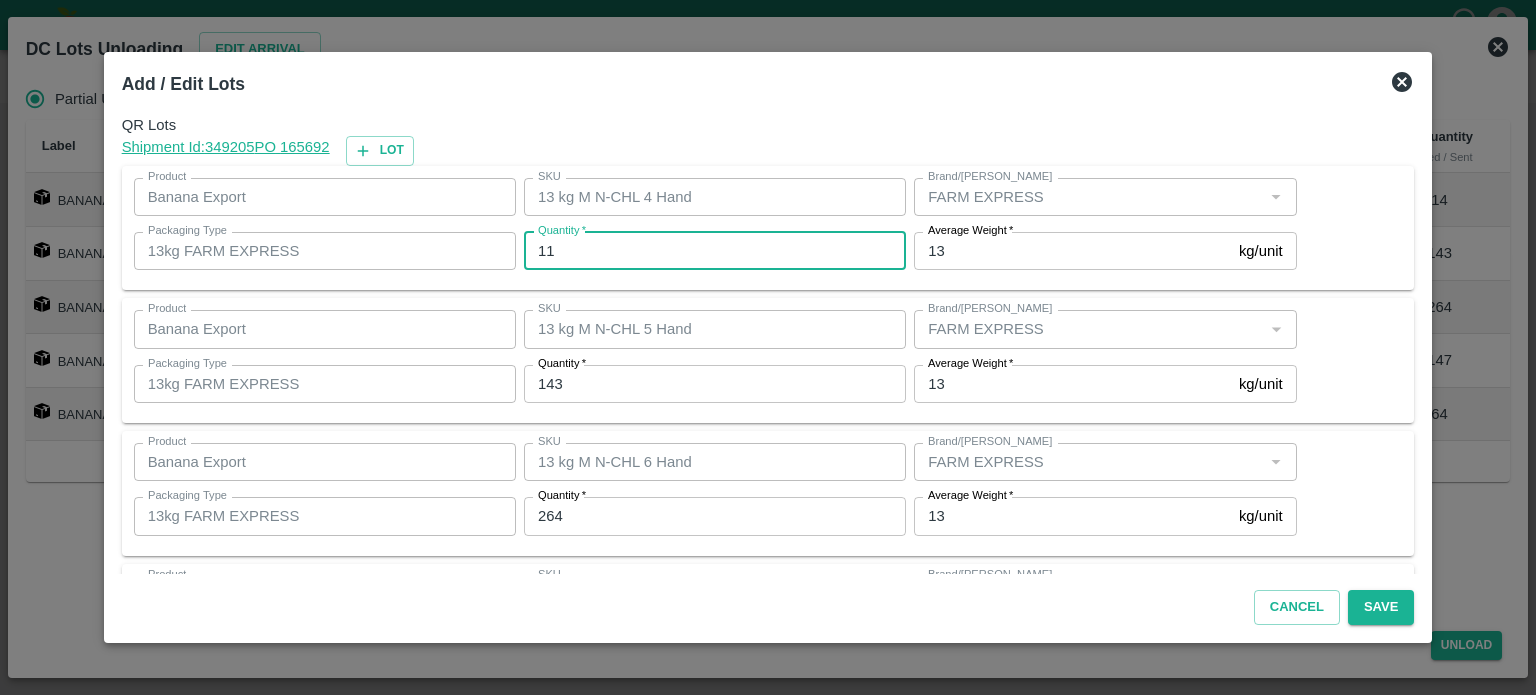 type on "11" 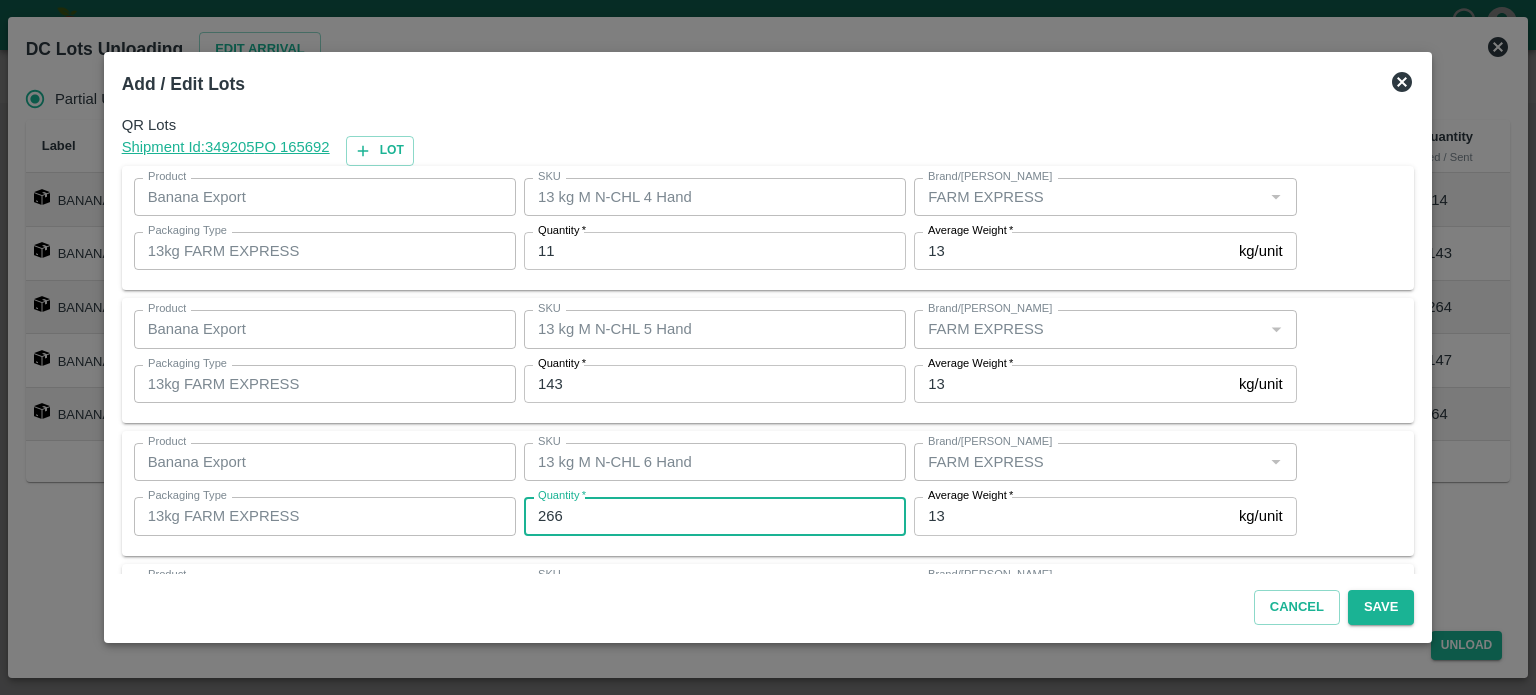 type on "266" 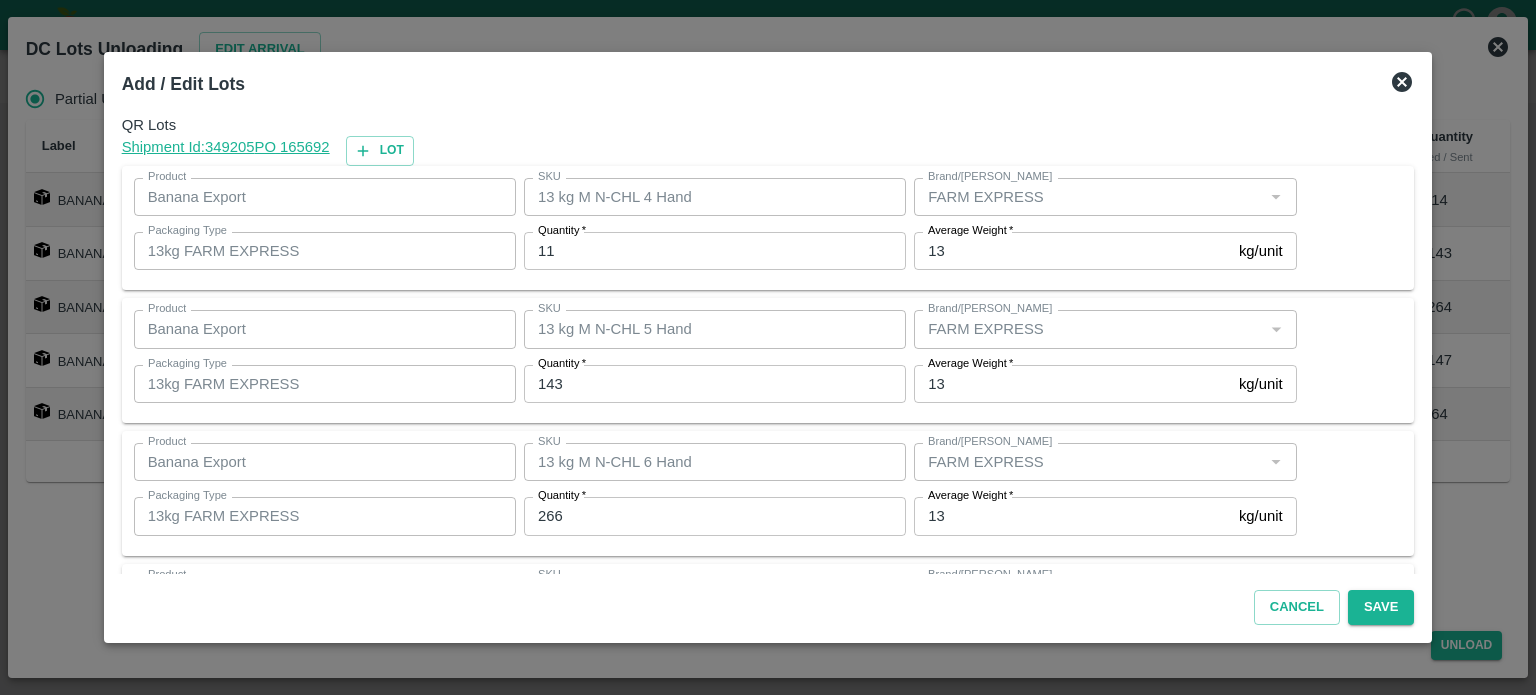 scroll, scrollTop: 262, scrollLeft: 0, axis: vertical 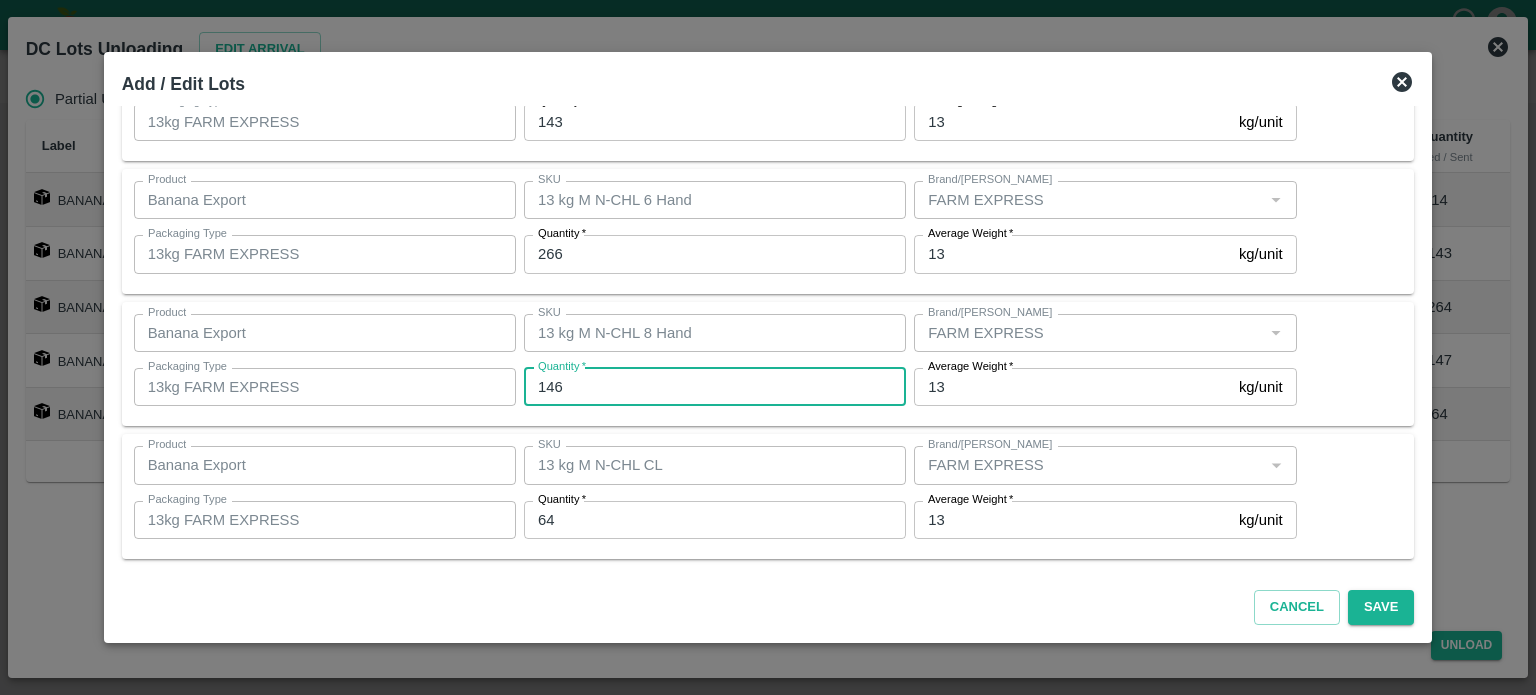 type on "146" 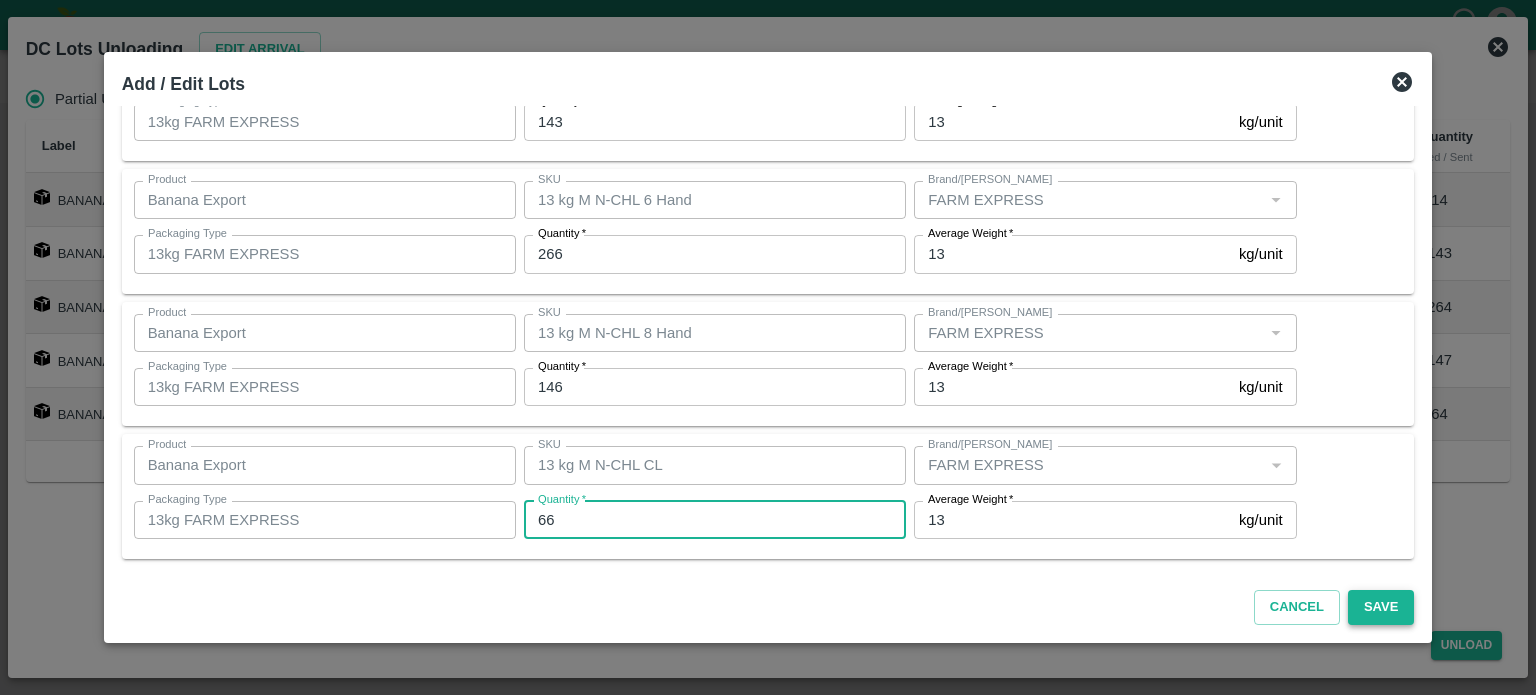 type on "66" 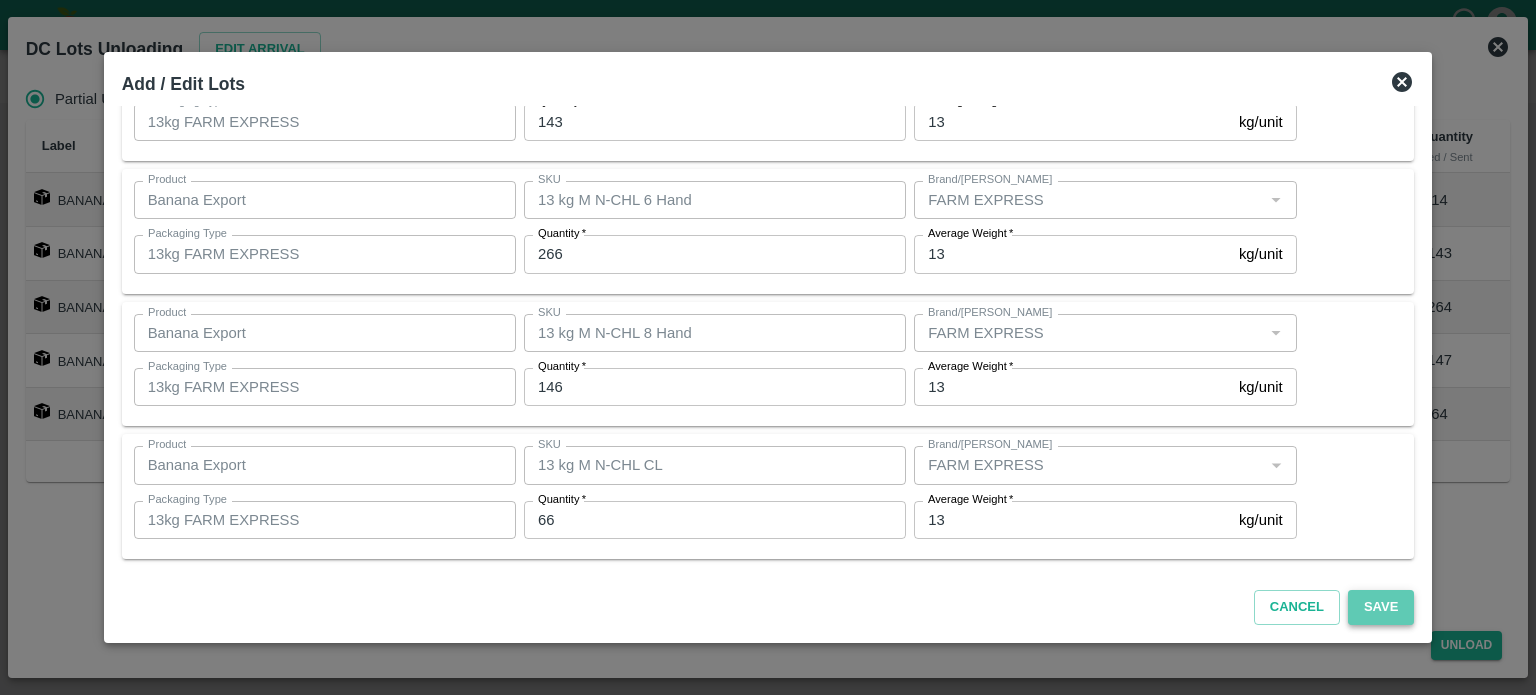 click on "Save" at bounding box center [1381, 607] 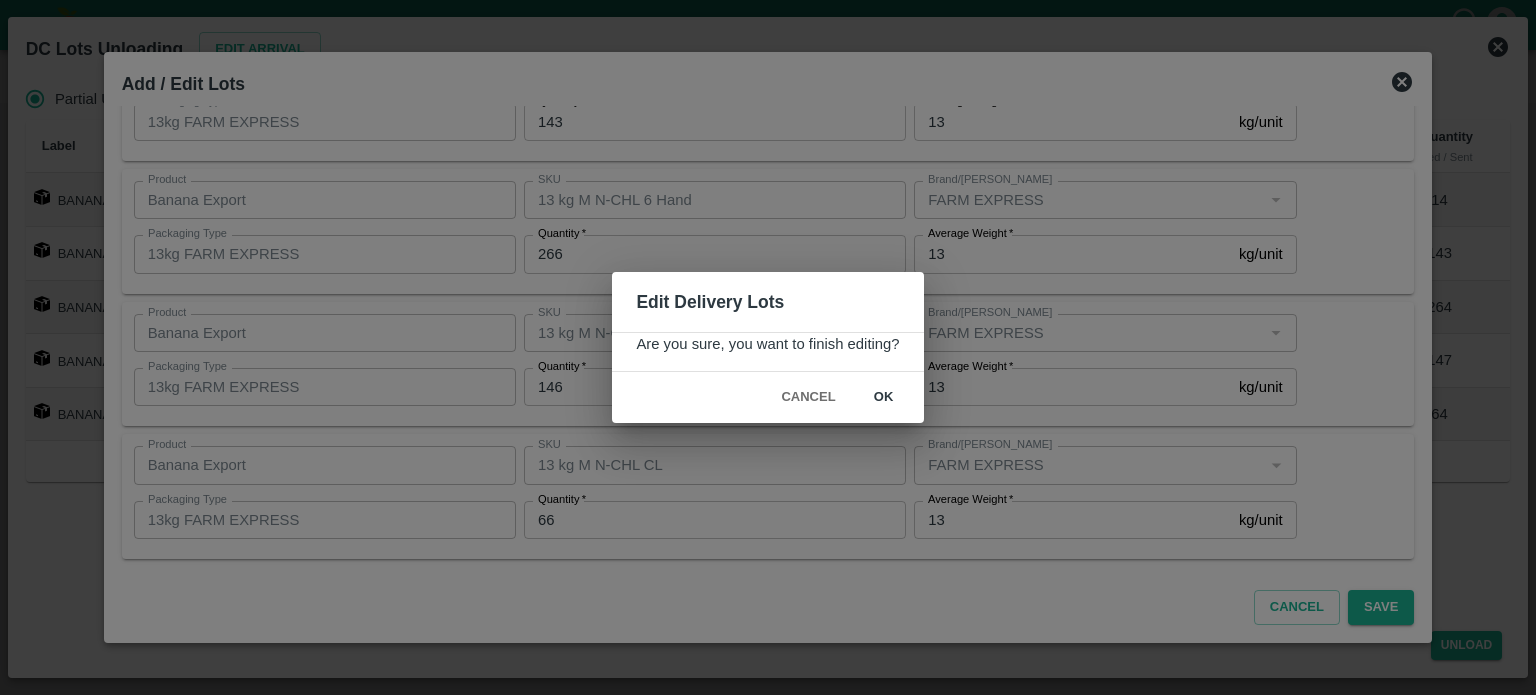 click on "ok" at bounding box center [884, 397] 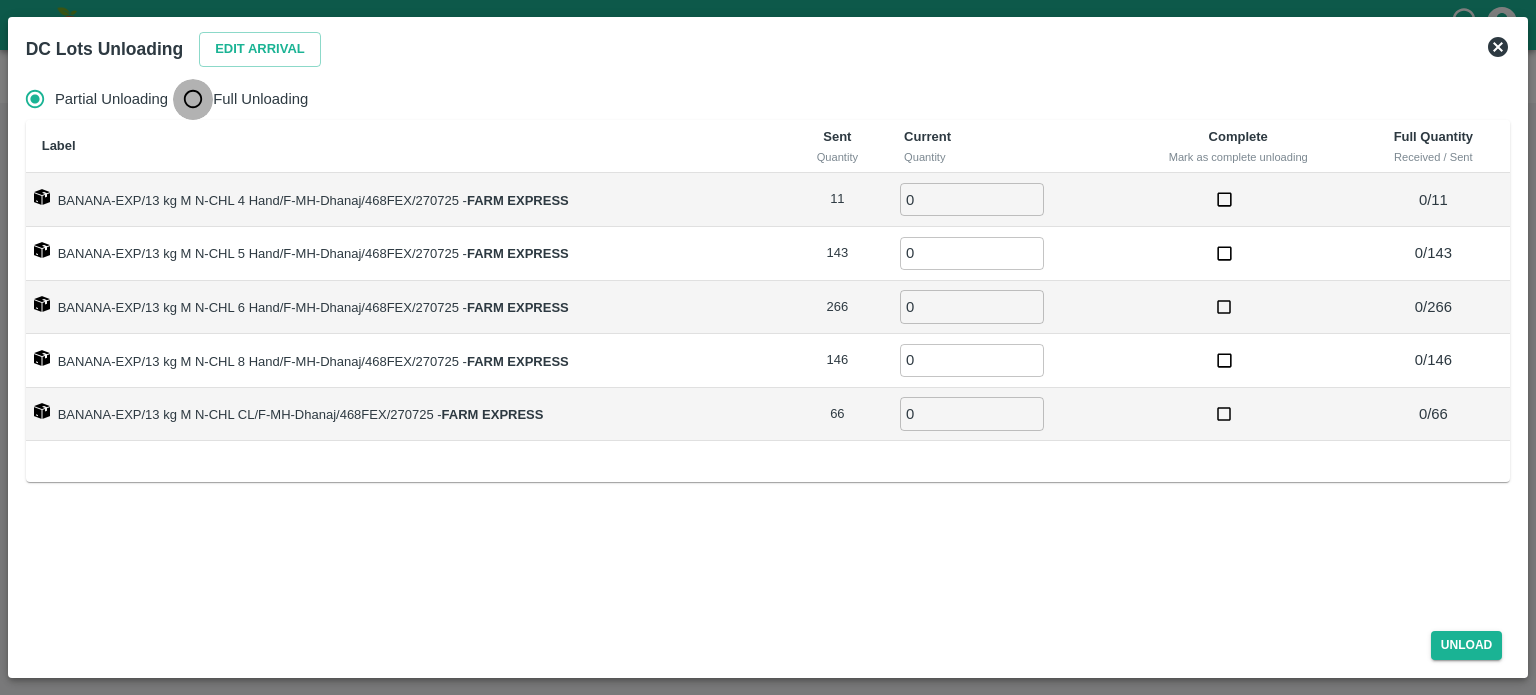 click on "Full Unloading" at bounding box center (193, 99) 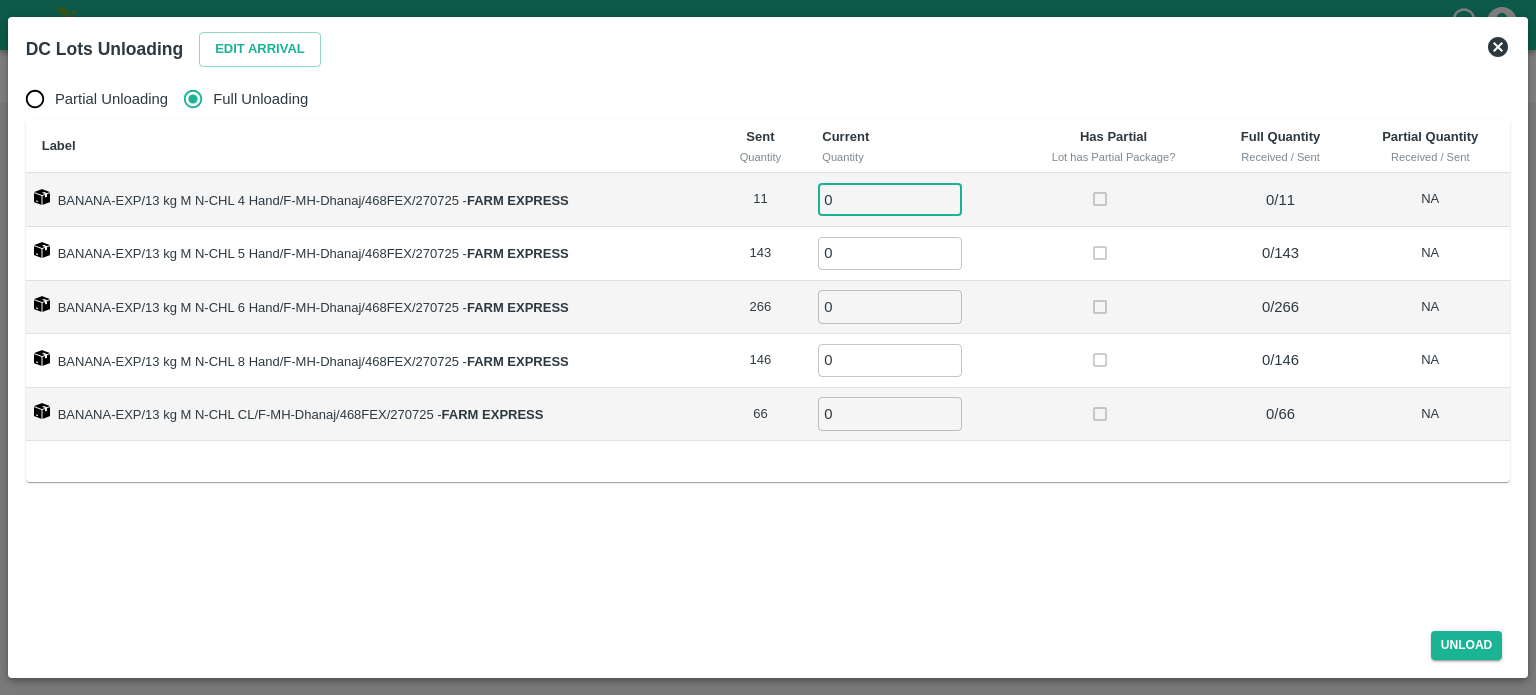click on "0" at bounding box center (890, 199) 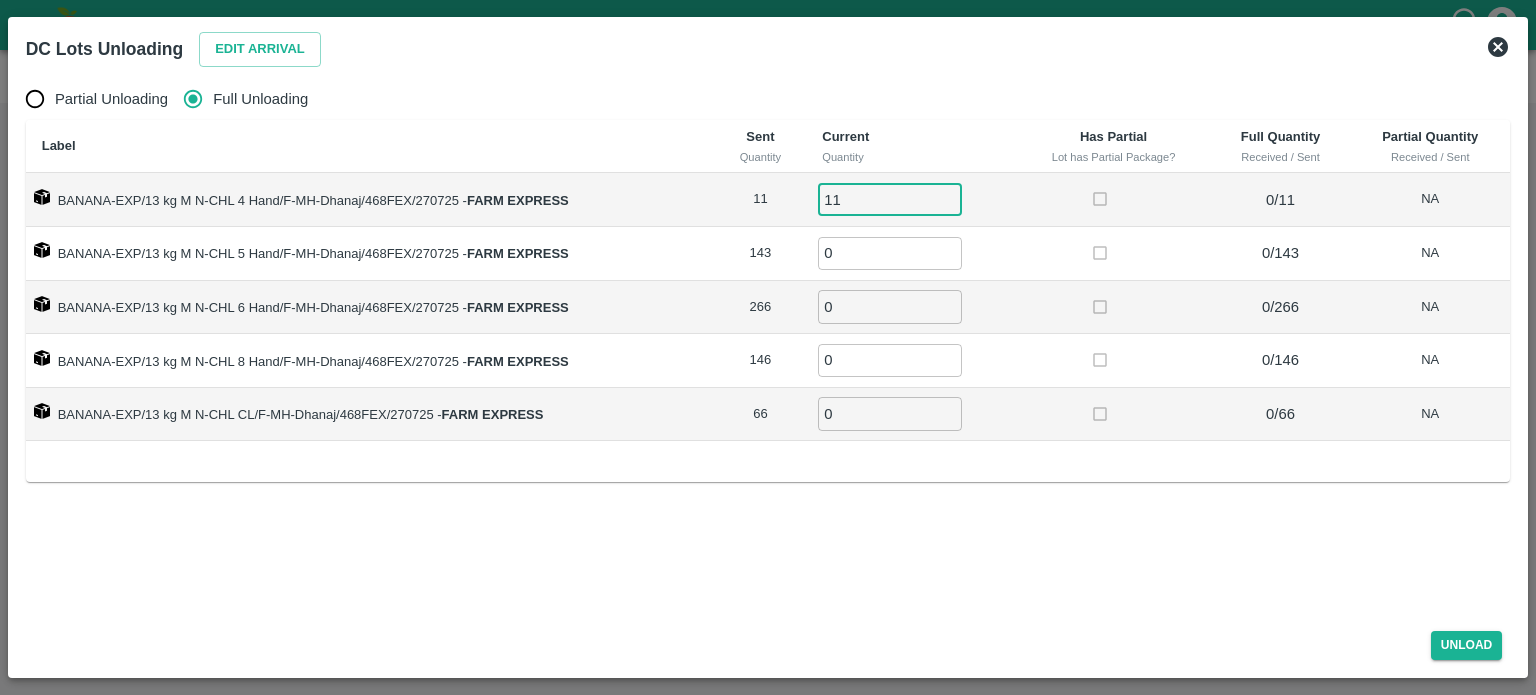 type on "11" 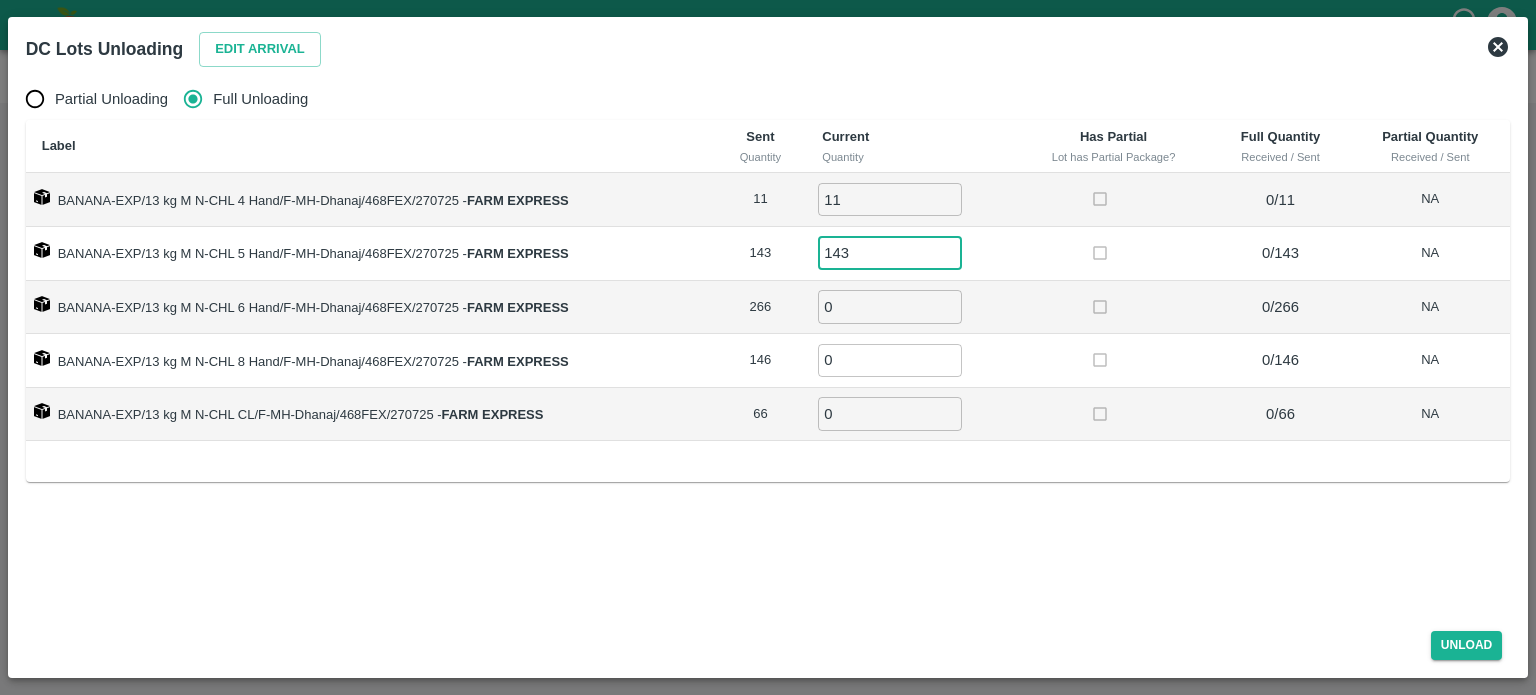 type on "143" 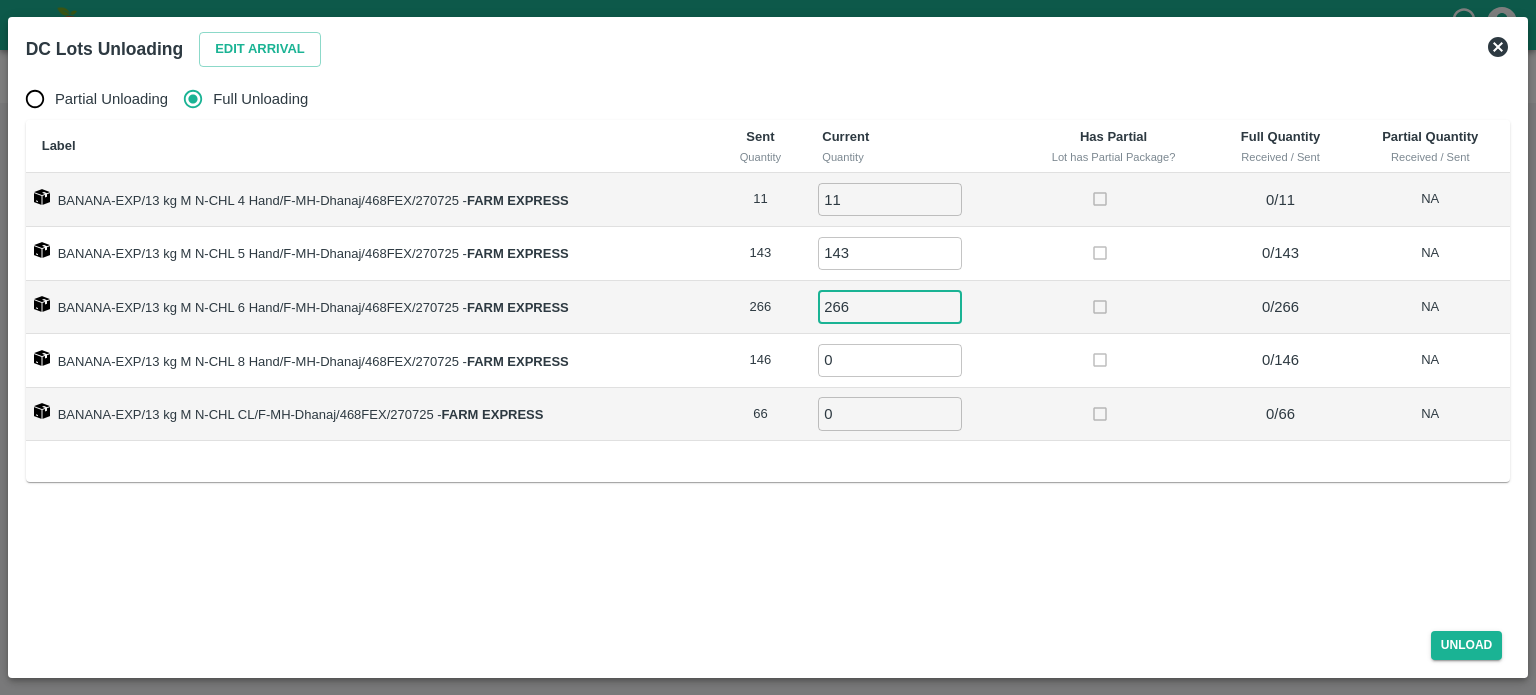 type on "266" 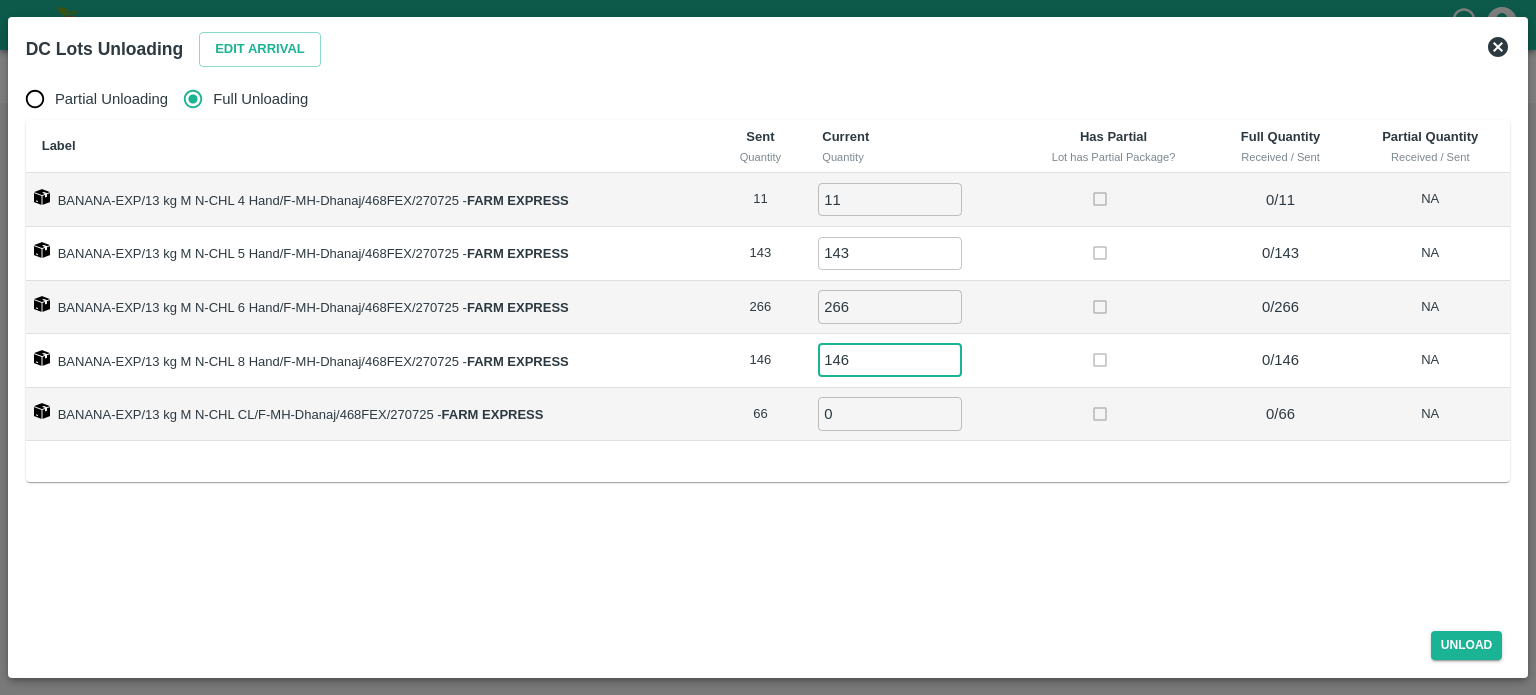 type on "146" 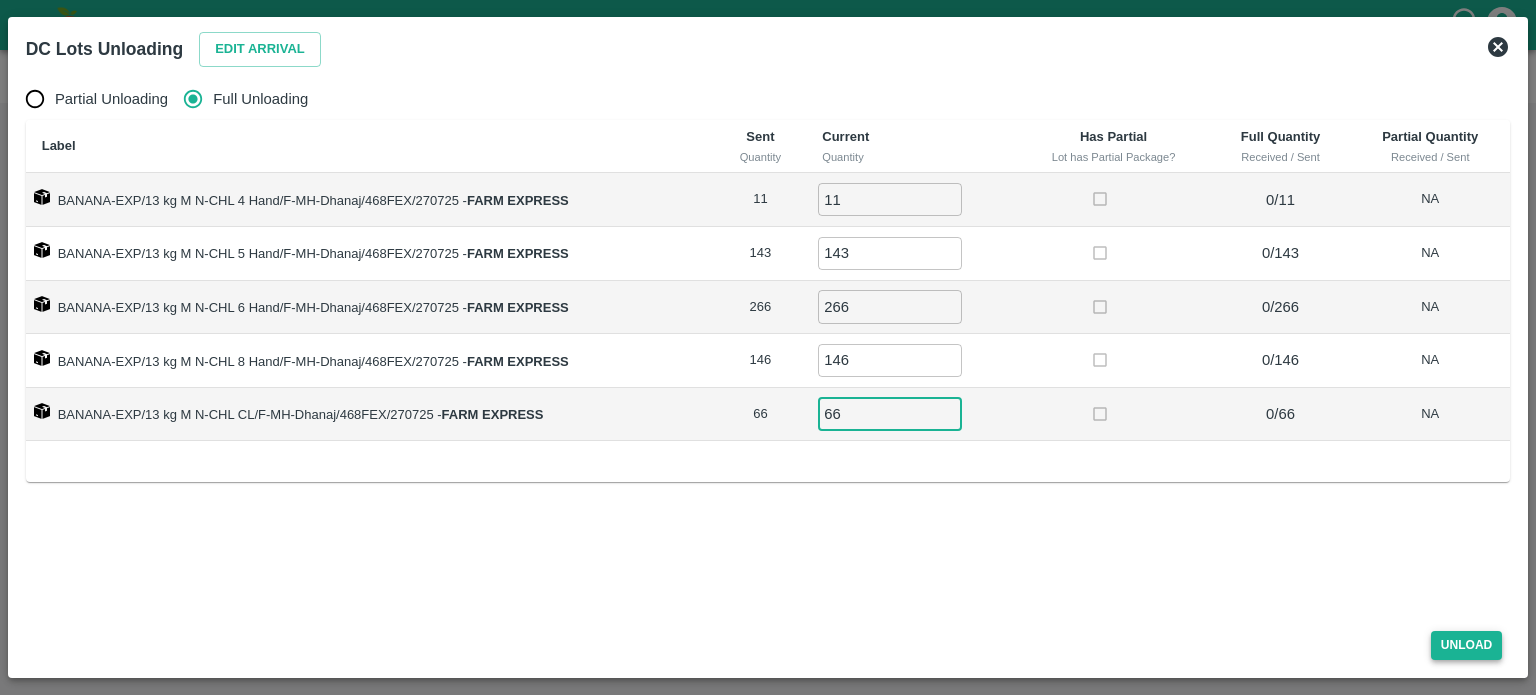 type on "66" 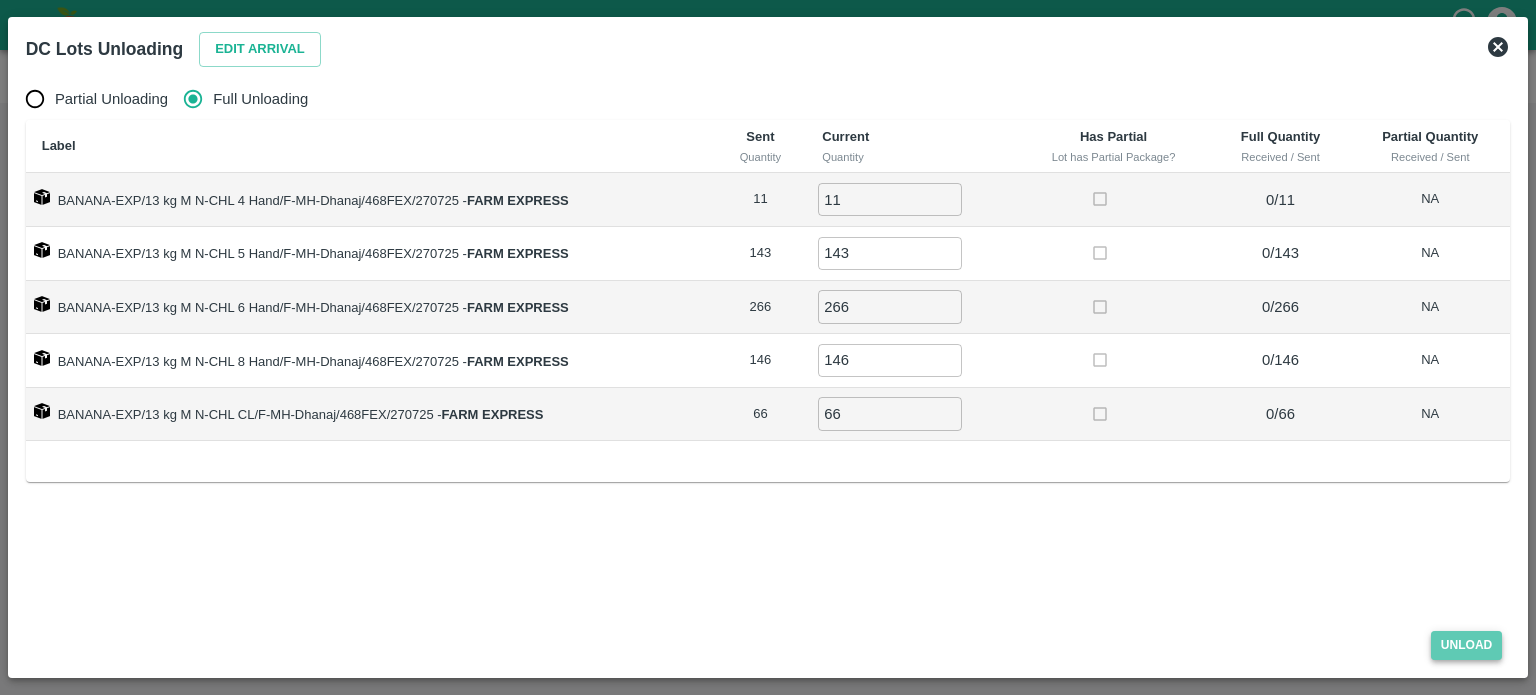 click on "Unload" at bounding box center (1467, 645) 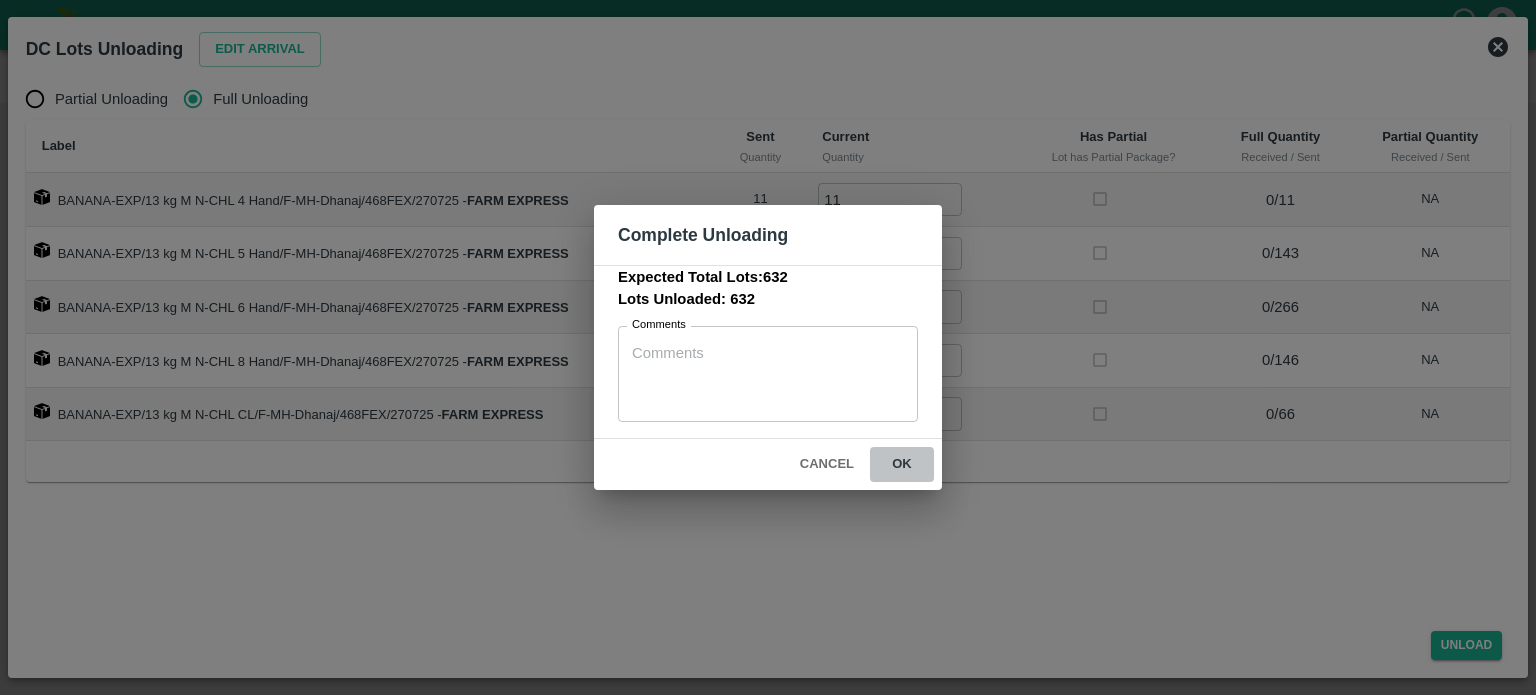 click on "ok" at bounding box center [902, 464] 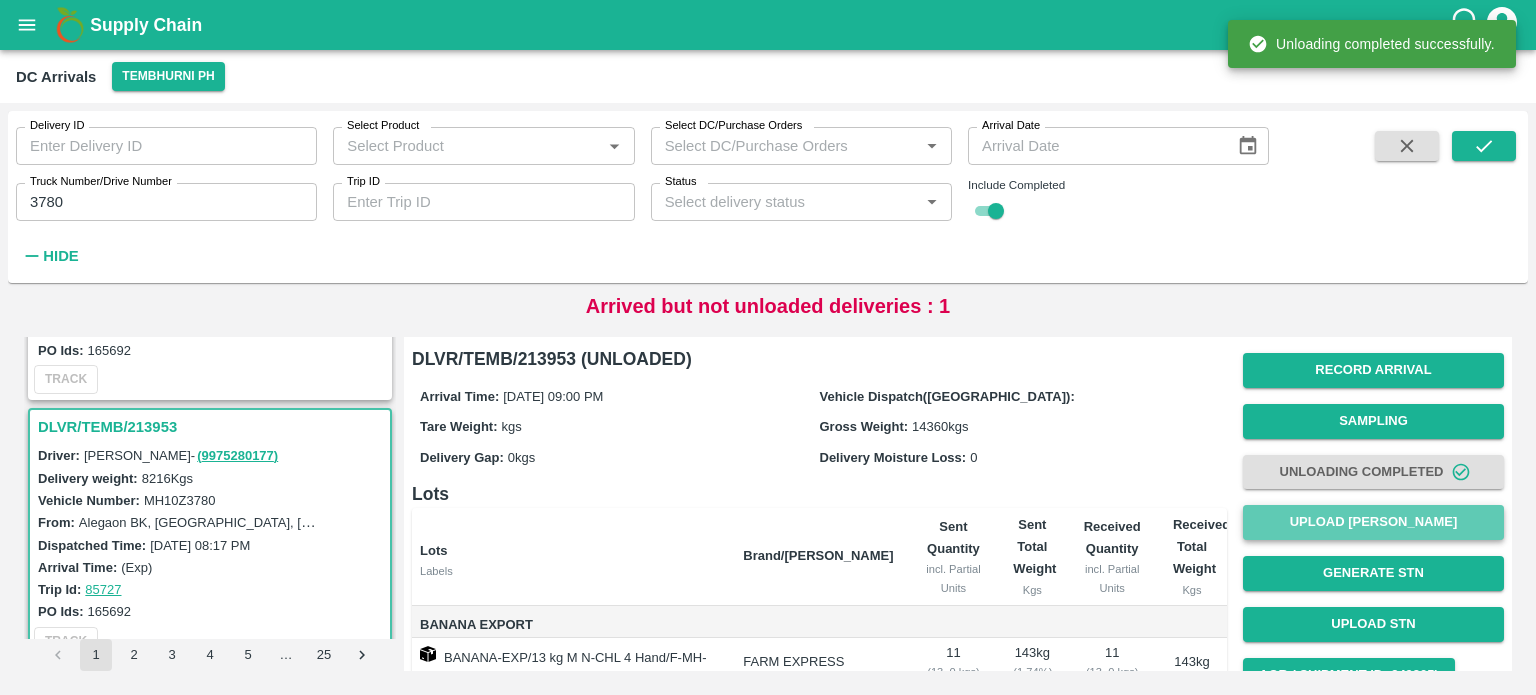 click on "Upload [PERSON_NAME]" at bounding box center (1373, 522) 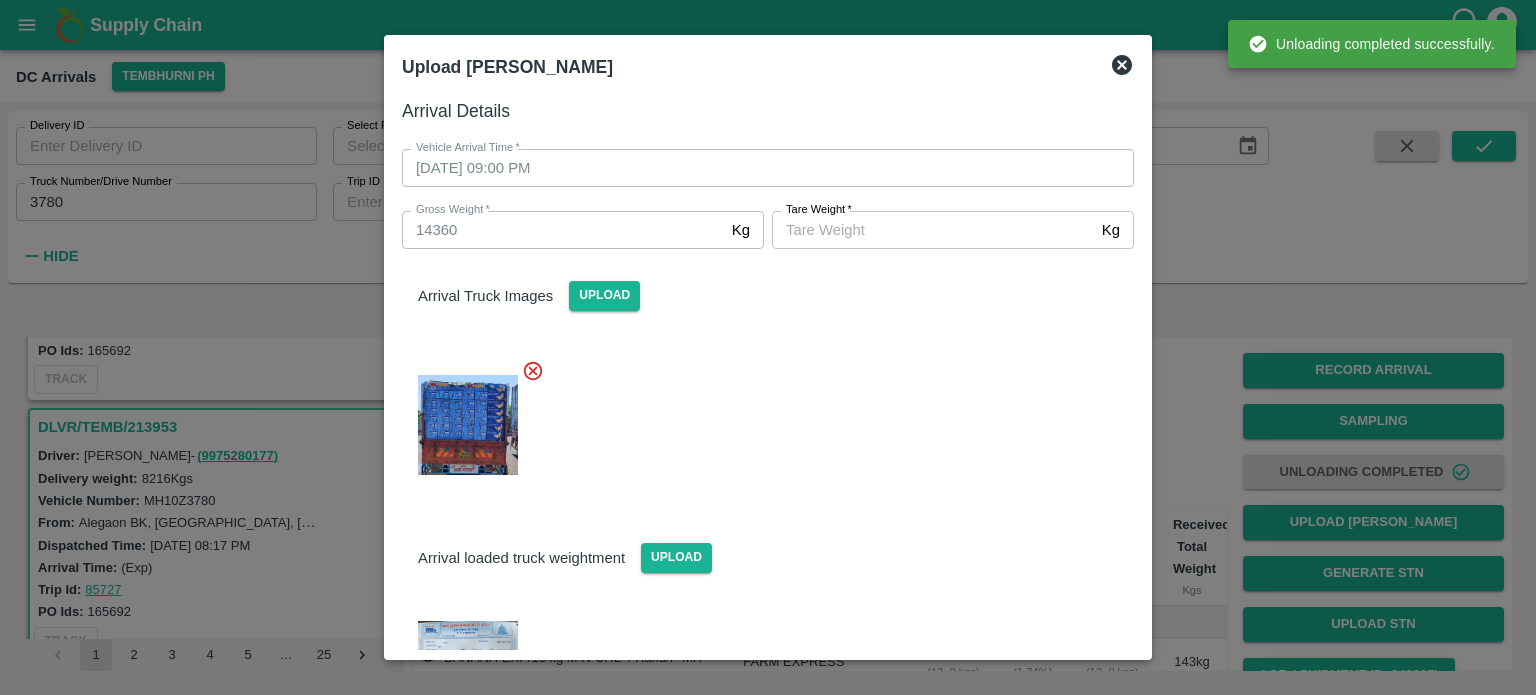 click on "[PERSON_NAME]   *" at bounding box center [933, 230] 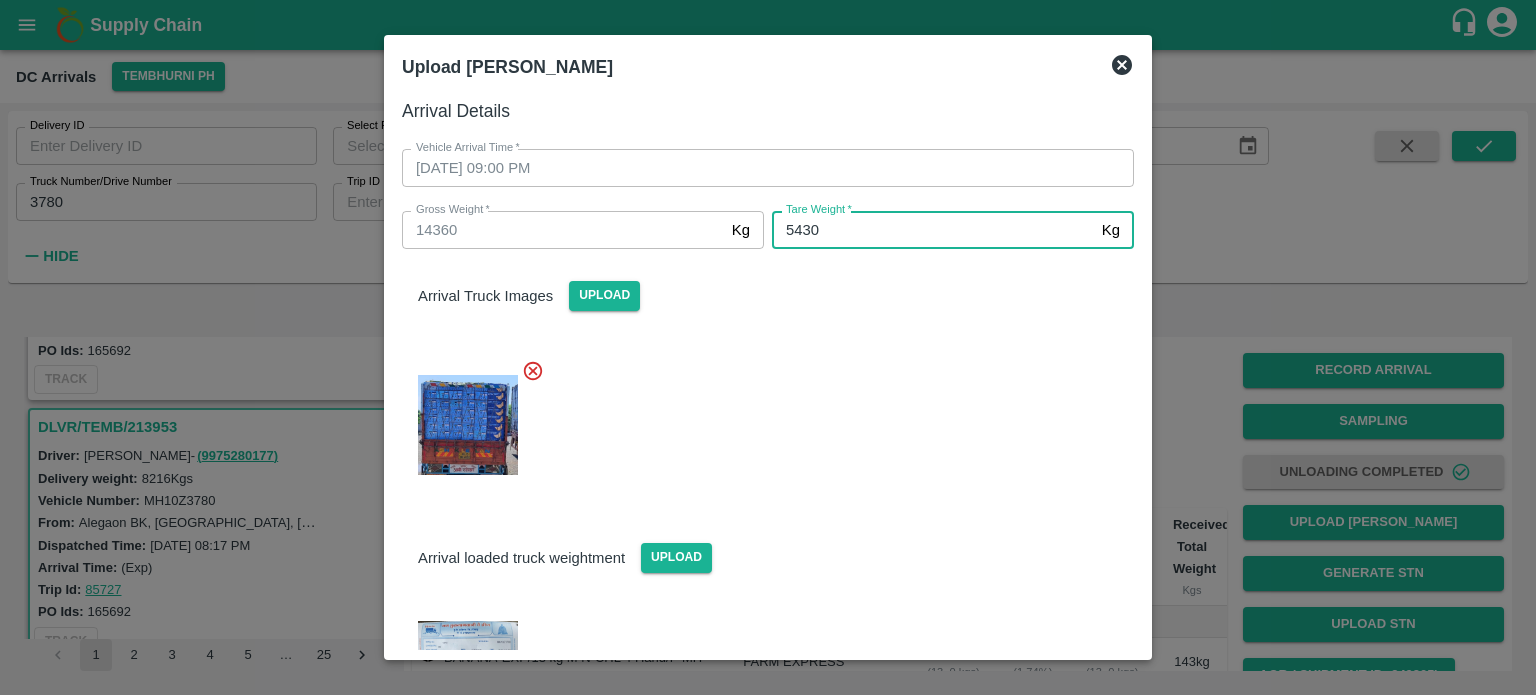 type on "5430" 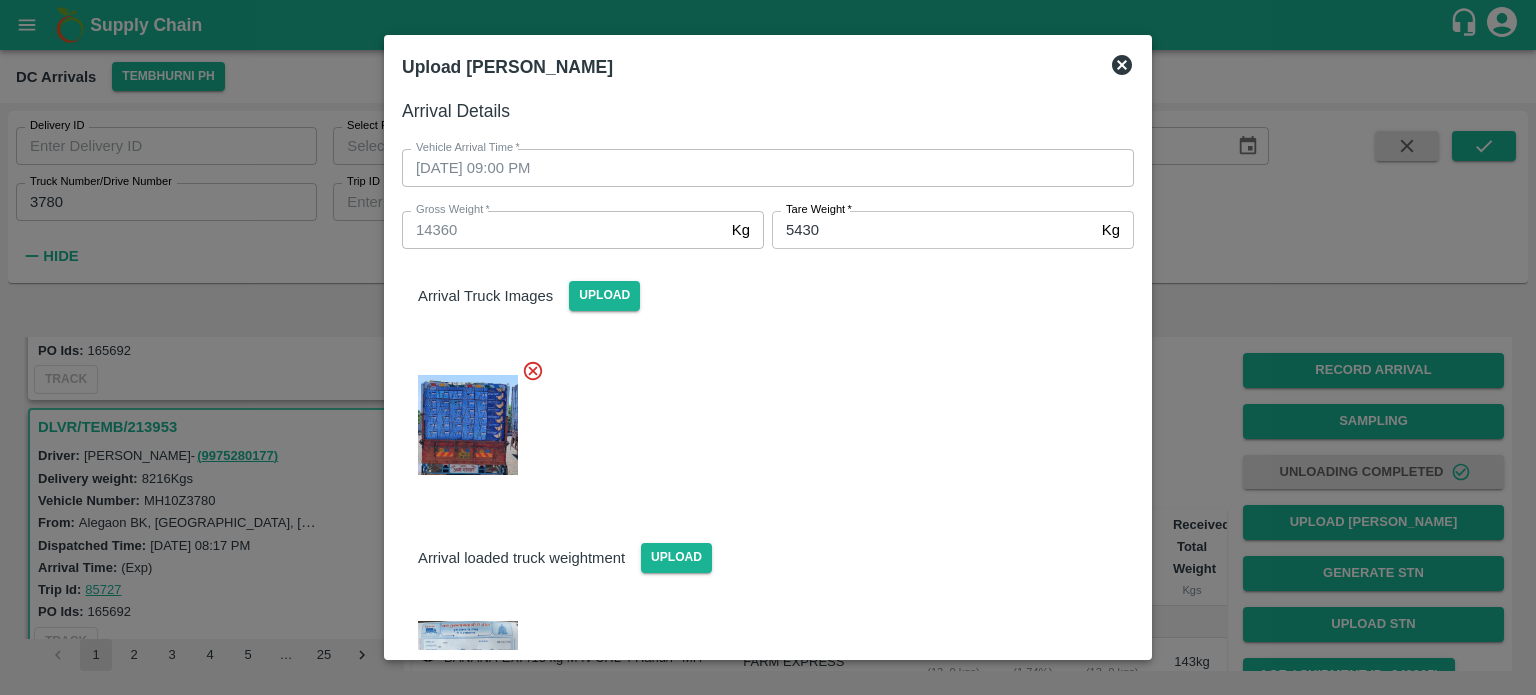 click at bounding box center (760, 419) 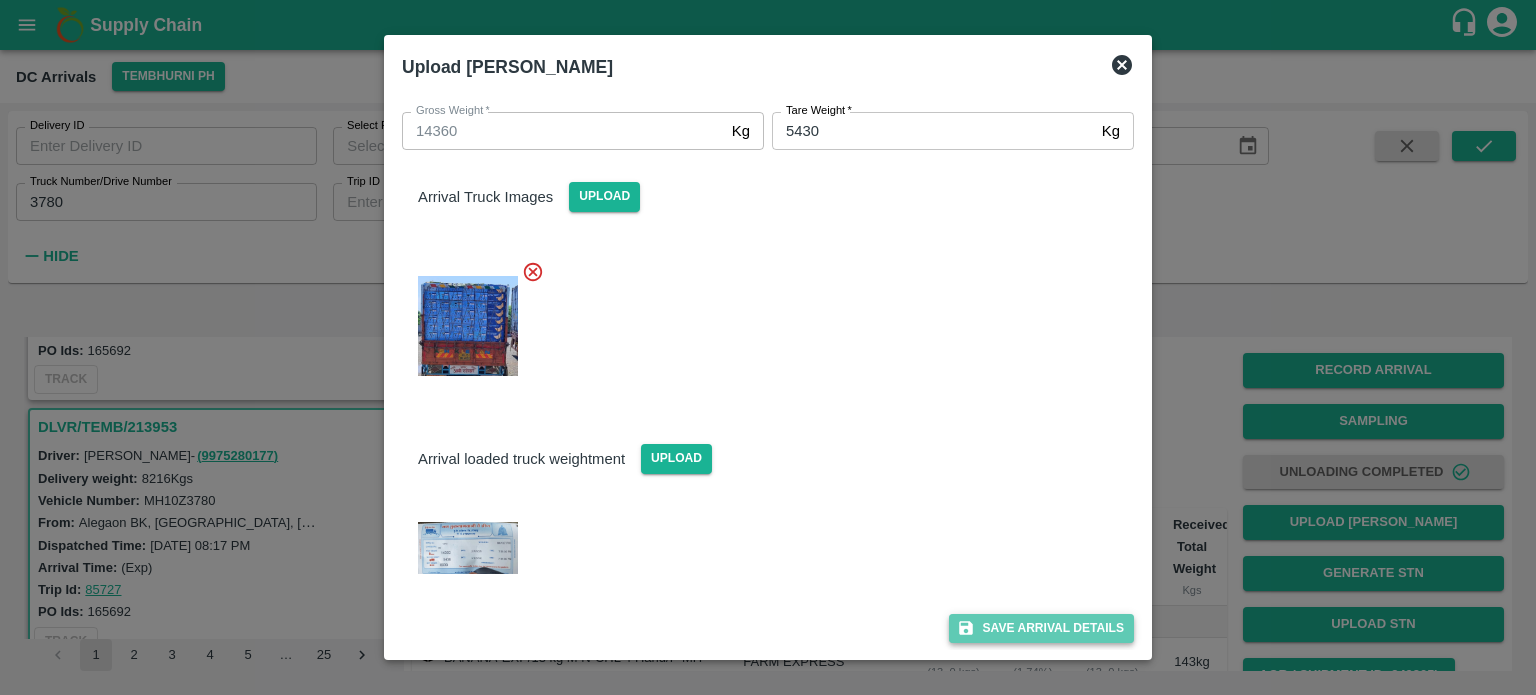 click on "Save Arrival Details" at bounding box center (1041, 628) 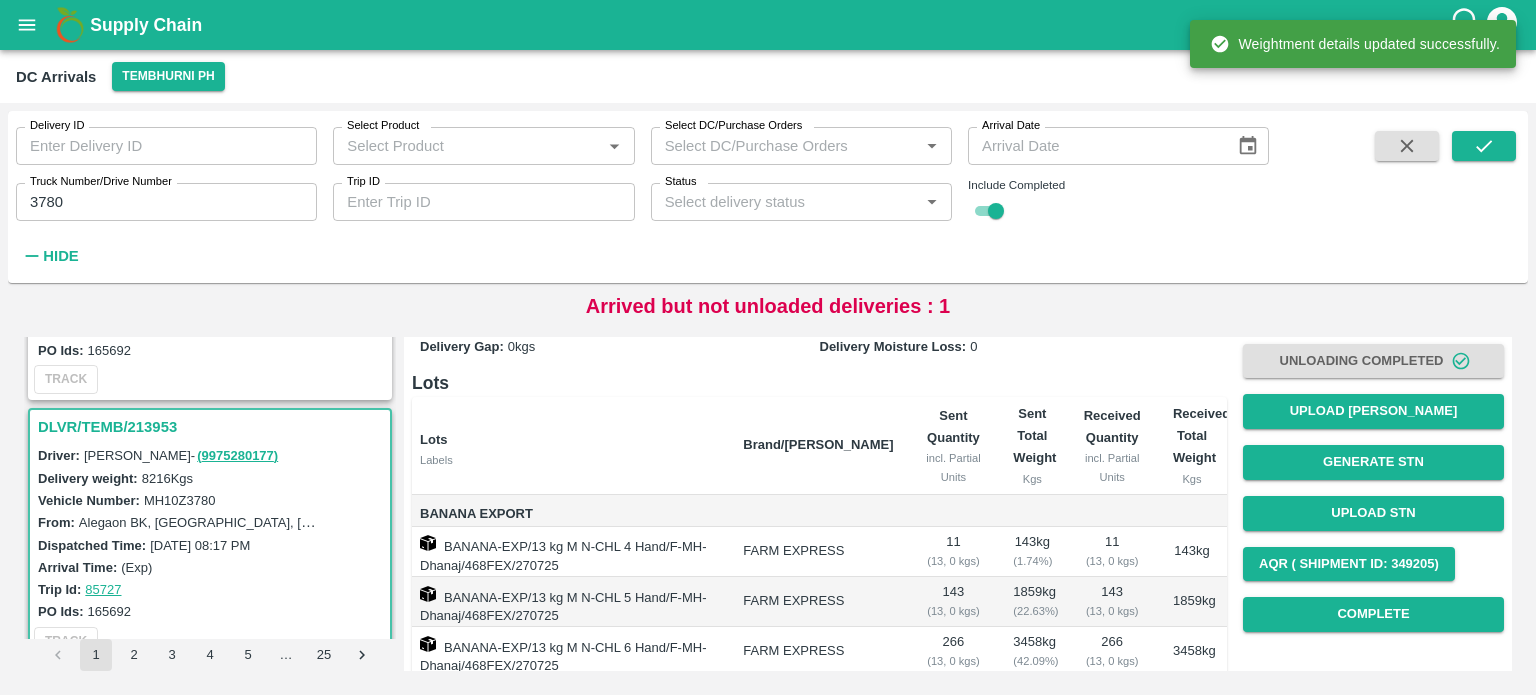 scroll, scrollTop: 116, scrollLeft: 0, axis: vertical 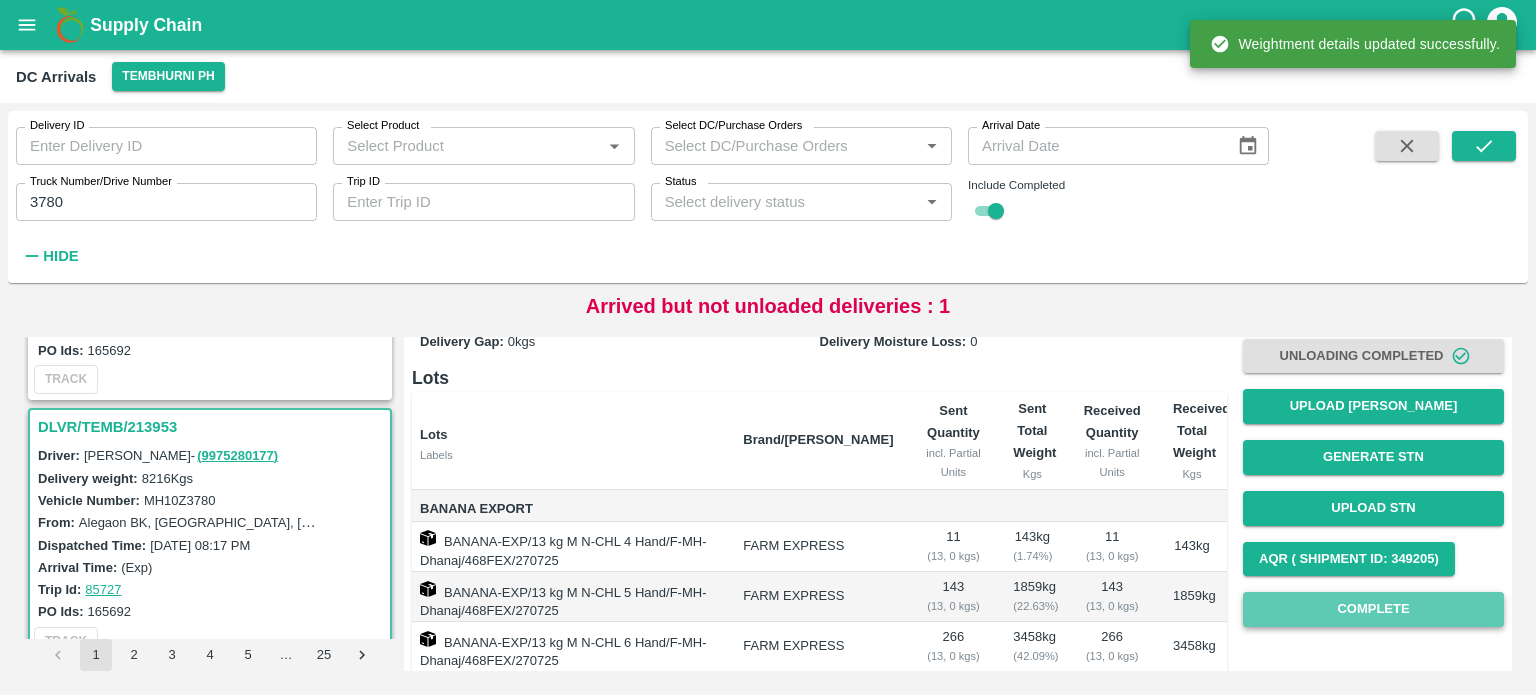 click on "Complete" at bounding box center (1373, 609) 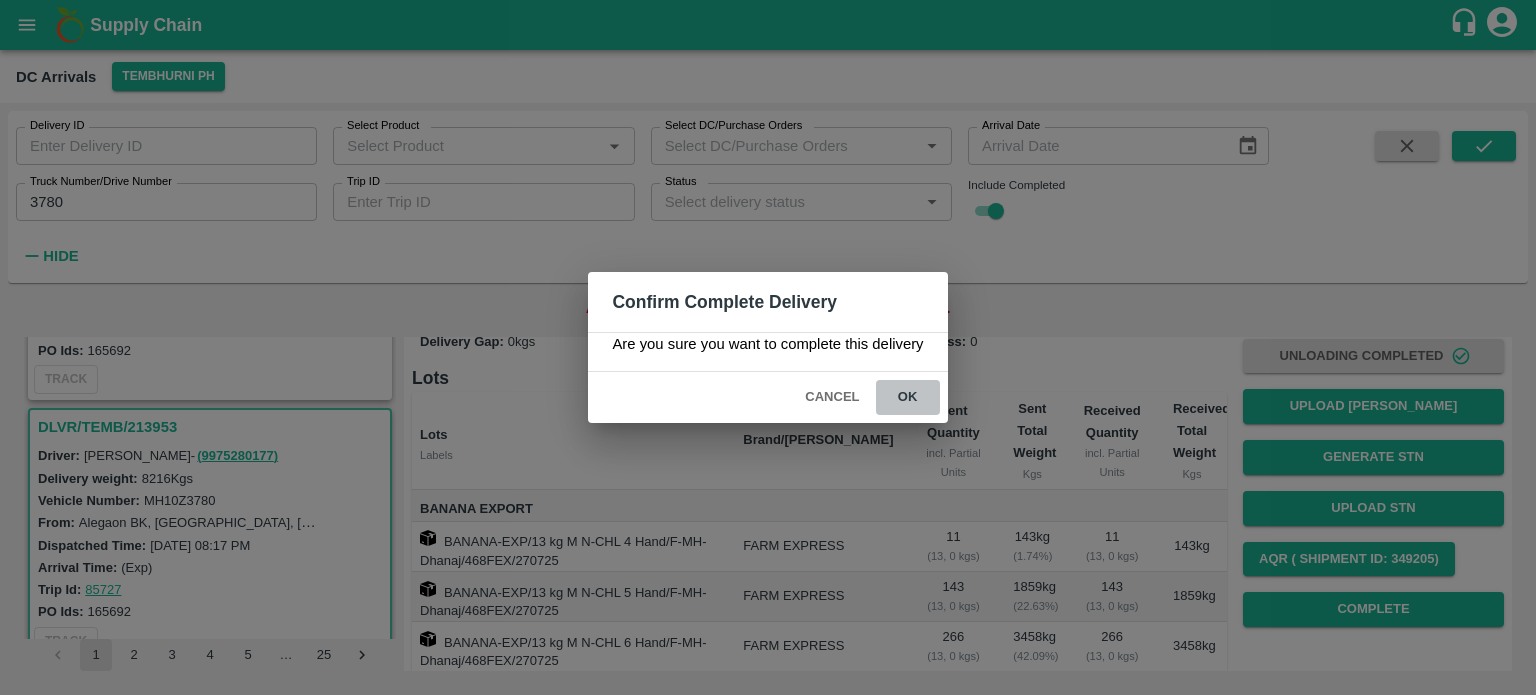 click on "ok" at bounding box center [908, 397] 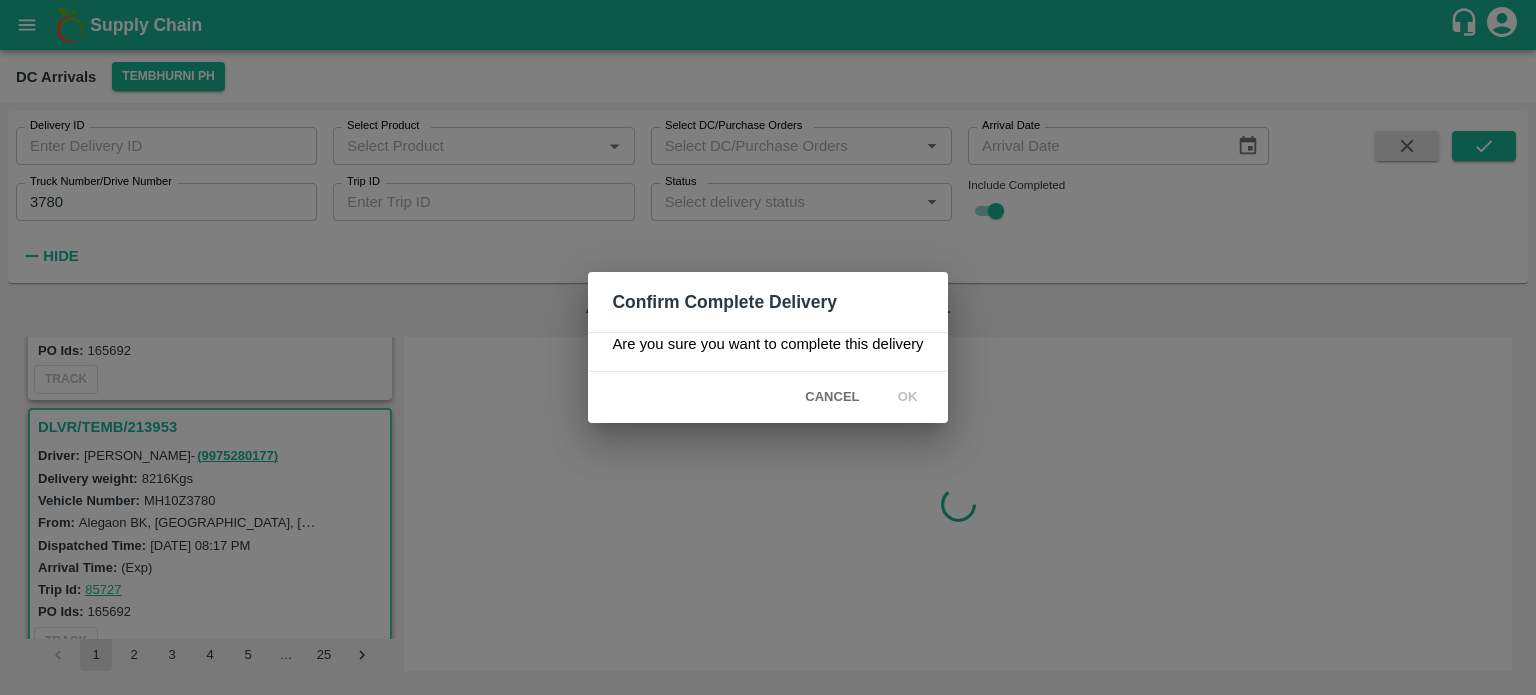 scroll, scrollTop: 0, scrollLeft: 0, axis: both 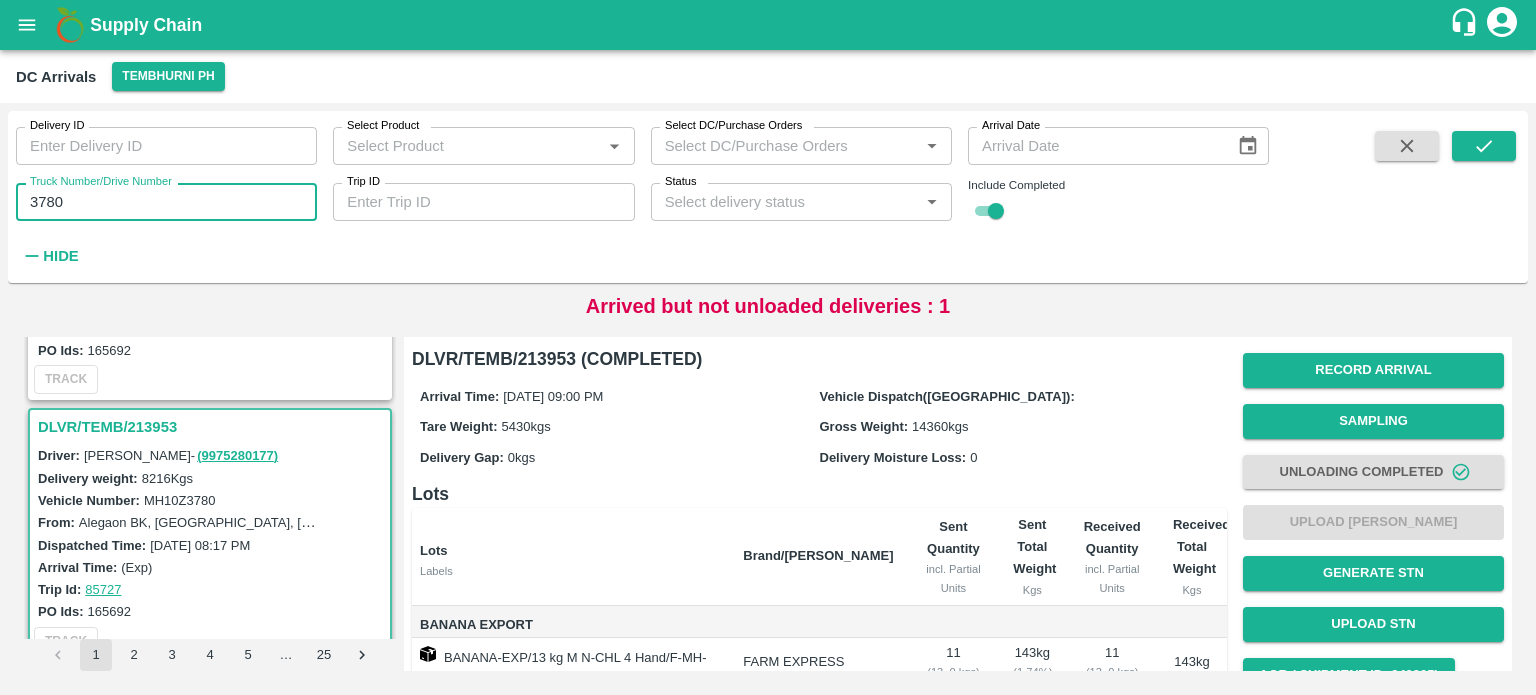 click on "3780" at bounding box center [166, 202] 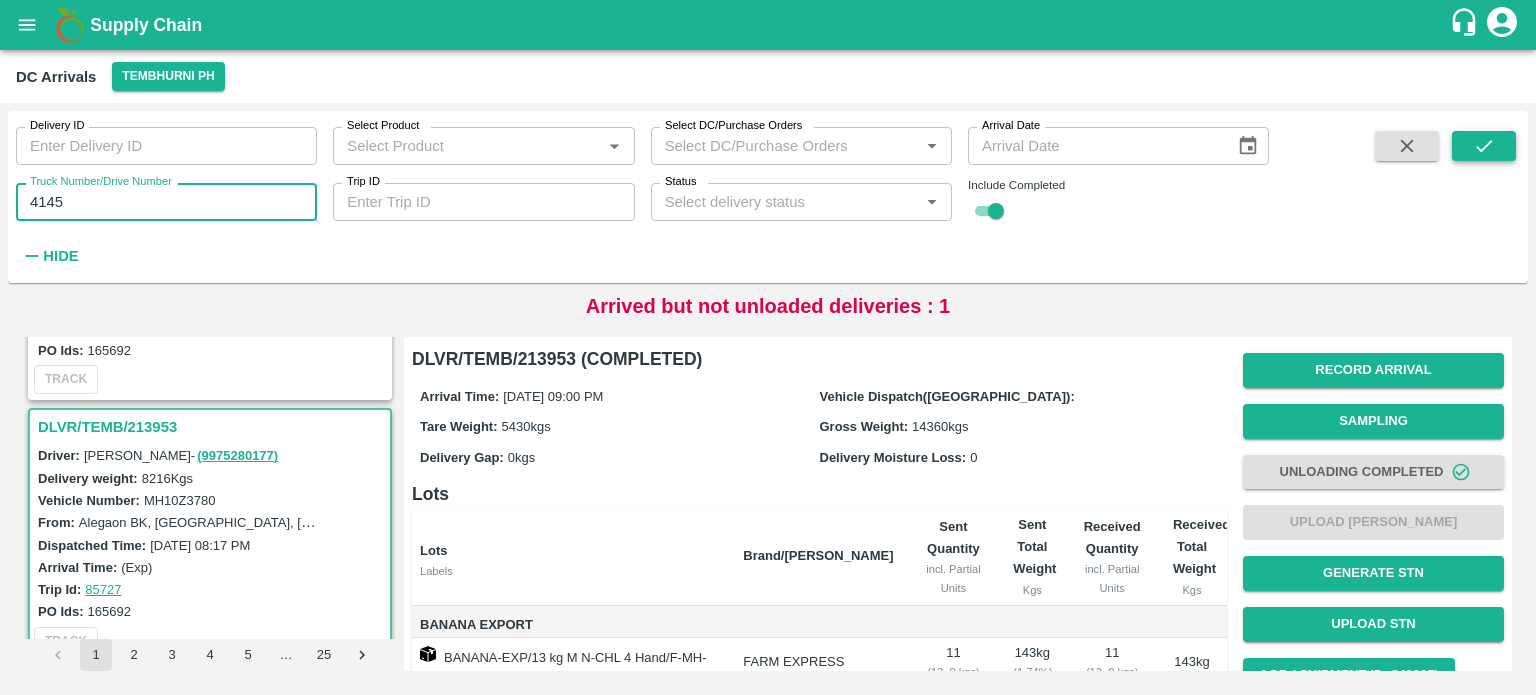 type on "4145" 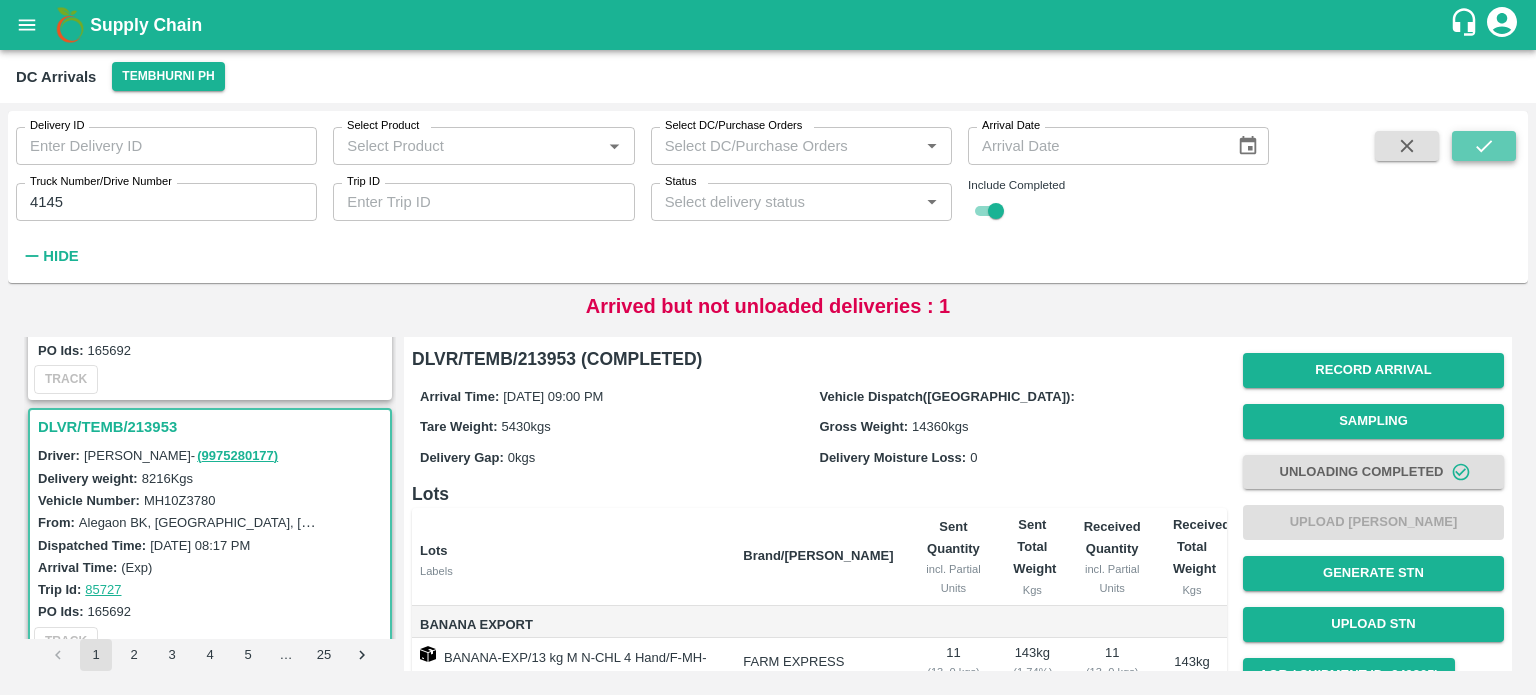 click 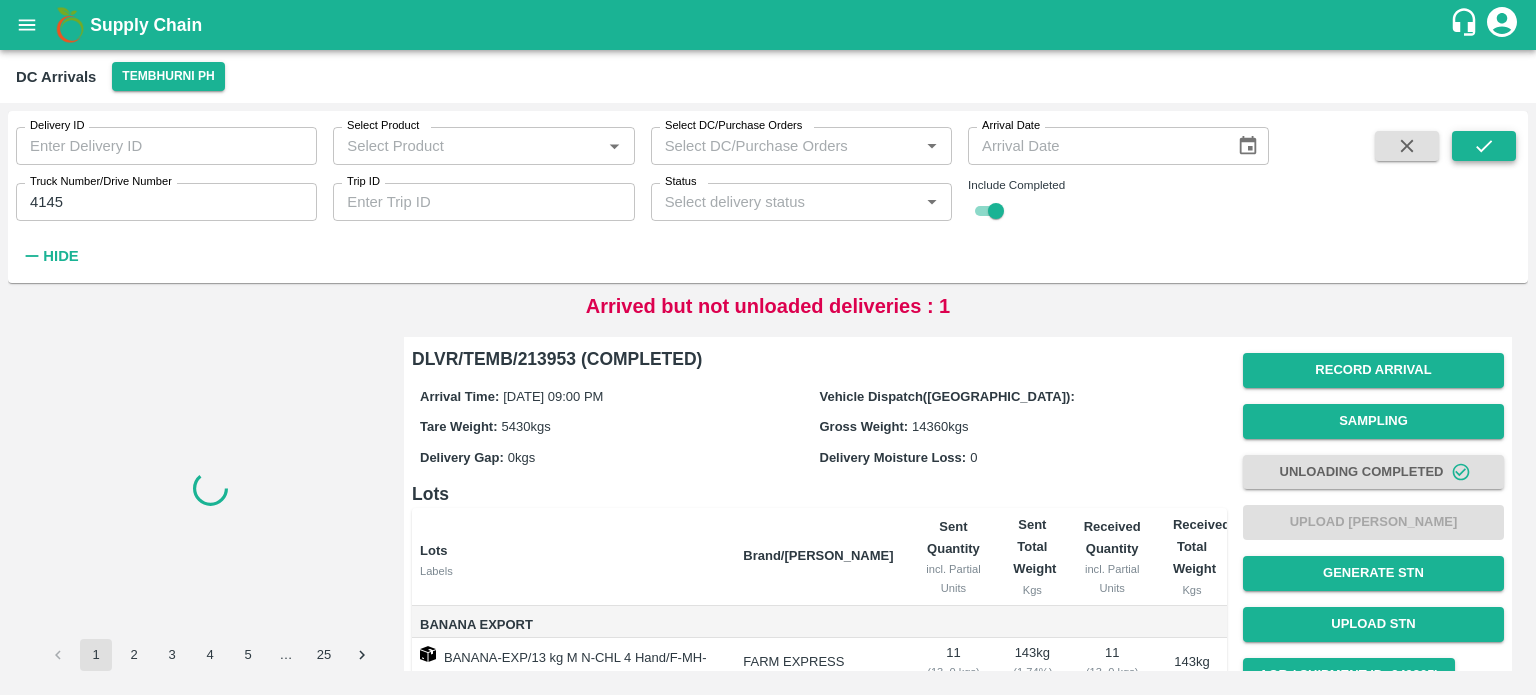 scroll, scrollTop: 0, scrollLeft: 0, axis: both 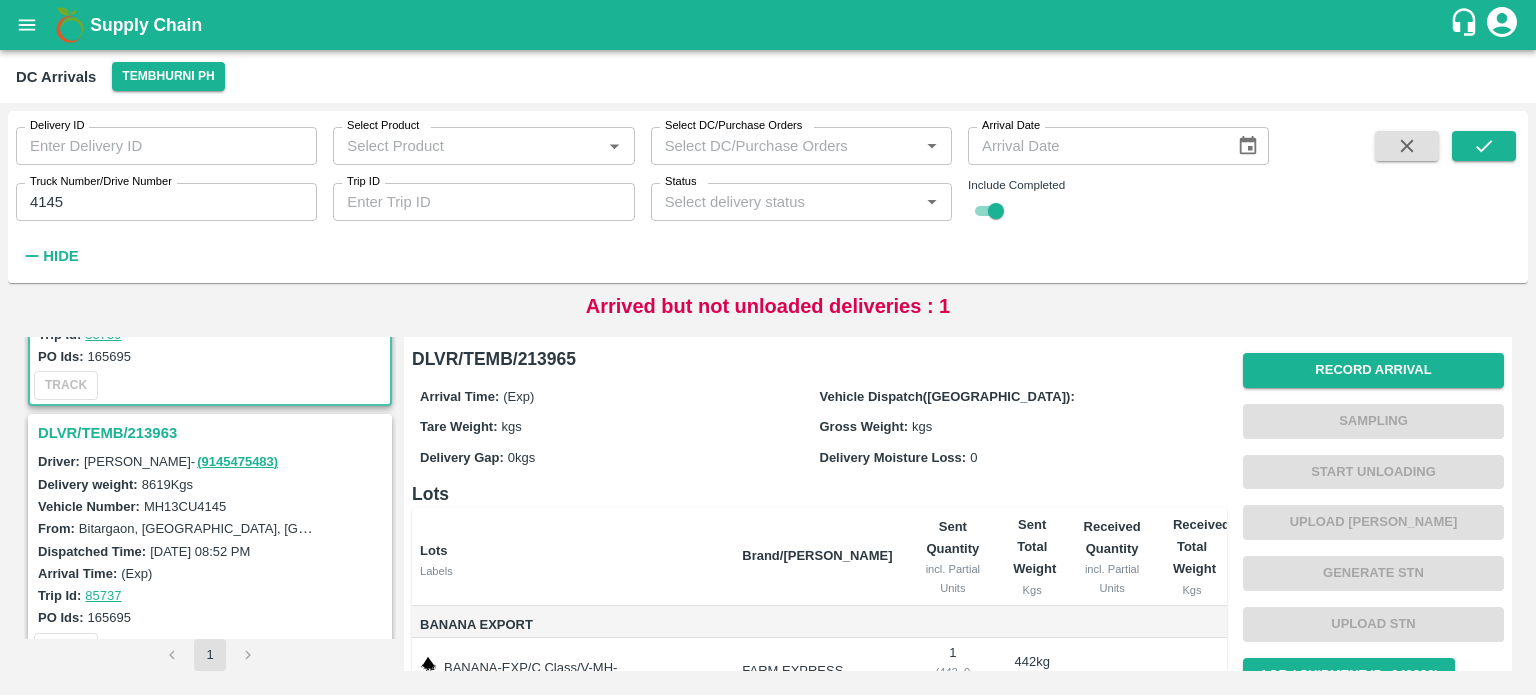 click on "DLVR/TEMB/213963" at bounding box center (213, 433) 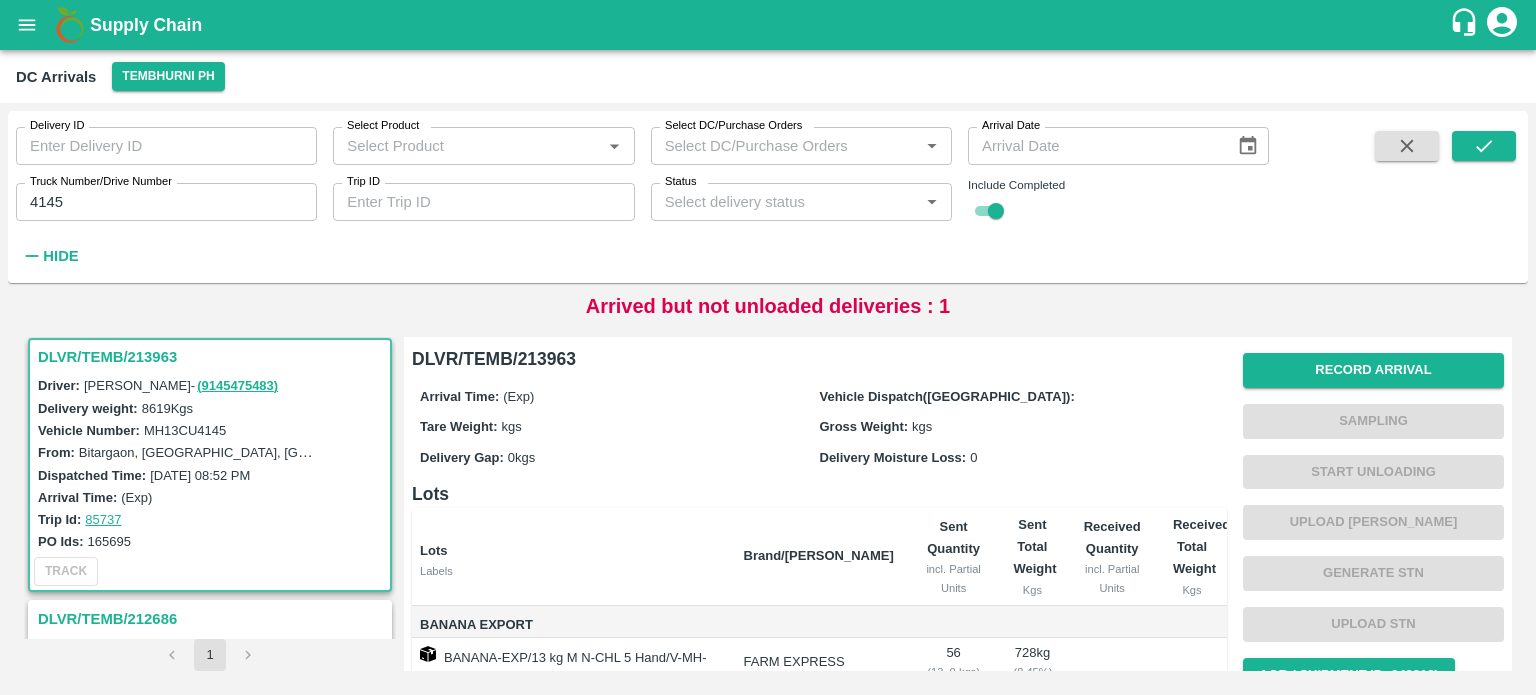 scroll, scrollTop: 266, scrollLeft: 0, axis: vertical 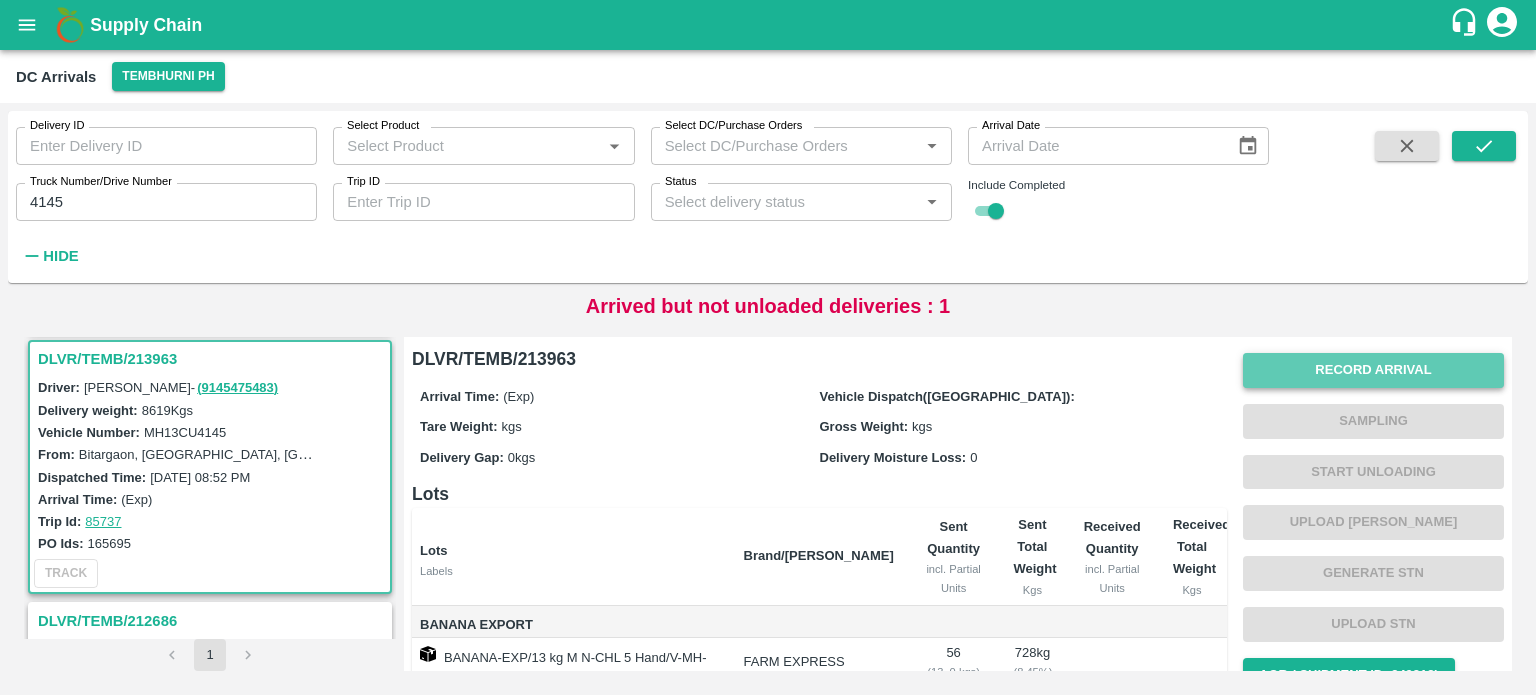 click on "Record Arrival" at bounding box center (1373, 370) 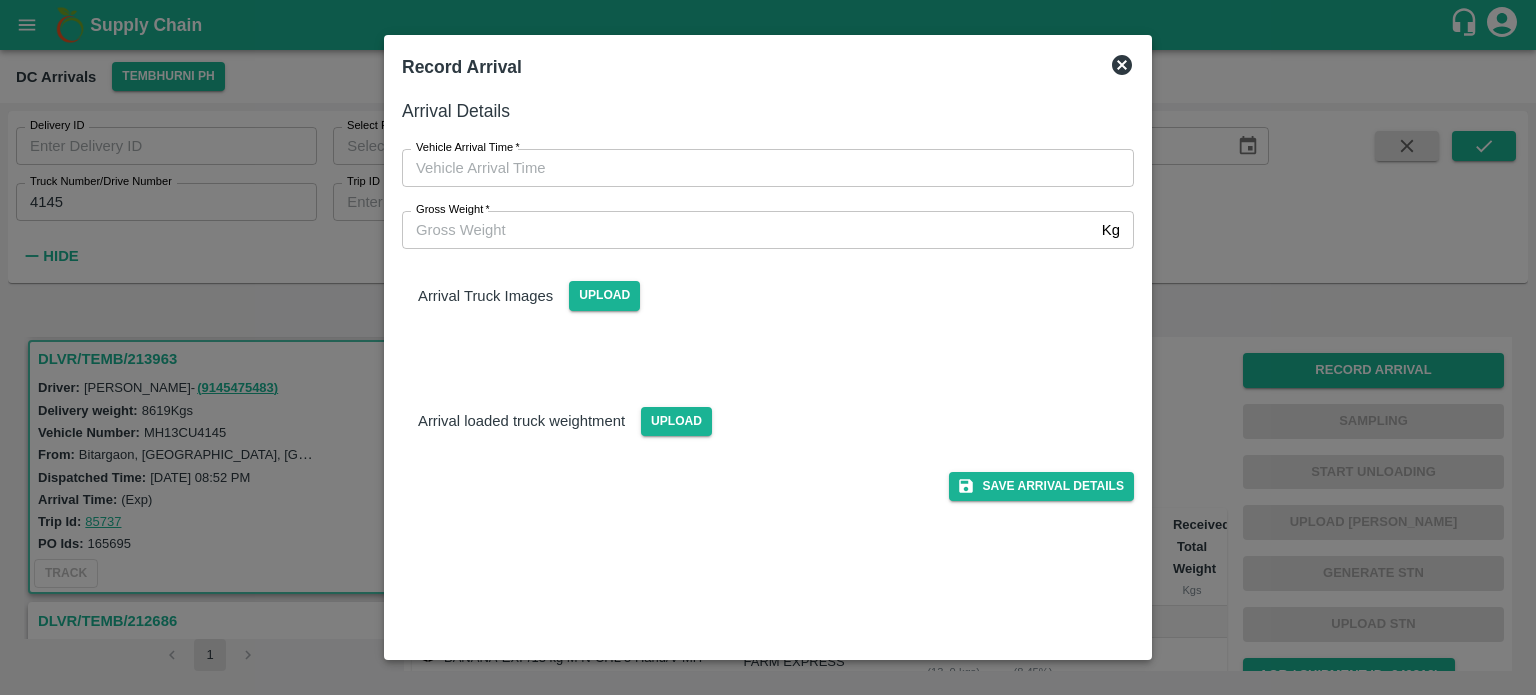 type on "DD/MM/YYYY hh:mm aa" 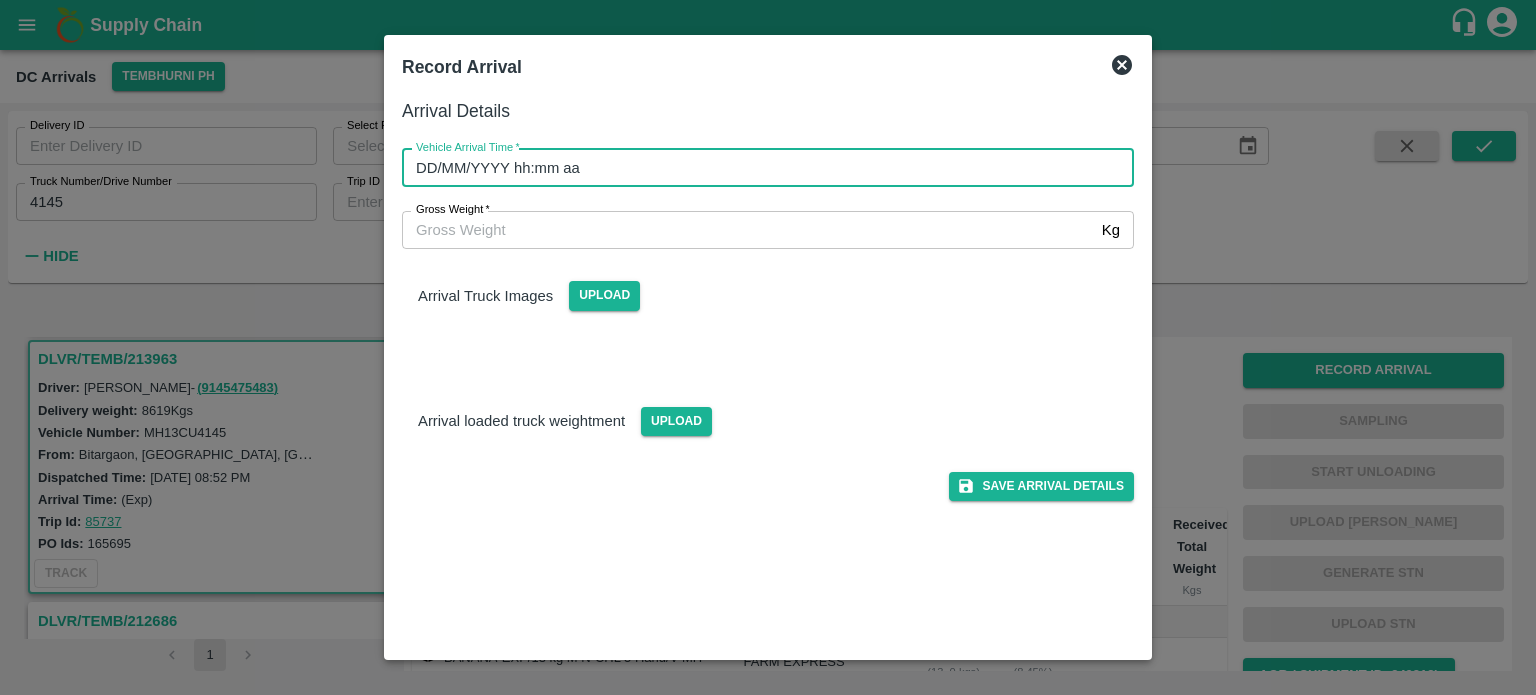 click on "DD/MM/YYYY hh:mm aa" at bounding box center (761, 168) 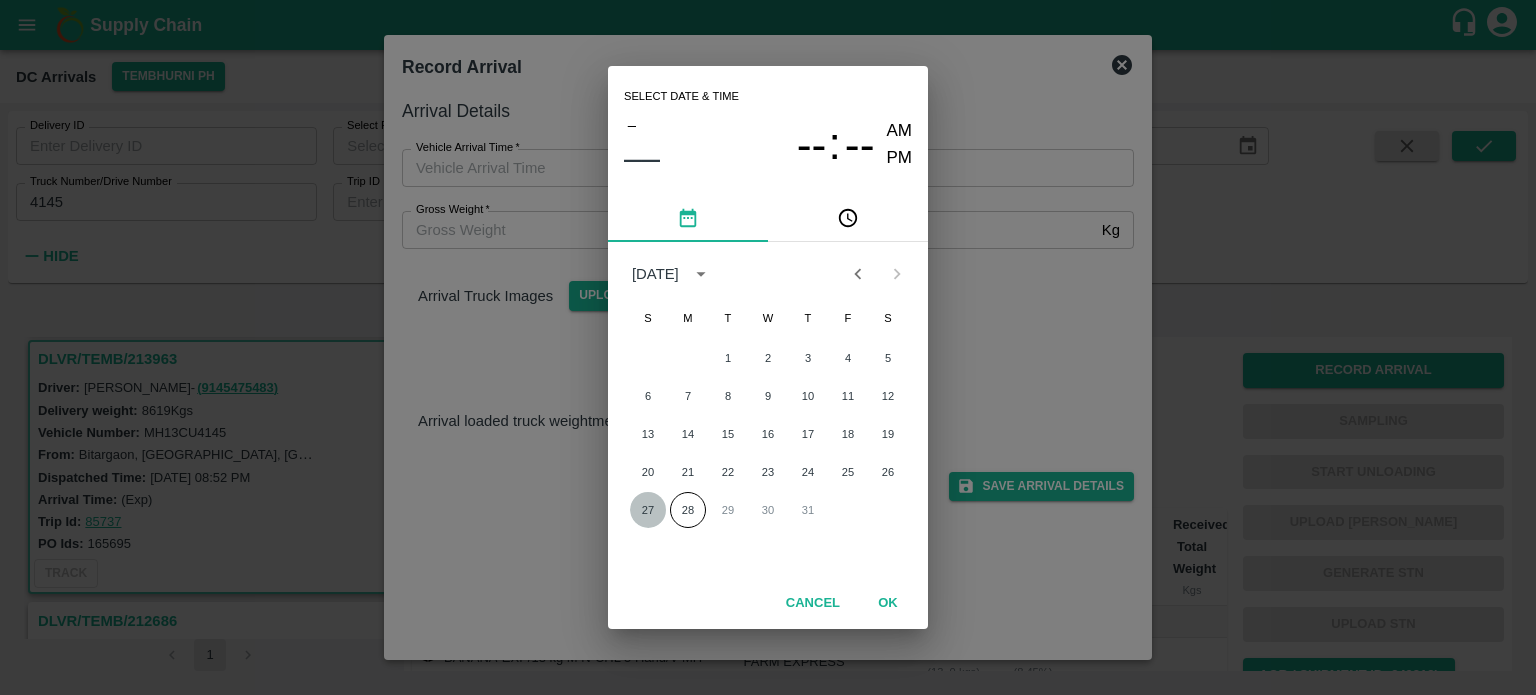 click on "27" at bounding box center [648, 510] 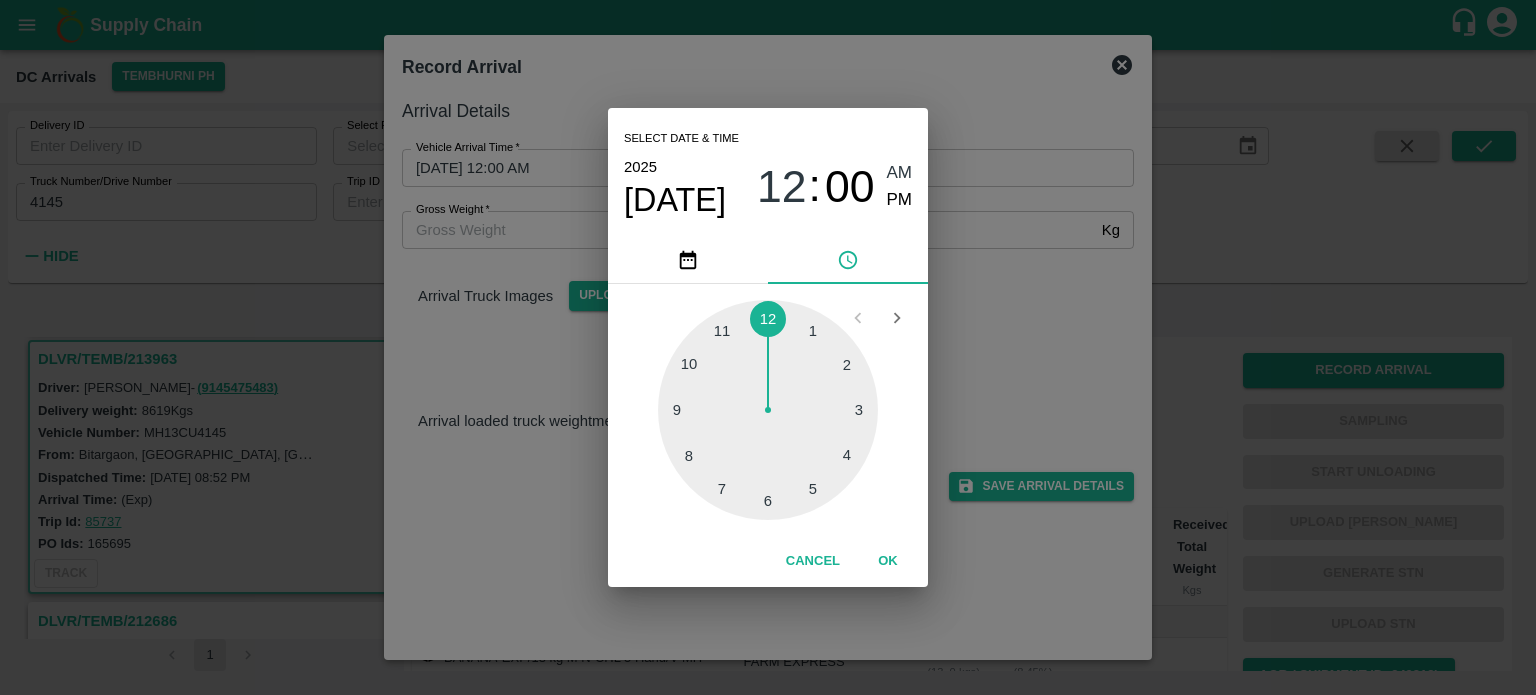 click at bounding box center [768, 410] 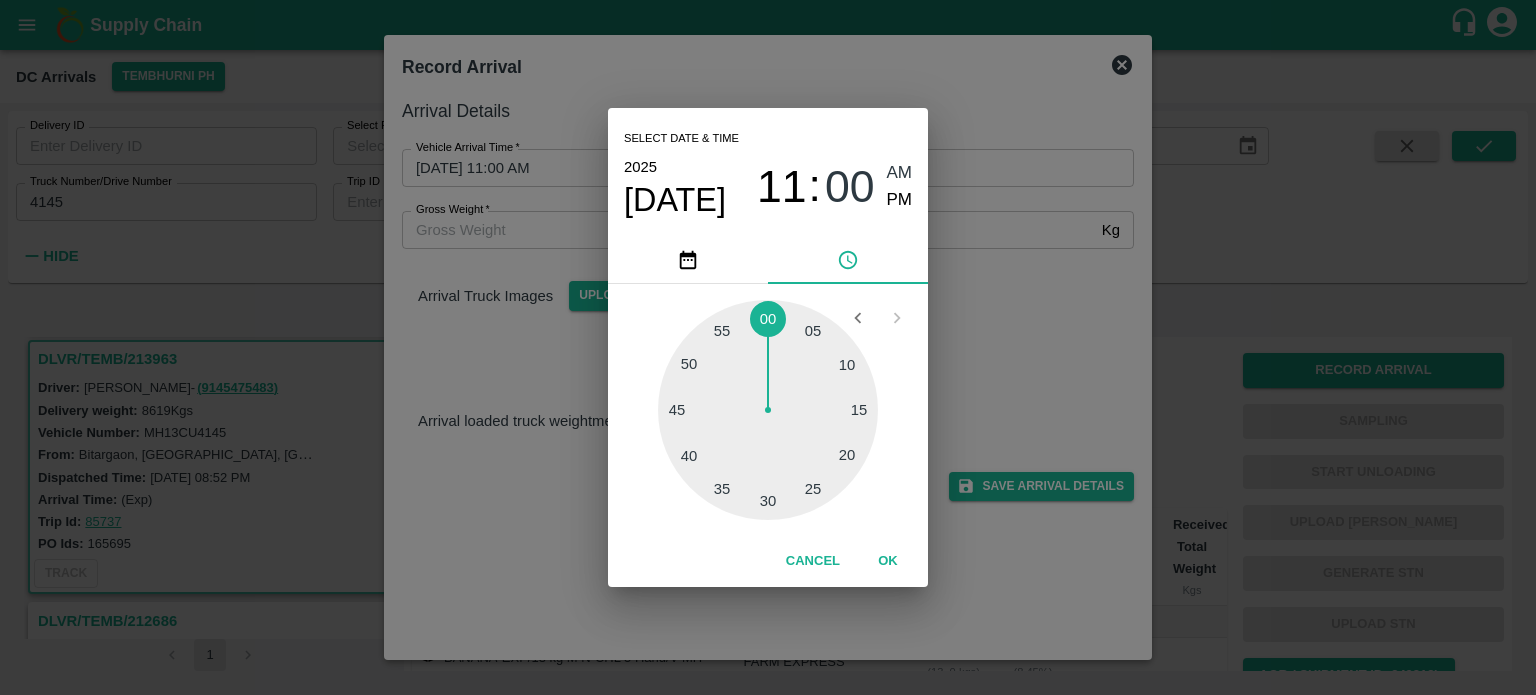 click at bounding box center (768, 410) 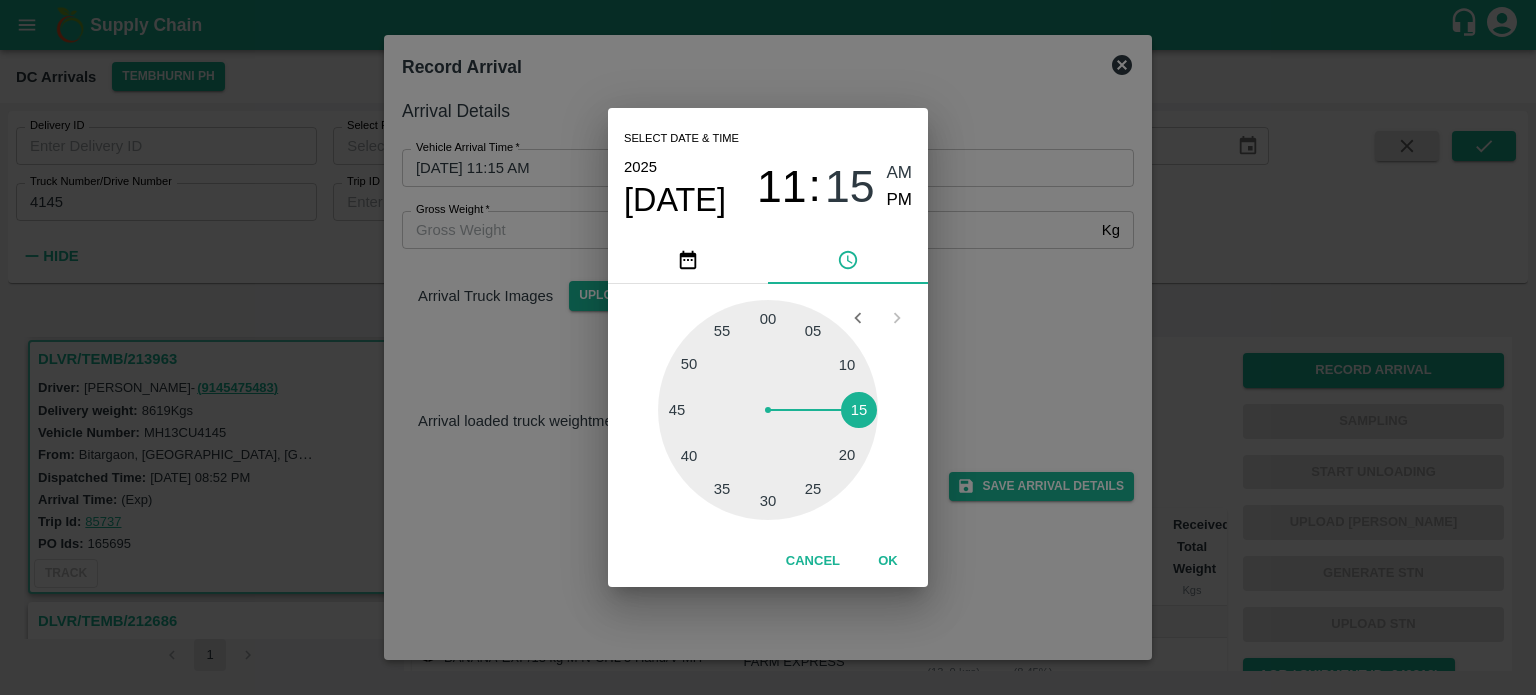 click on "PM" at bounding box center [900, 200] 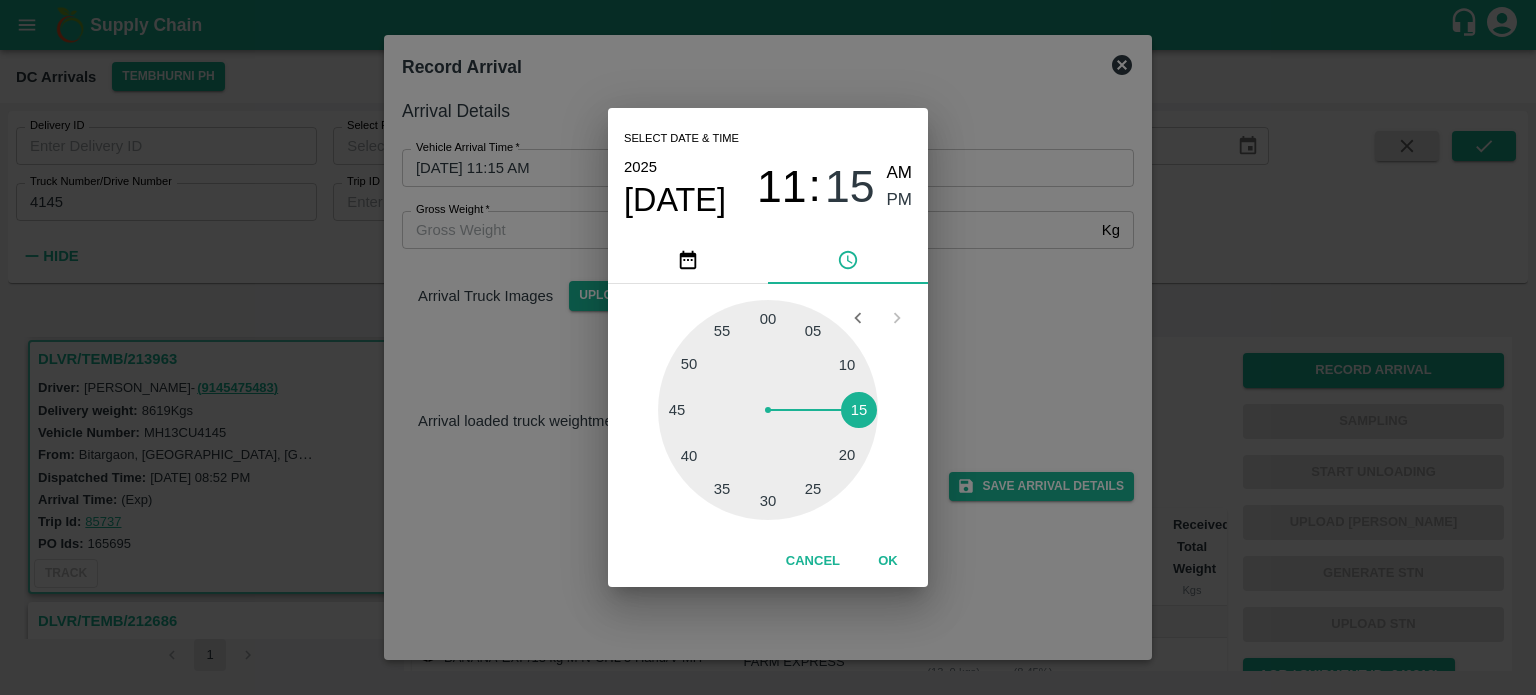 type on "[DATE] 11:15 PM" 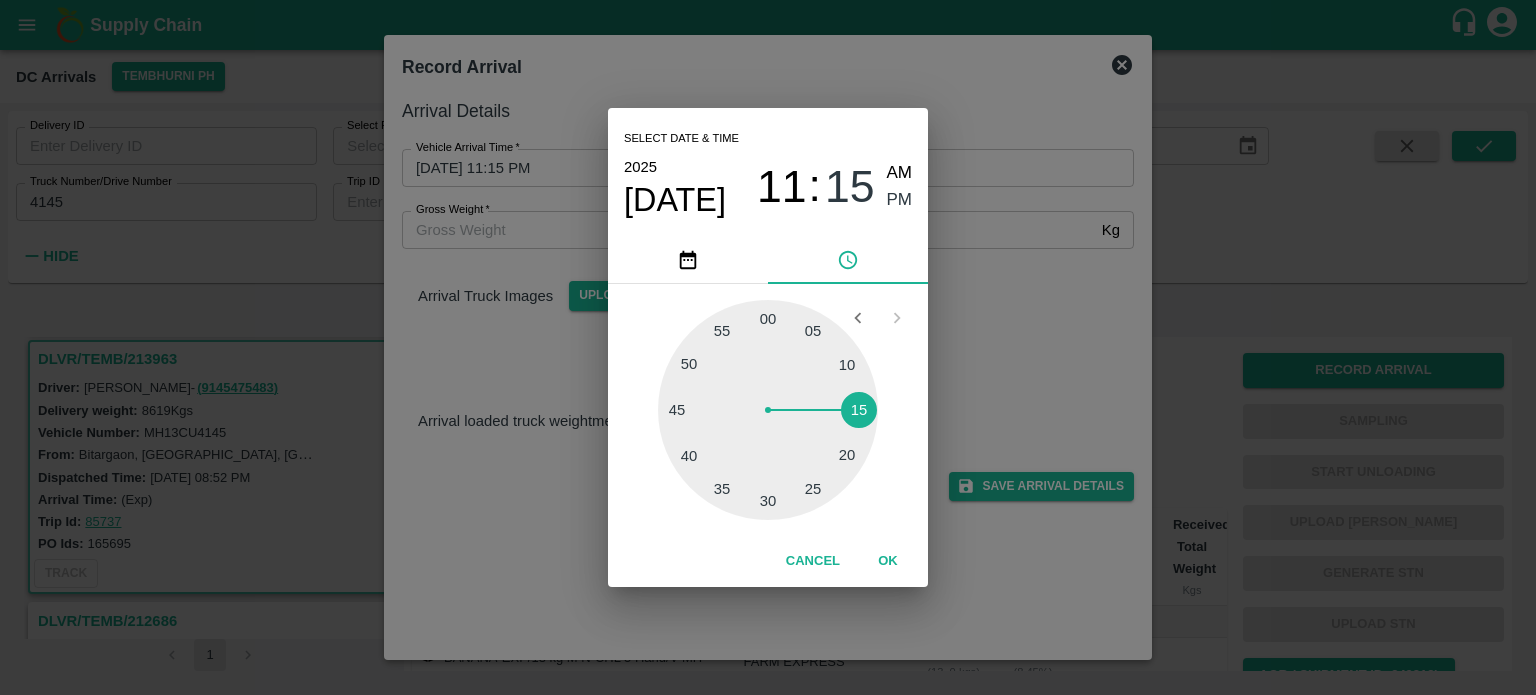click on "Select date & time [DATE] 11 : 15 AM PM 05 10 15 20 25 30 35 40 45 50 55 00 Cancel OK" at bounding box center (768, 347) 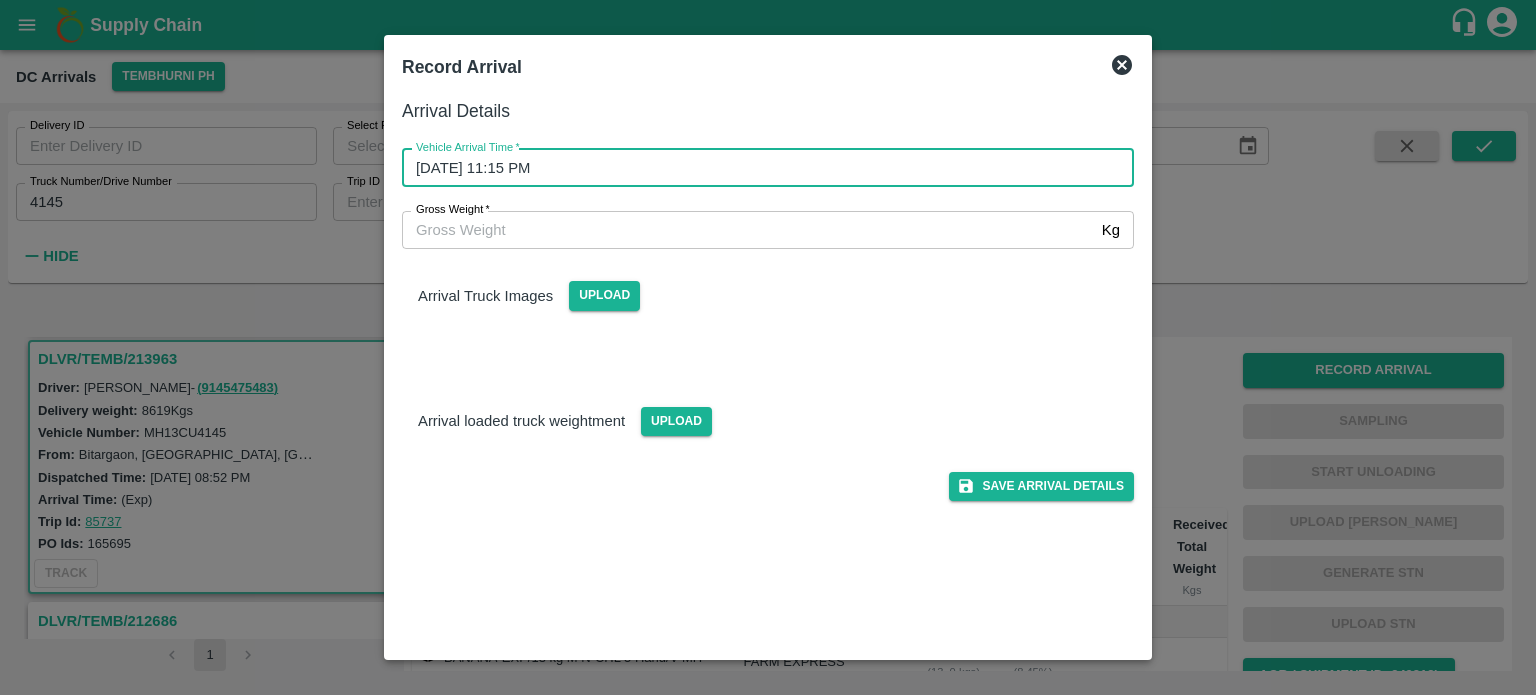 click on "Gross Weight   *" at bounding box center (748, 230) 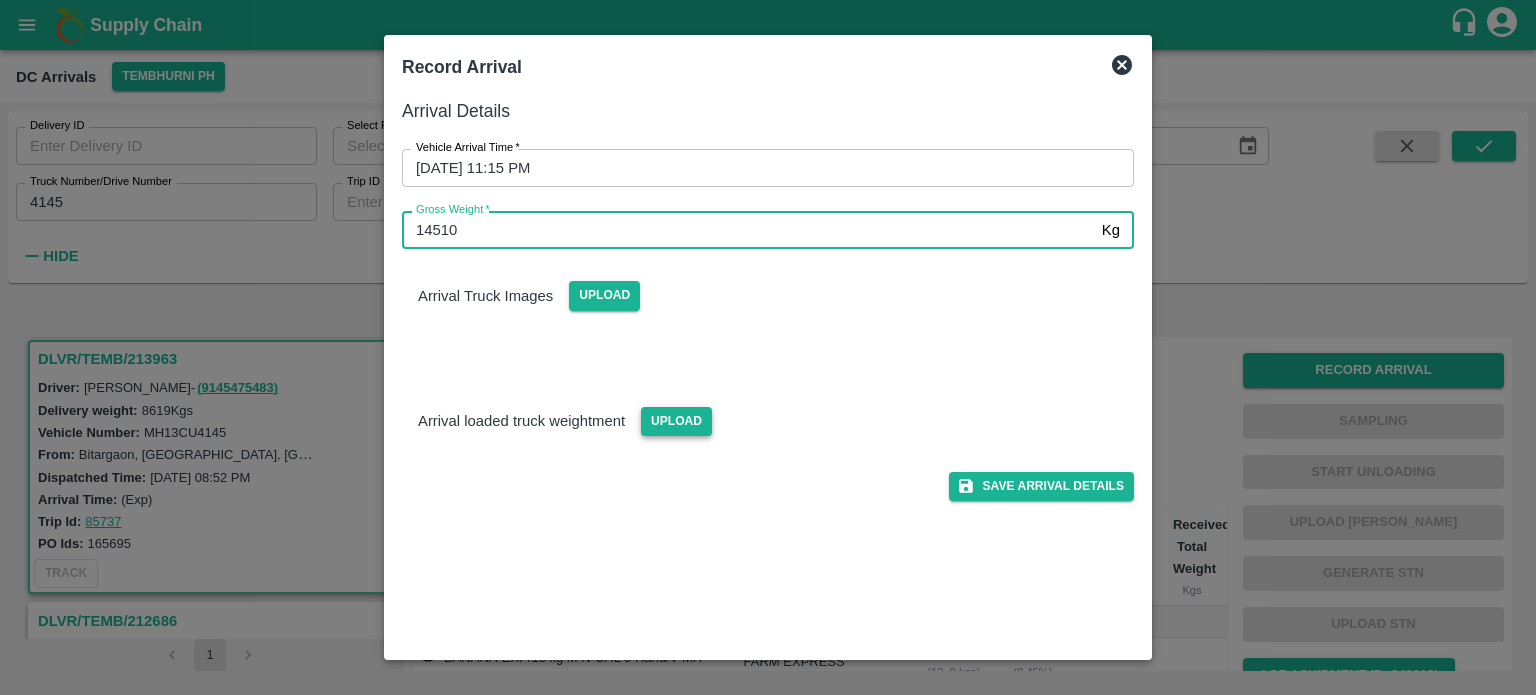 type on "14510" 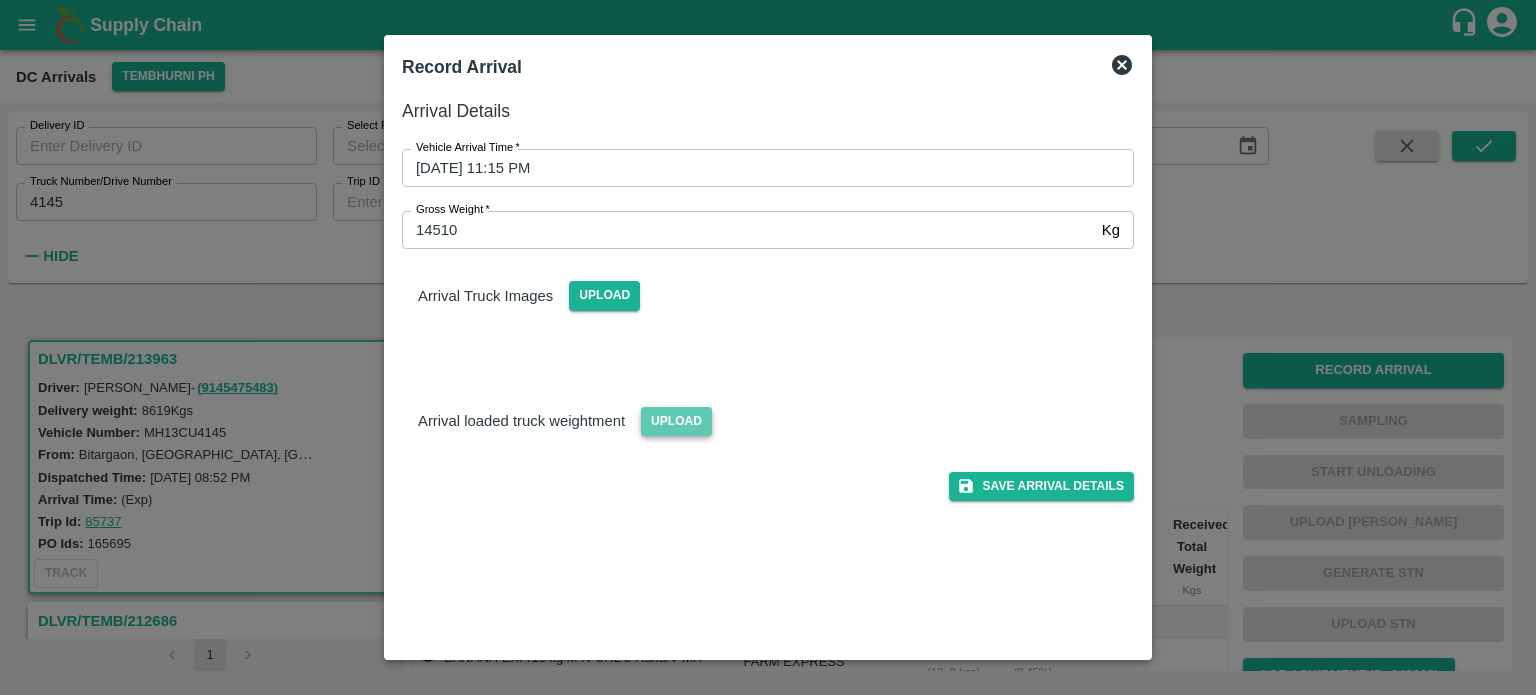 click on "Upload" at bounding box center [676, 421] 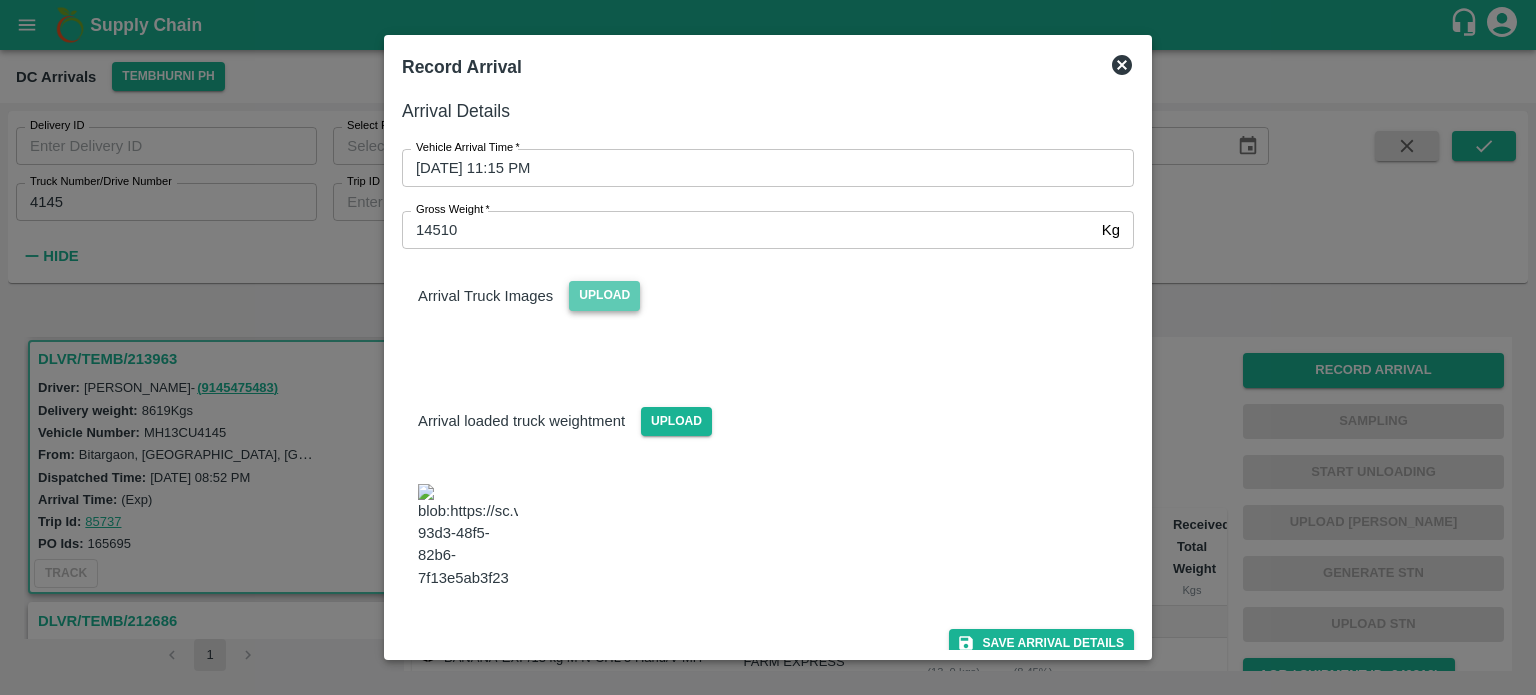 click on "Upload" at bounding box center (604, 295) 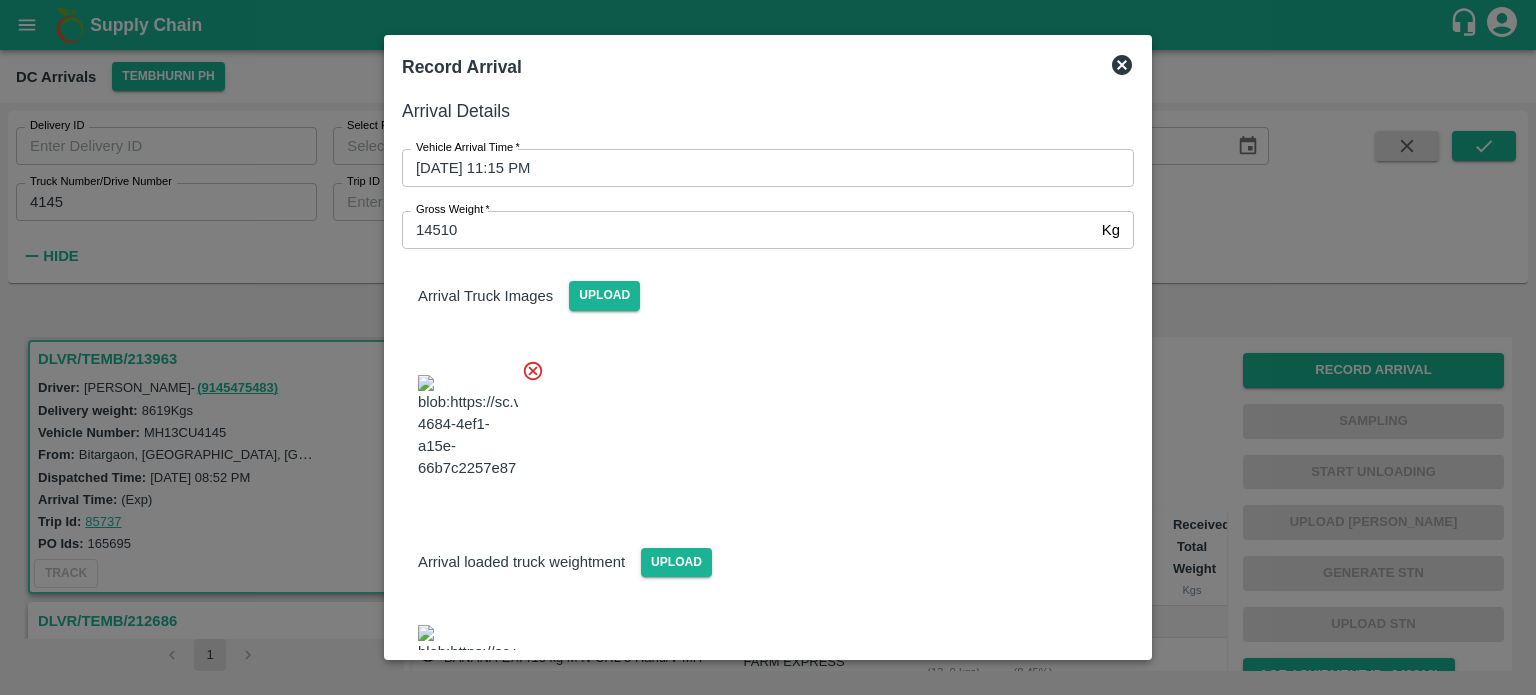 click at bounding box center (760, 421) 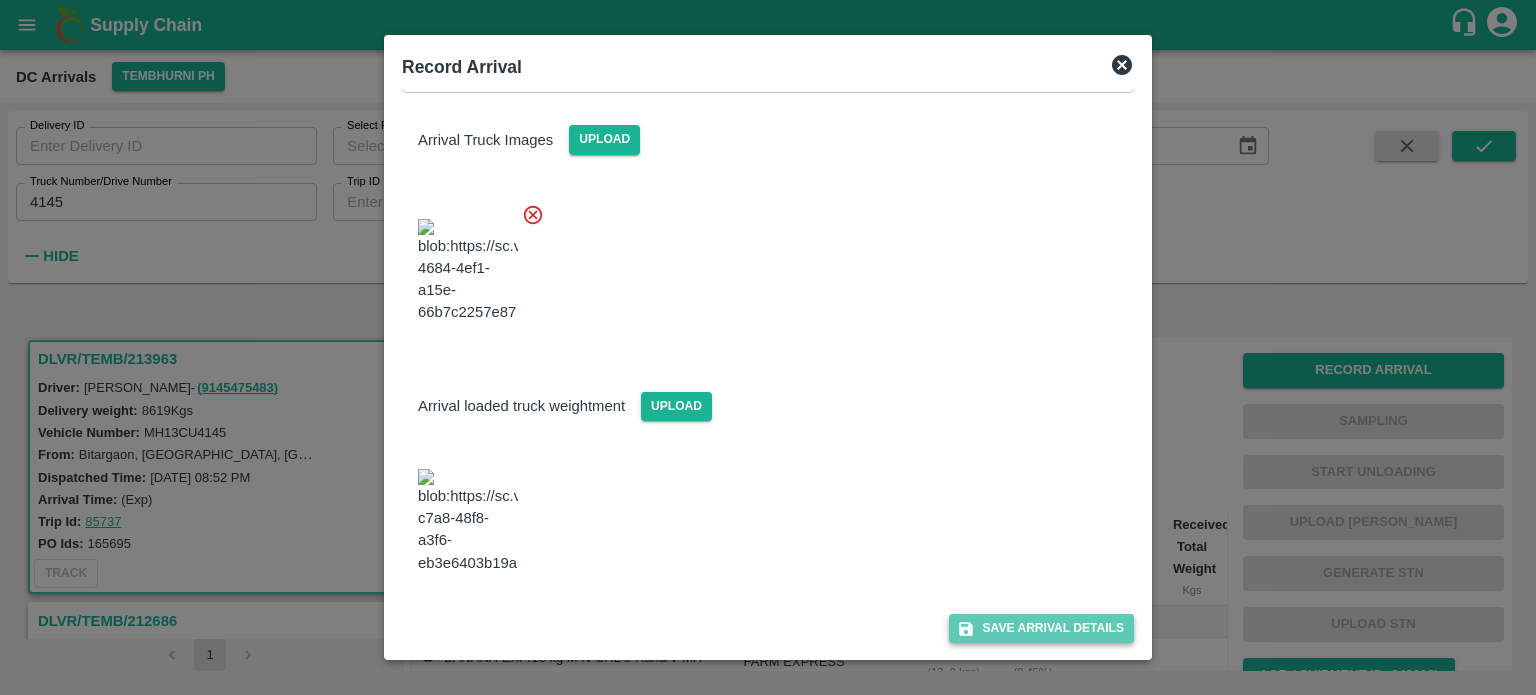 click on "Save Arrival Details" at bounding box center (1041, 628) 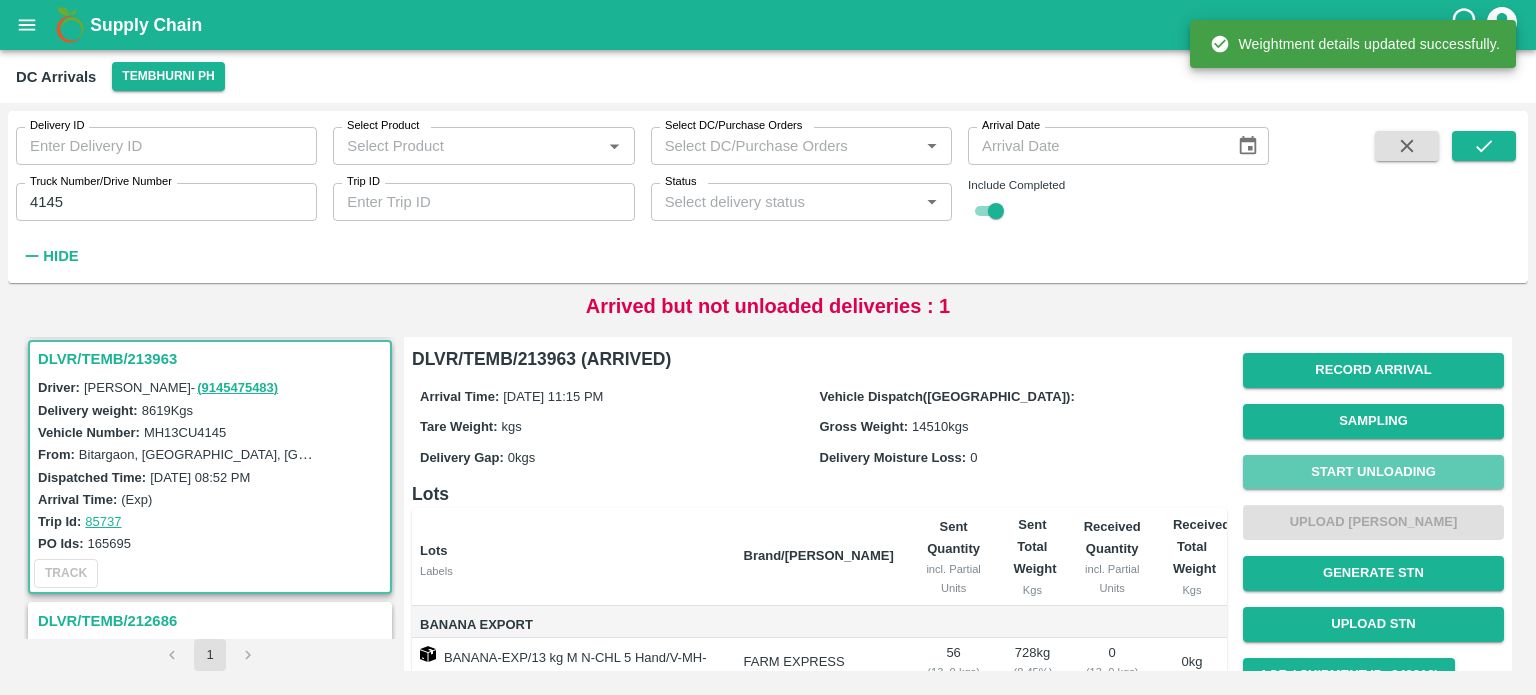click on "Start Unloading" at bounding box center (1373, 472) 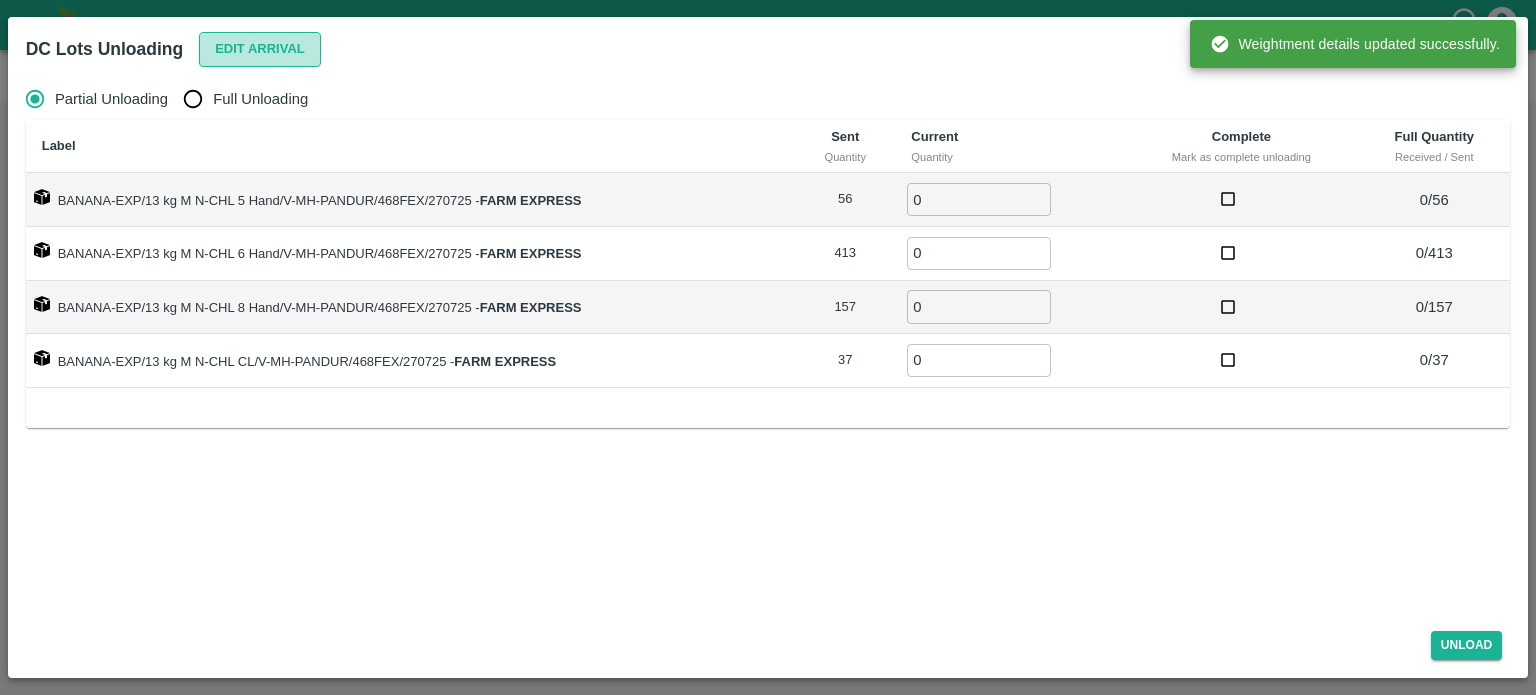 click on "Edit Arrival" at bounding box center (260, 49) 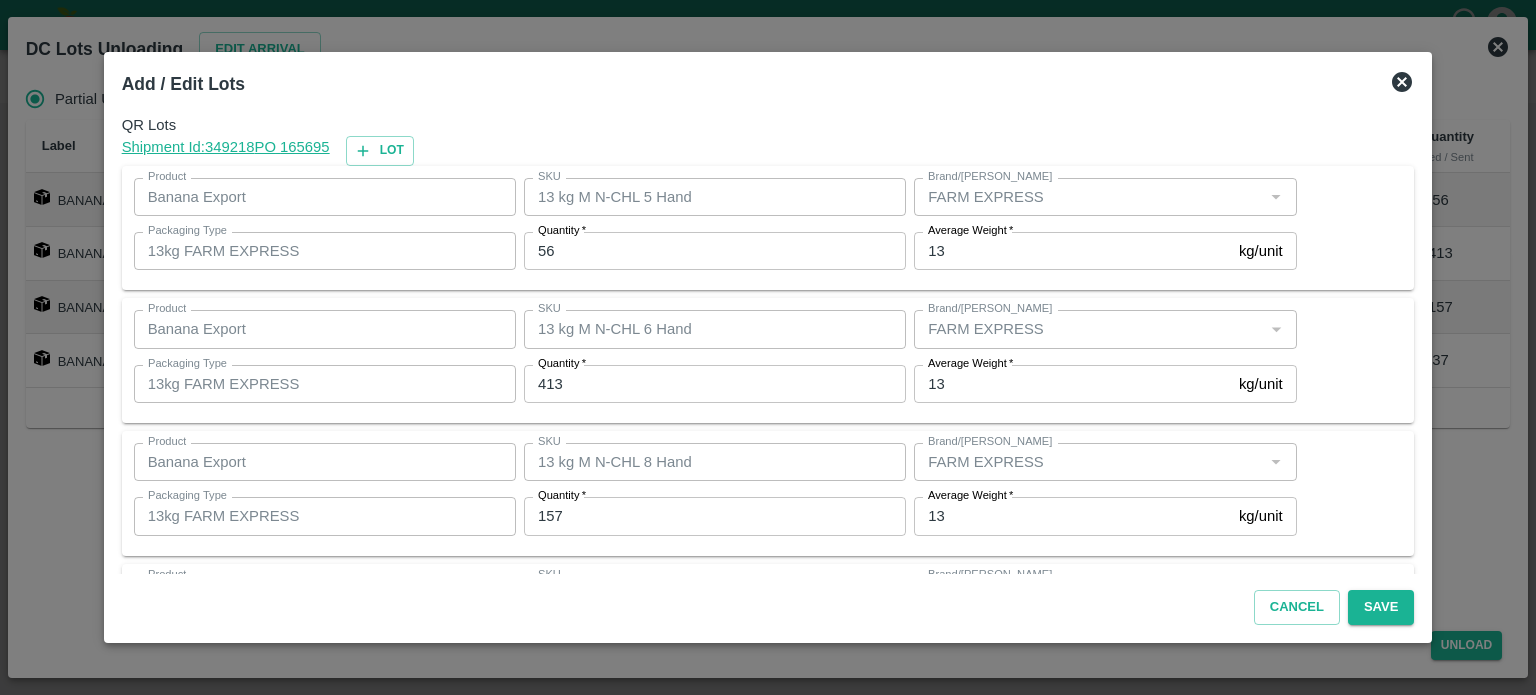 click on "56" at bounding box center (715, 251) 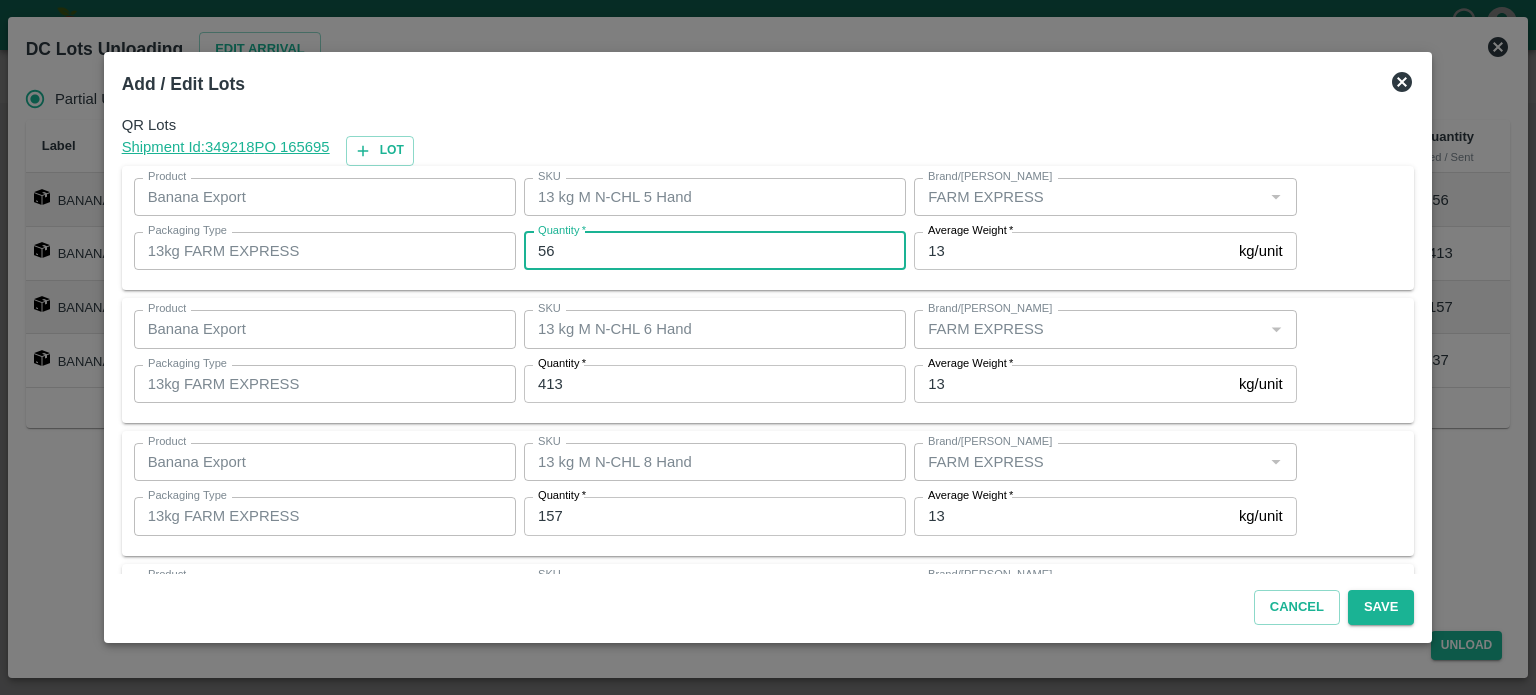 click on "56" at bounding box center [715, 251] 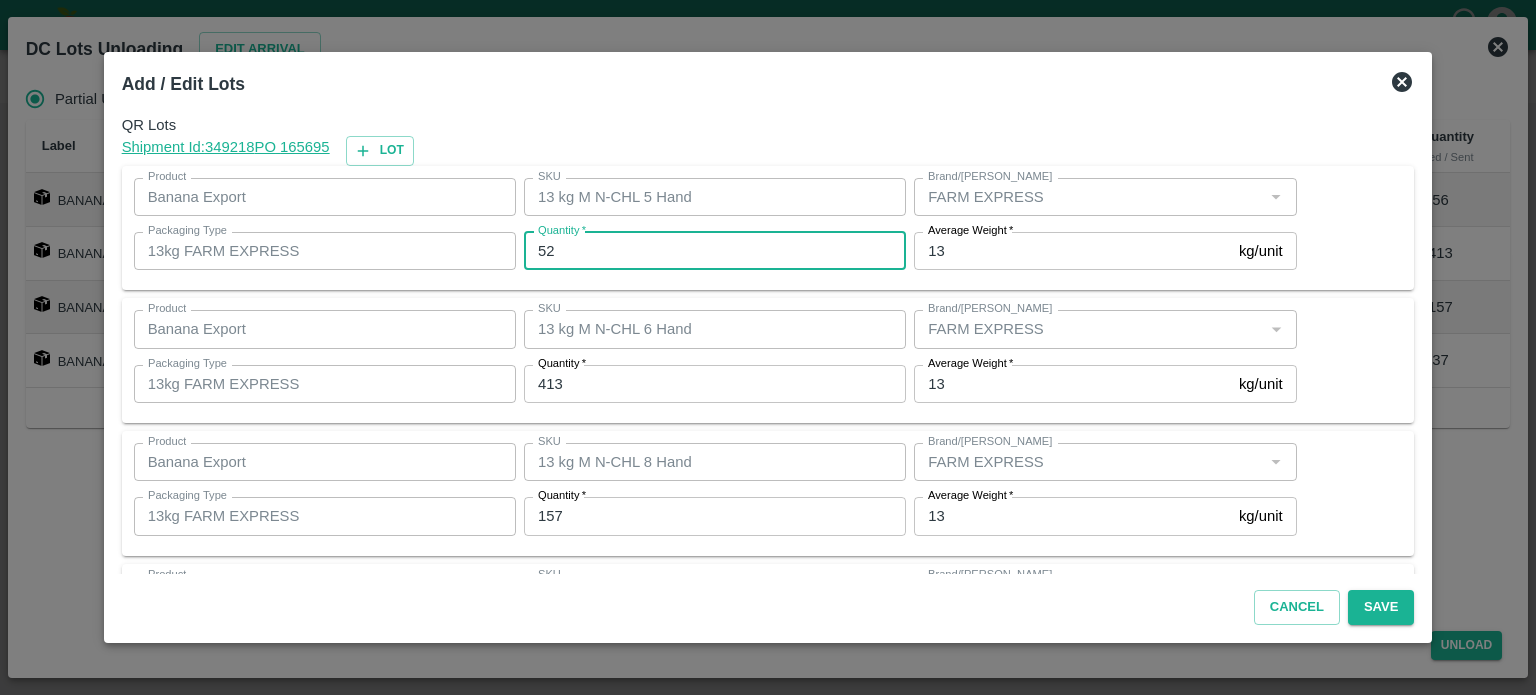 type on "52" 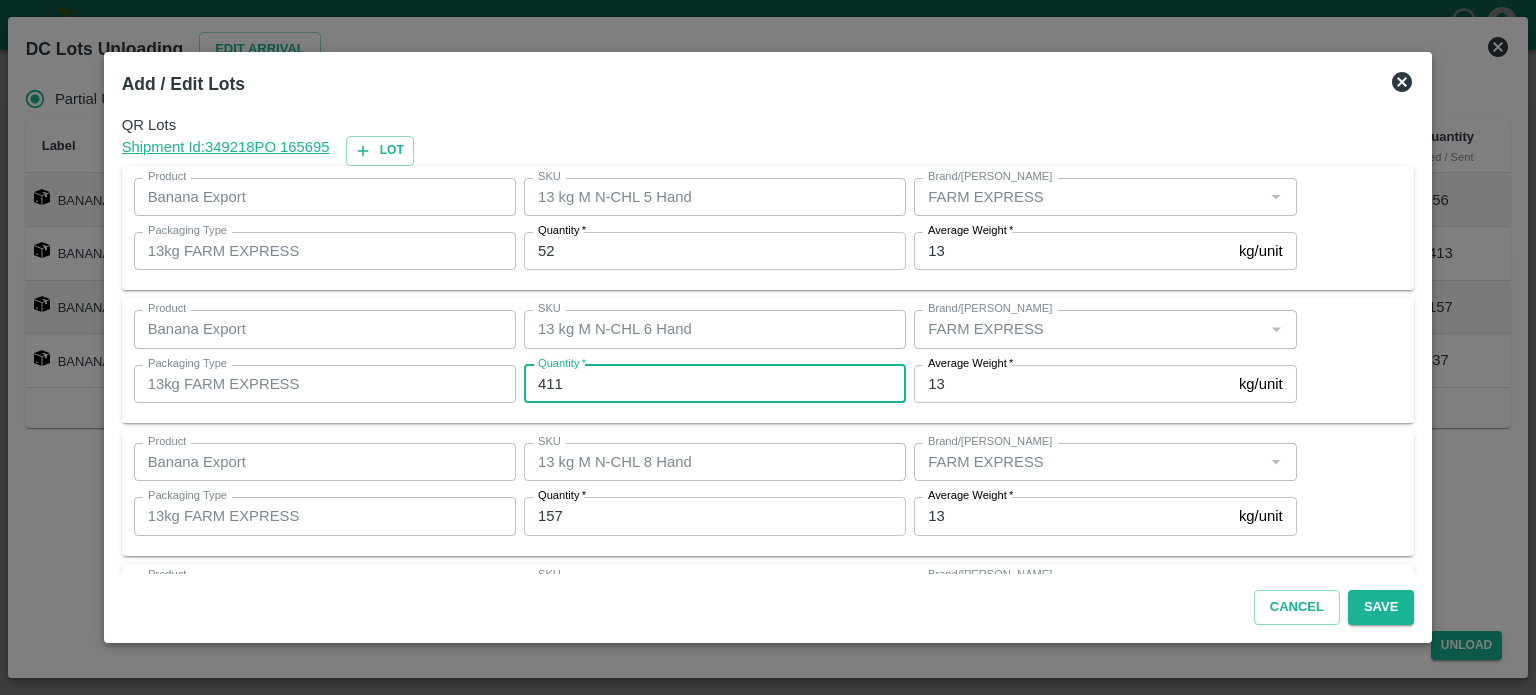 type on "411" 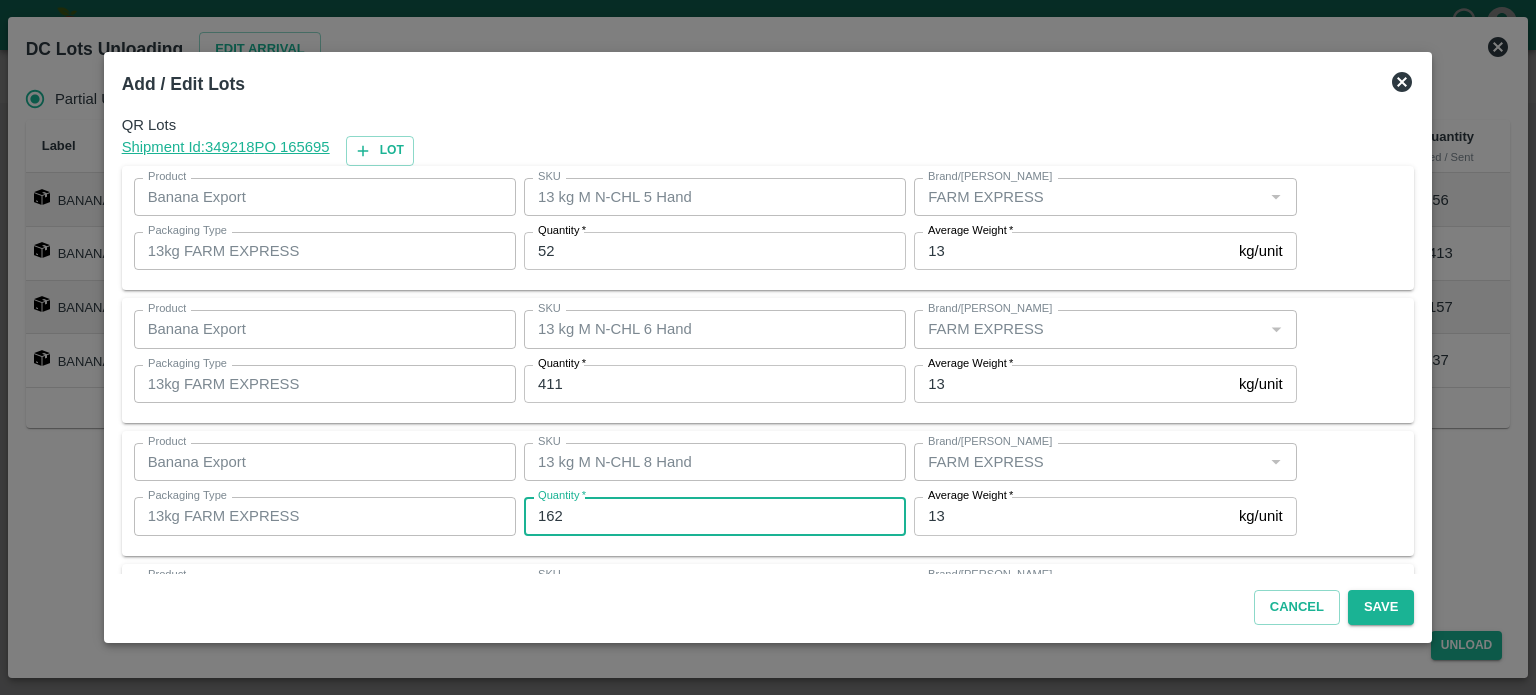 type on "162" 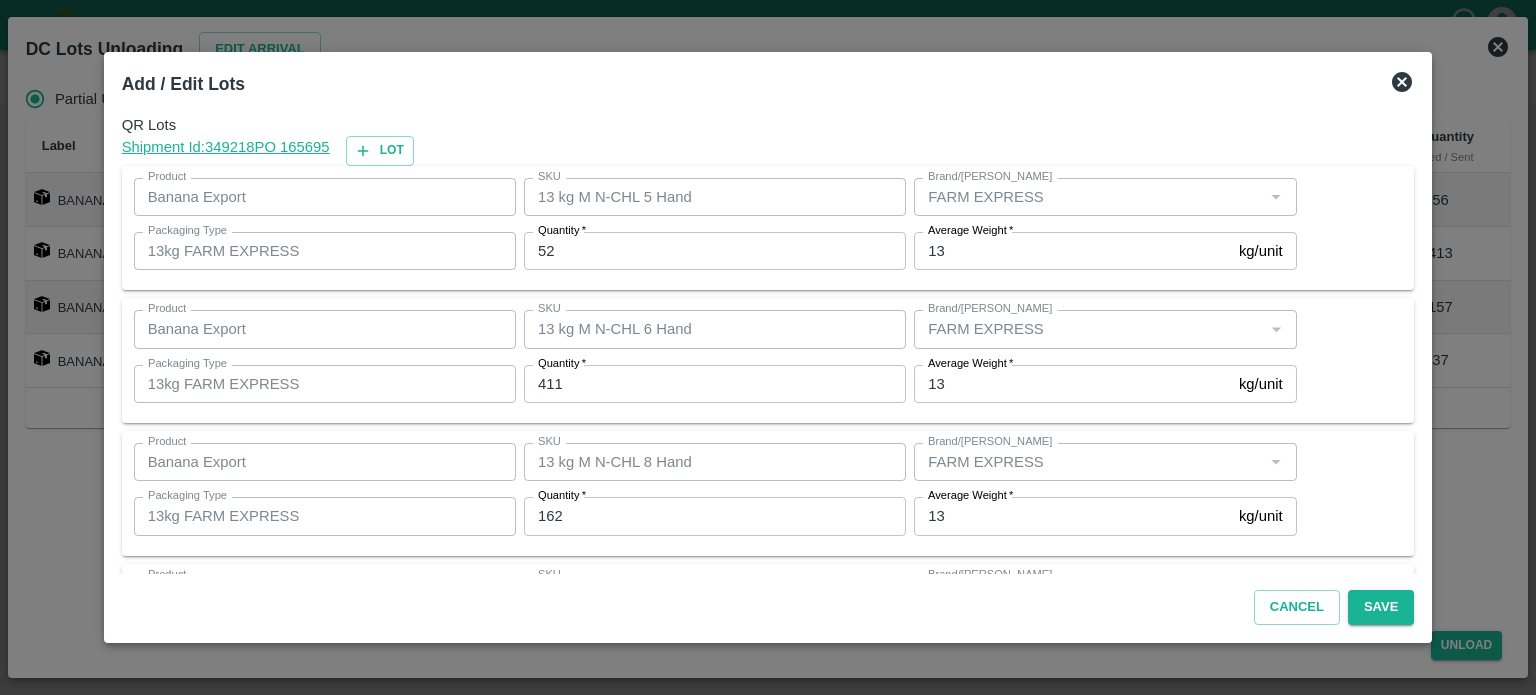 scroll, scrollTop: 129, scrollLeft: 0, axis: vertical 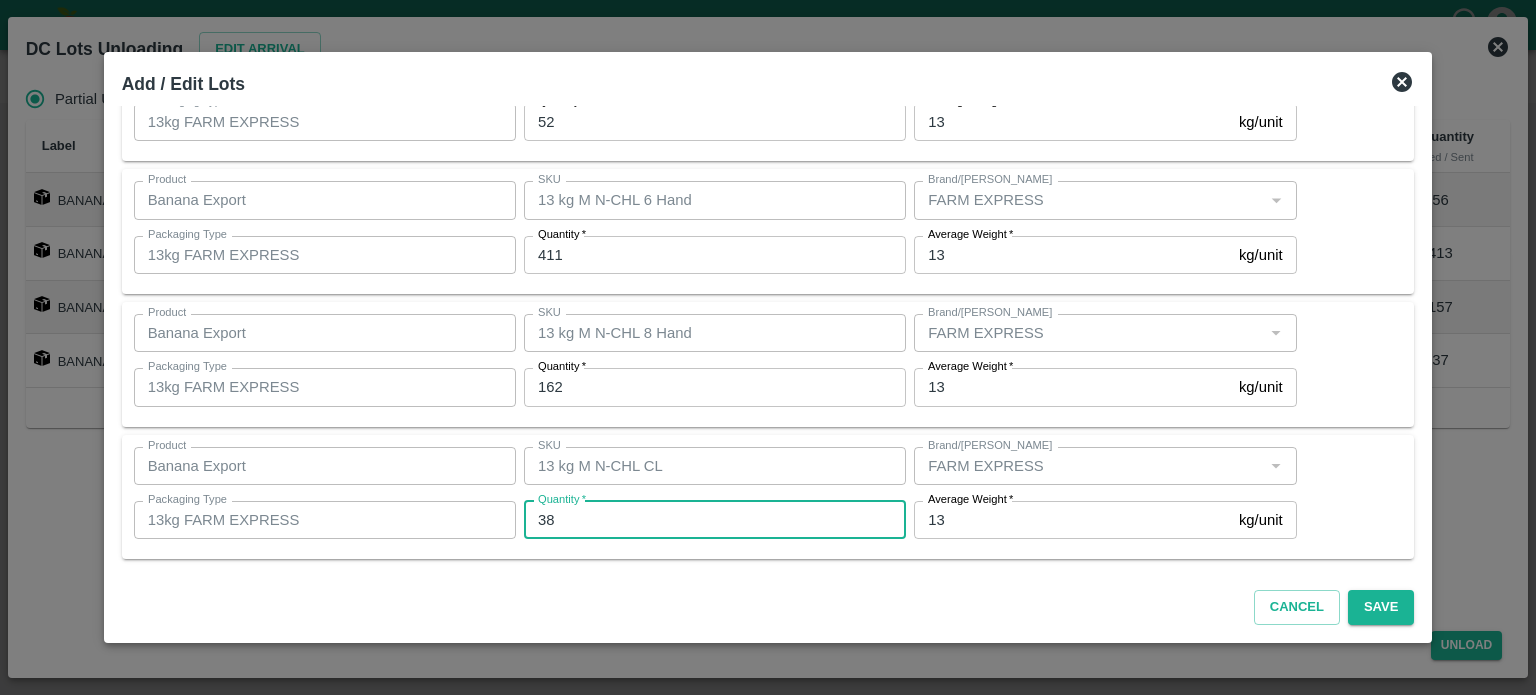 type on "38" 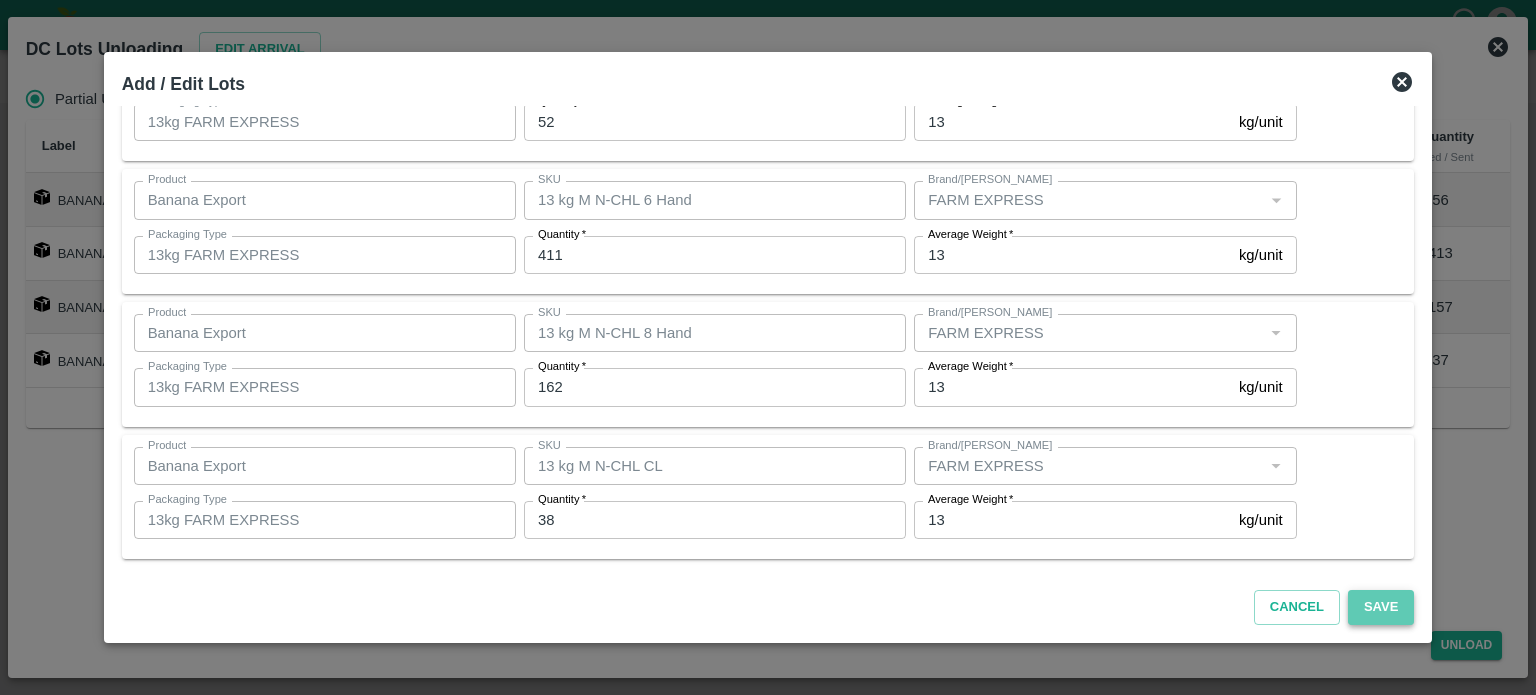 click on "Save" at bounding box center (1381, 607) 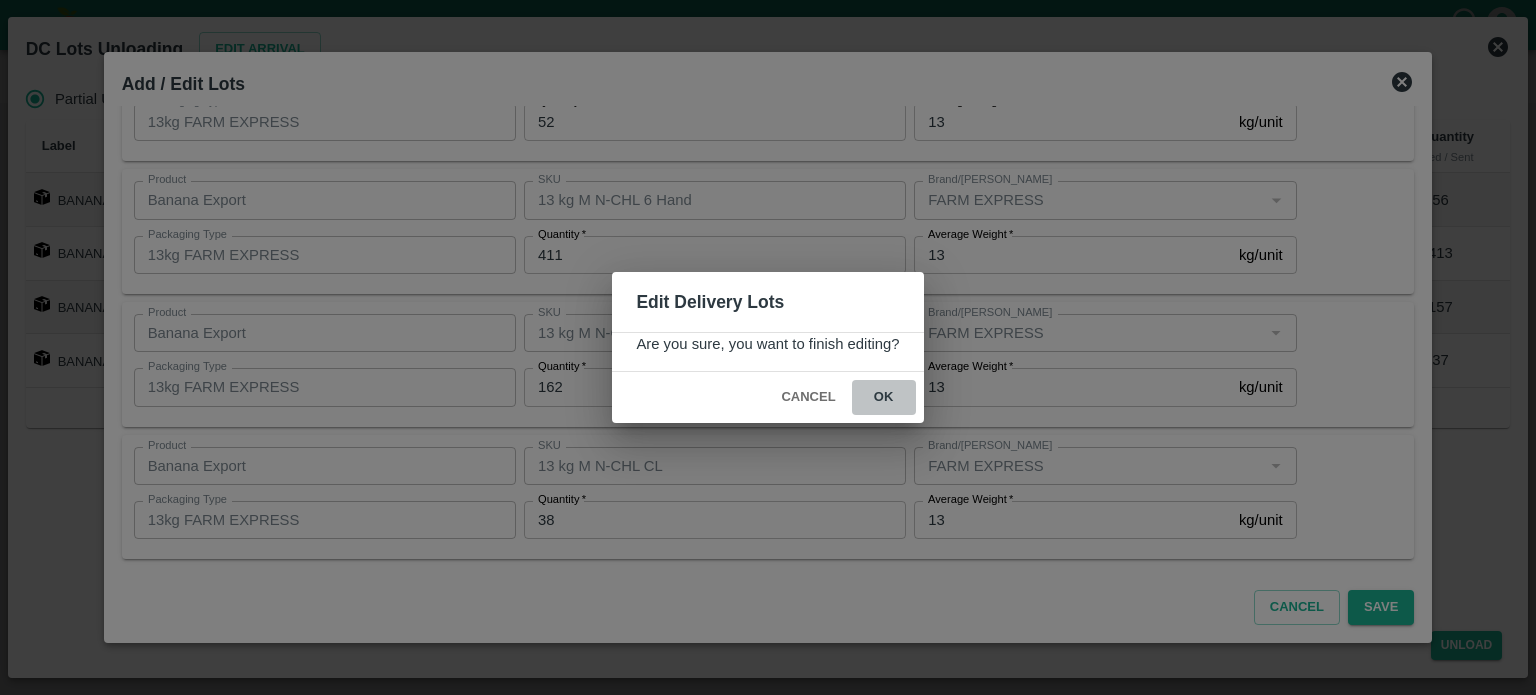 click on "ok" at bounding box center [884, 397] 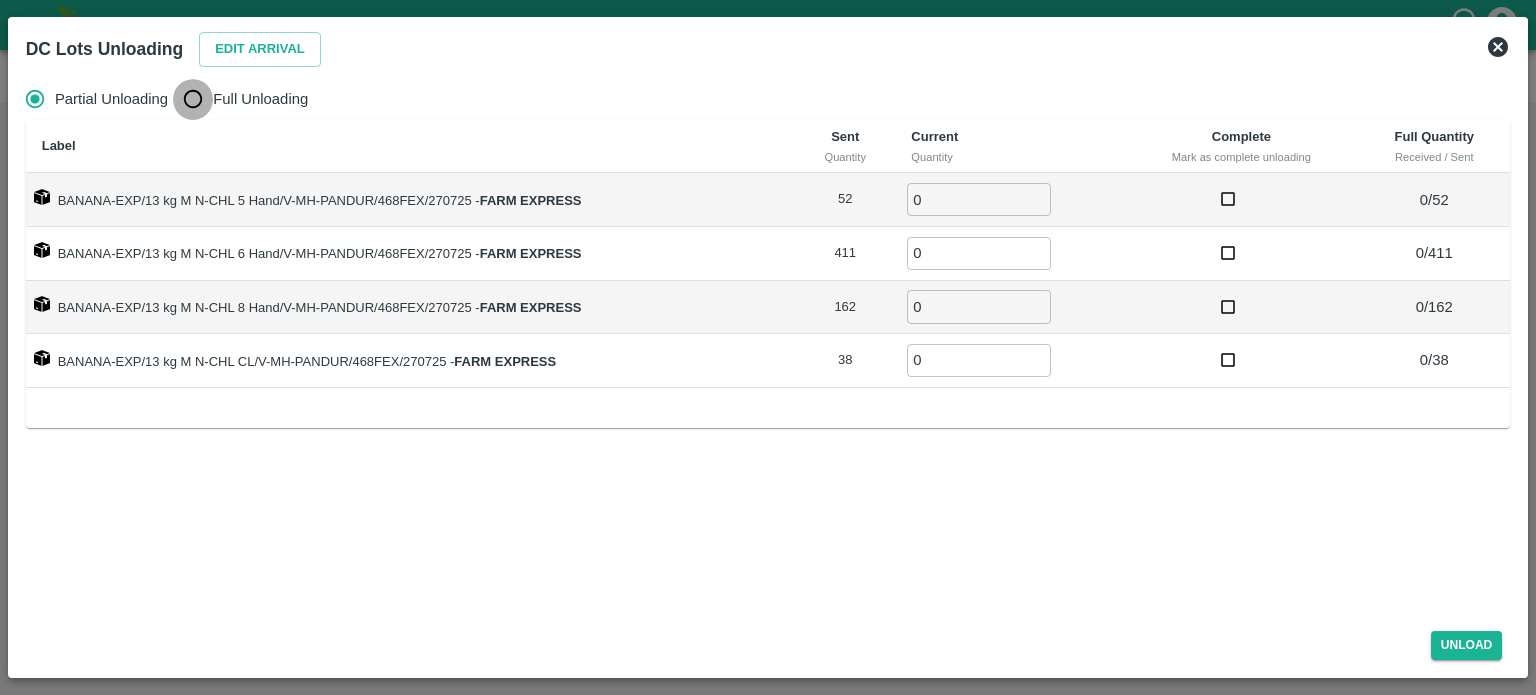 click on "Full Unloading" at bounding box center (193, 99) 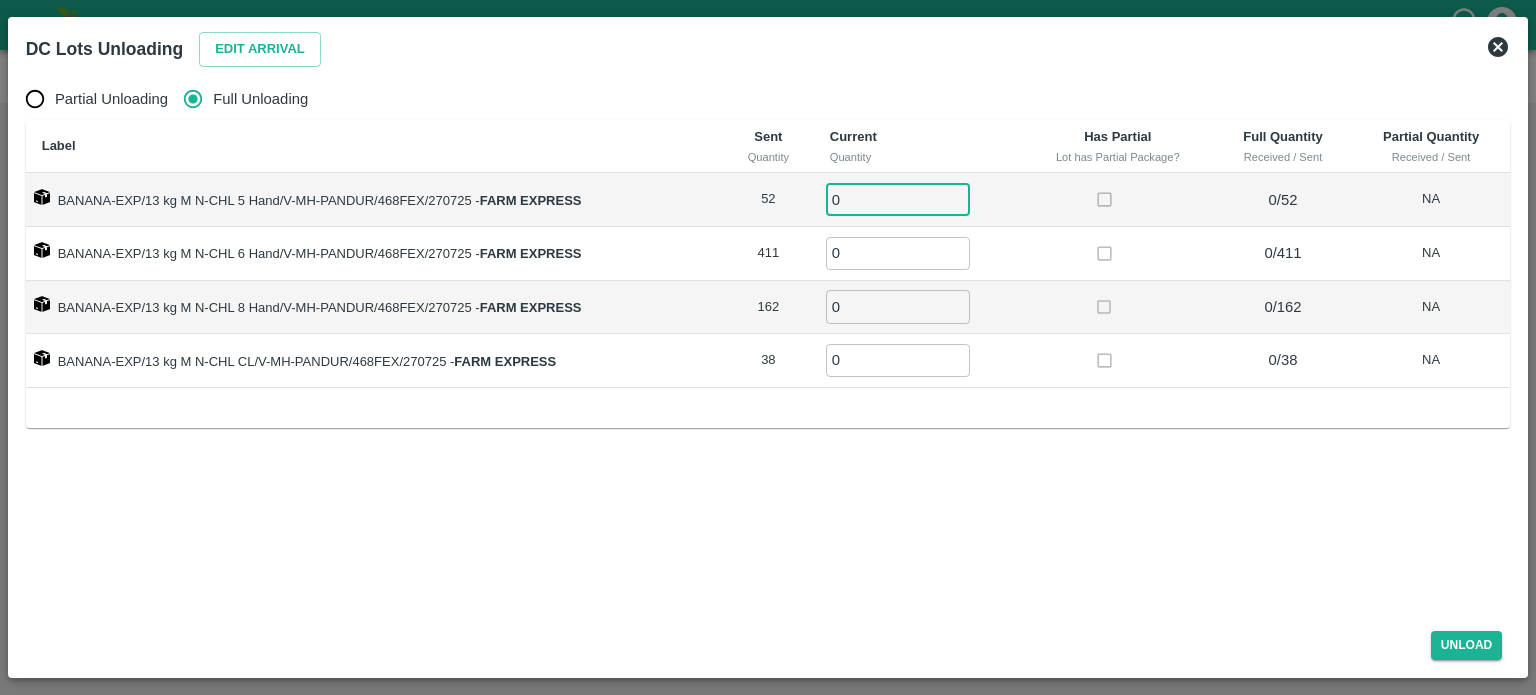 click on "0" at bounding box center [898, 199] 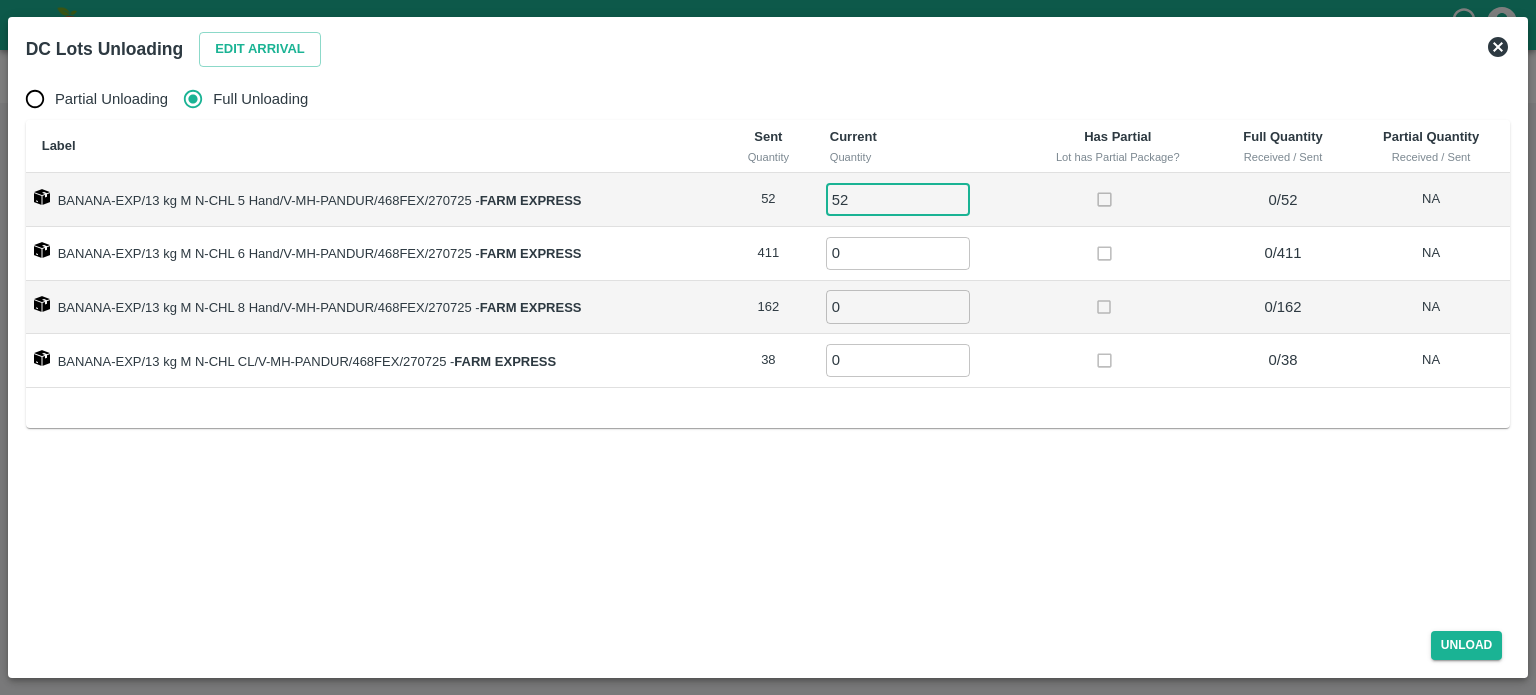 type on "52" 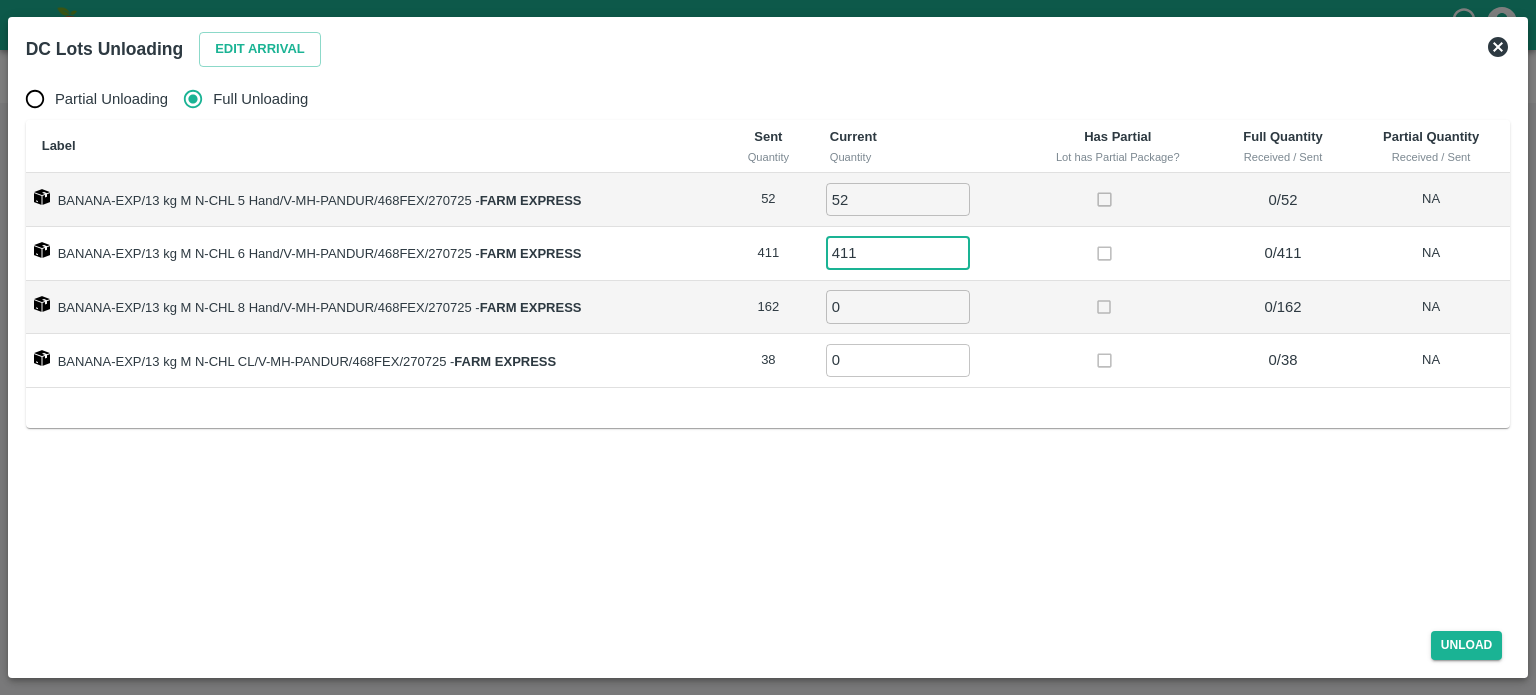 type on "411" 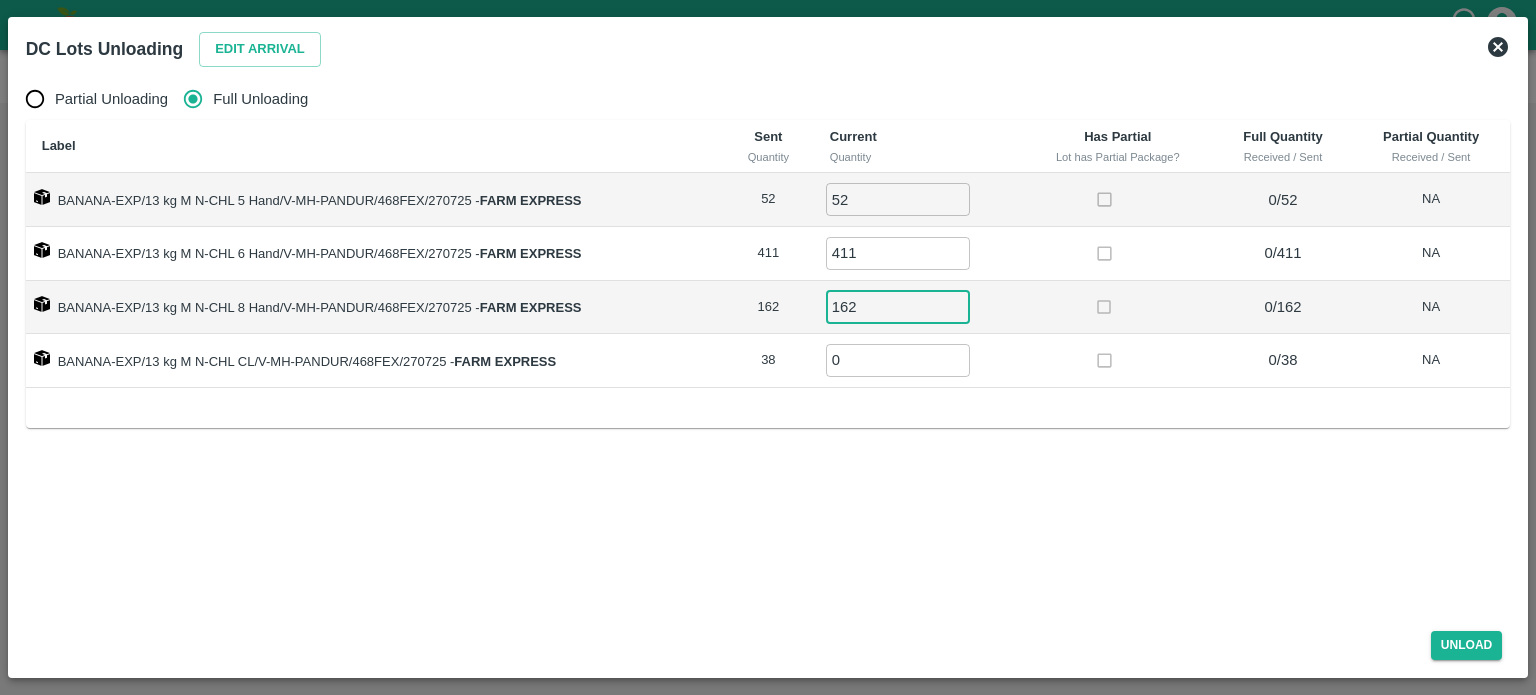 type on "162" 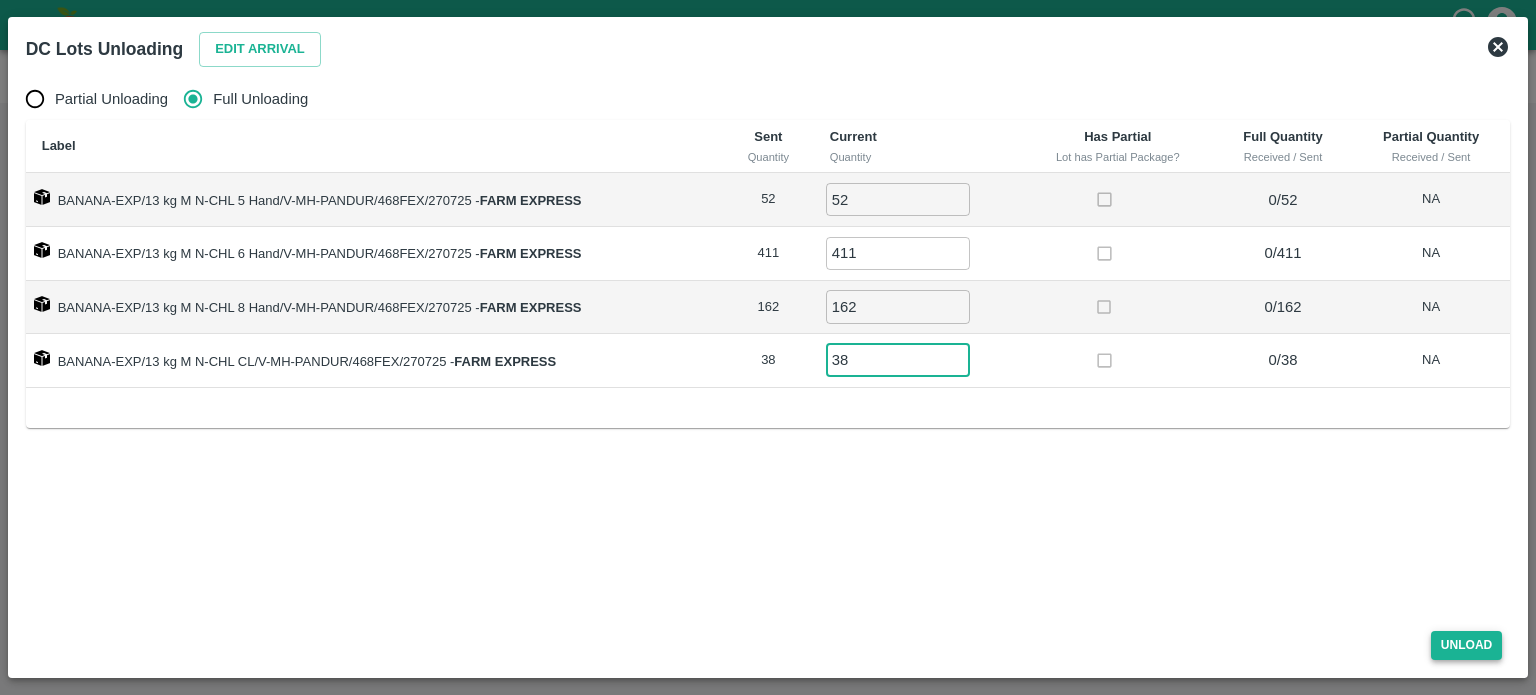 type on "38" 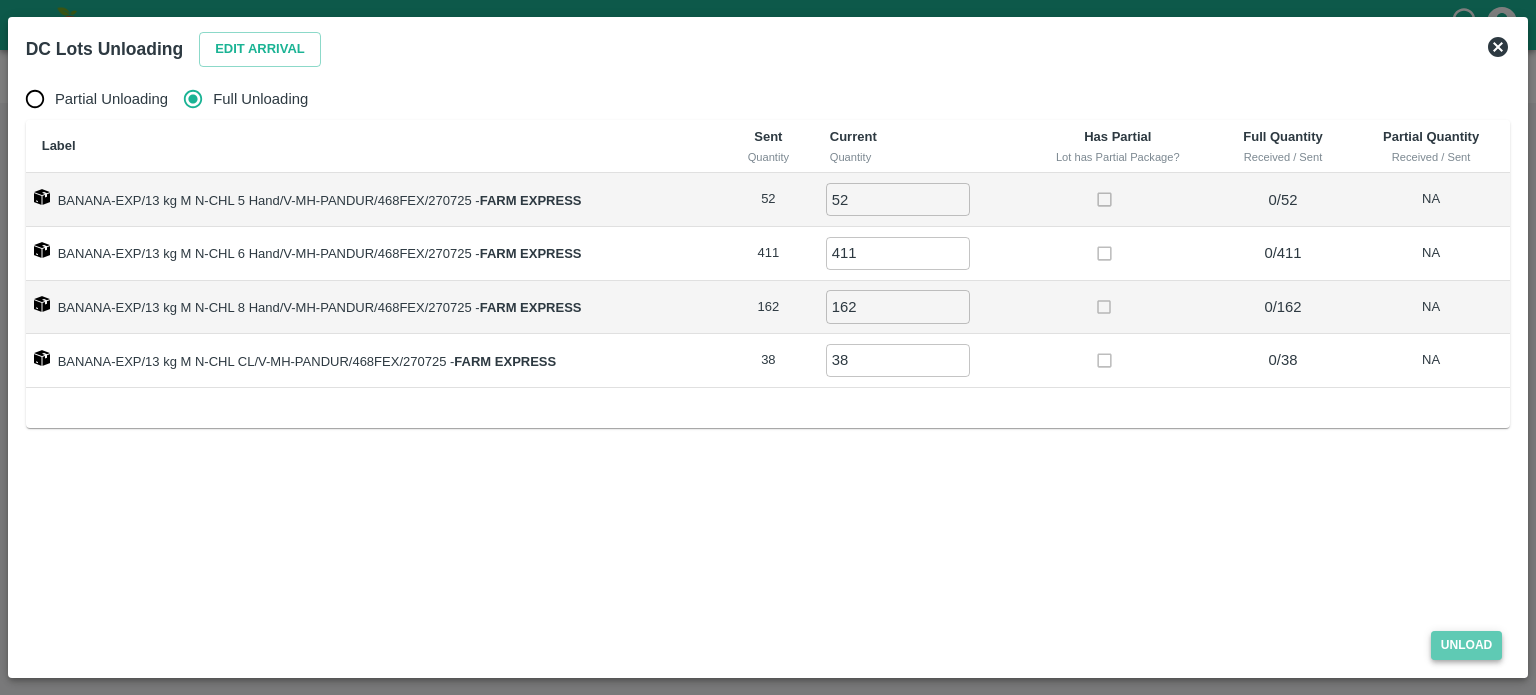 click on "Unload" at bounding box center (1467, 645) 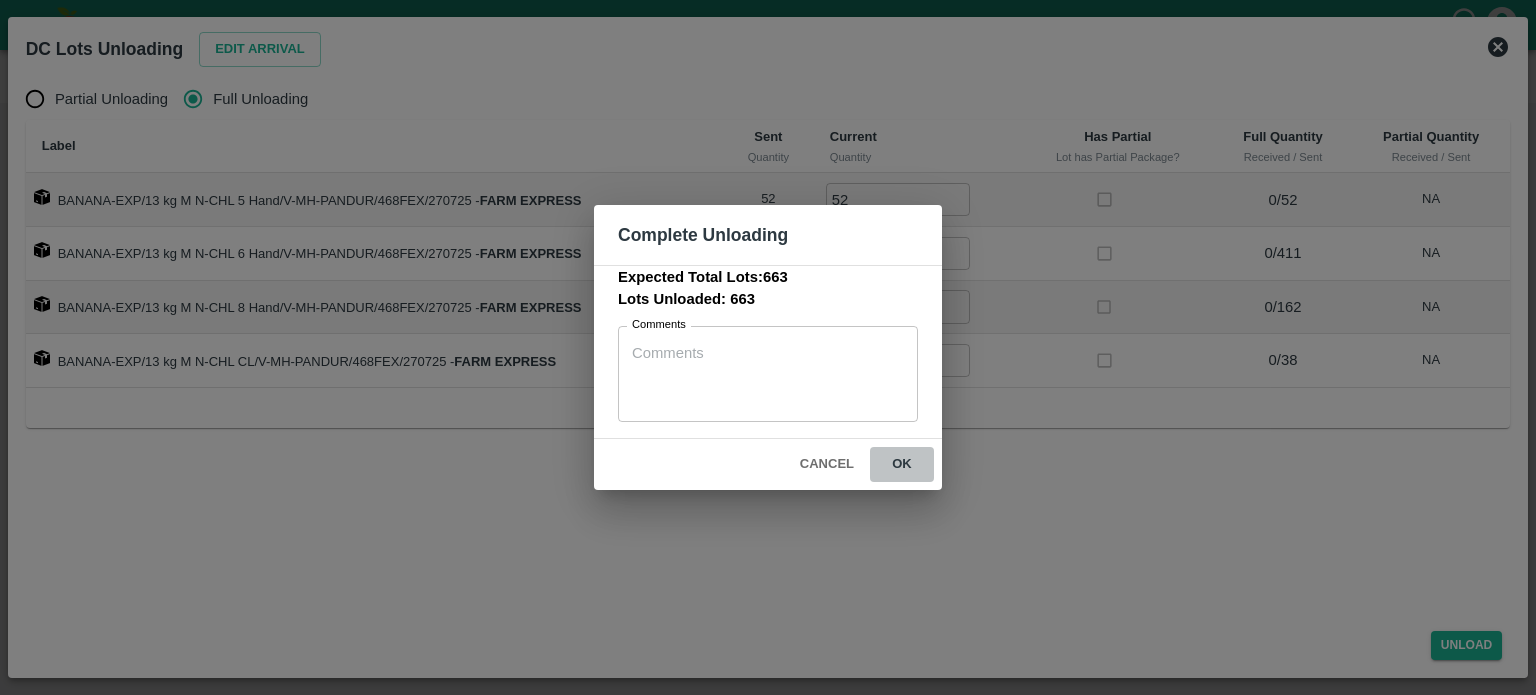 click on "ok" at bounding box center [902, 464] 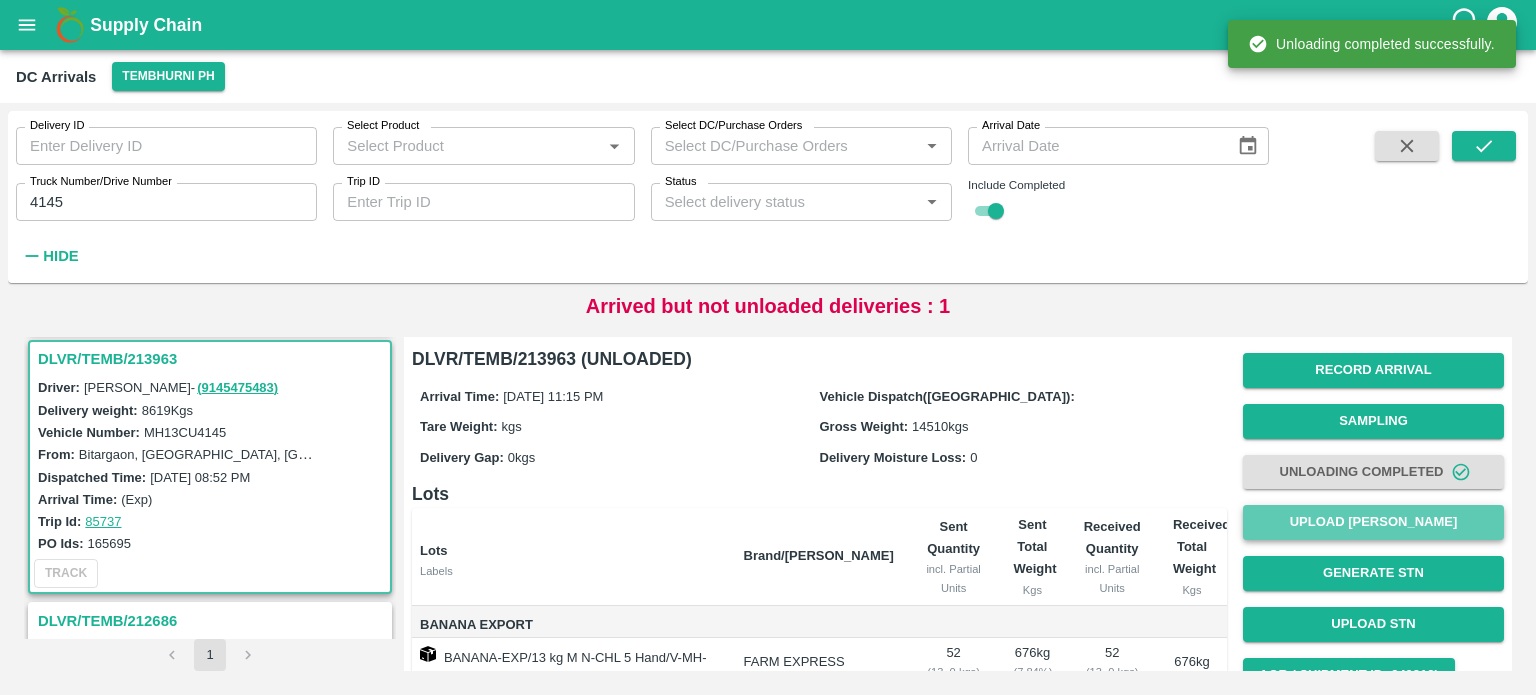 click on "Upload [PERSON_NAME]" at bounding box center [1373, 522] 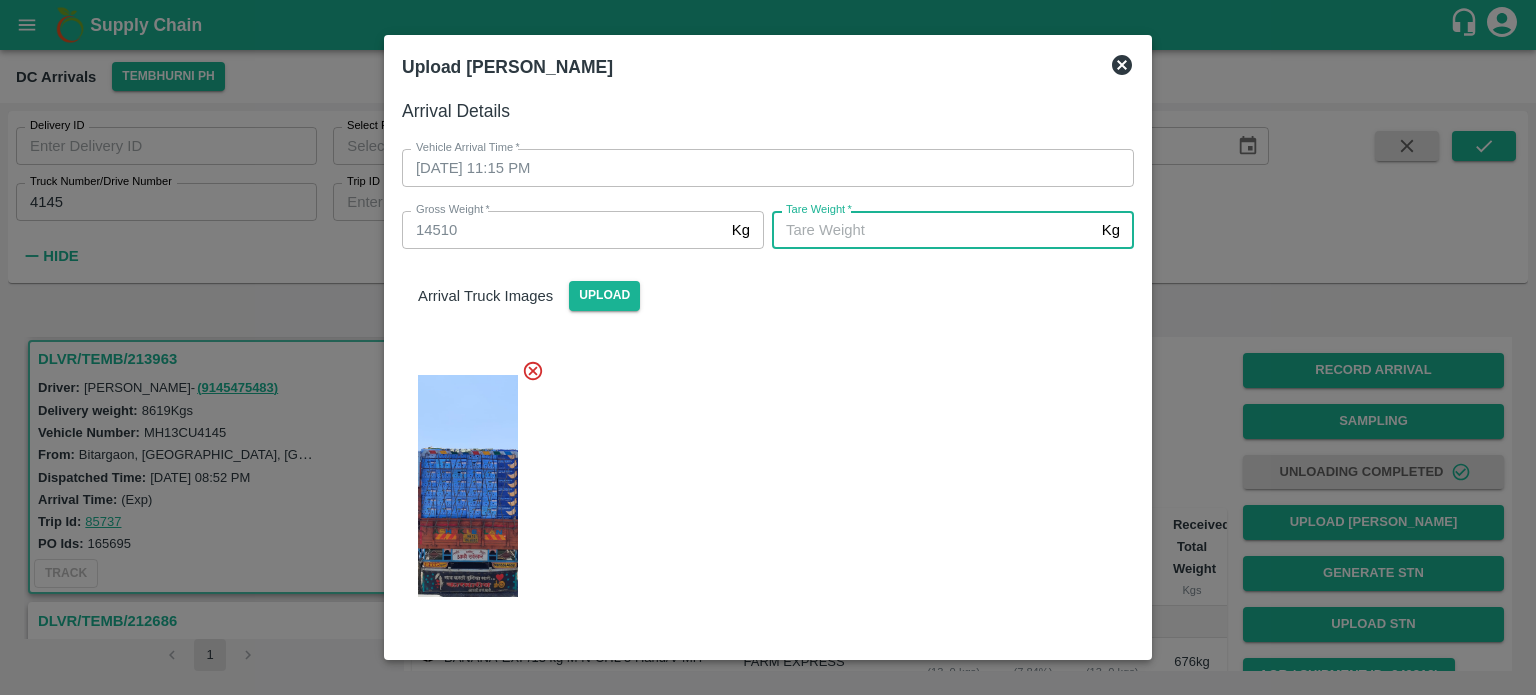 click on "[PERSON_NAME]   *" at bounding box center (933, 230) 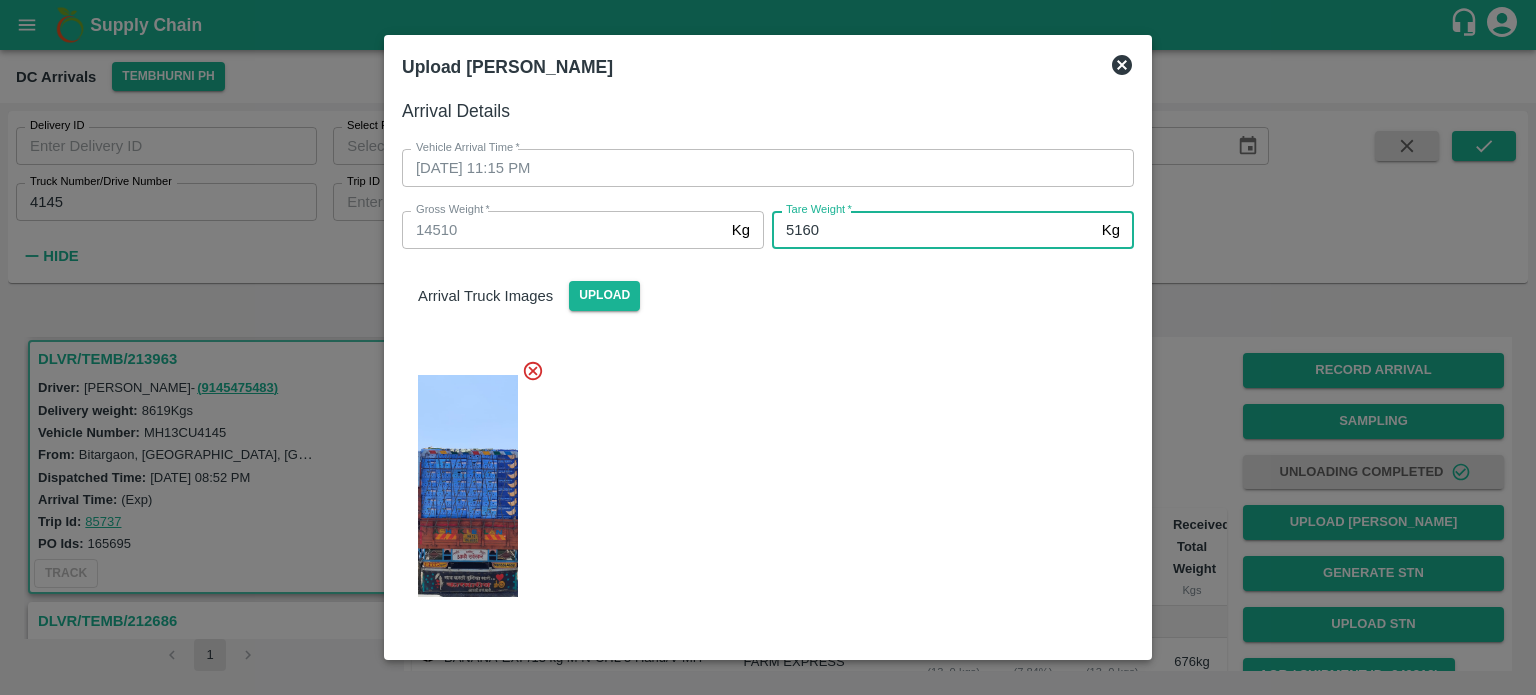 type on "5160" 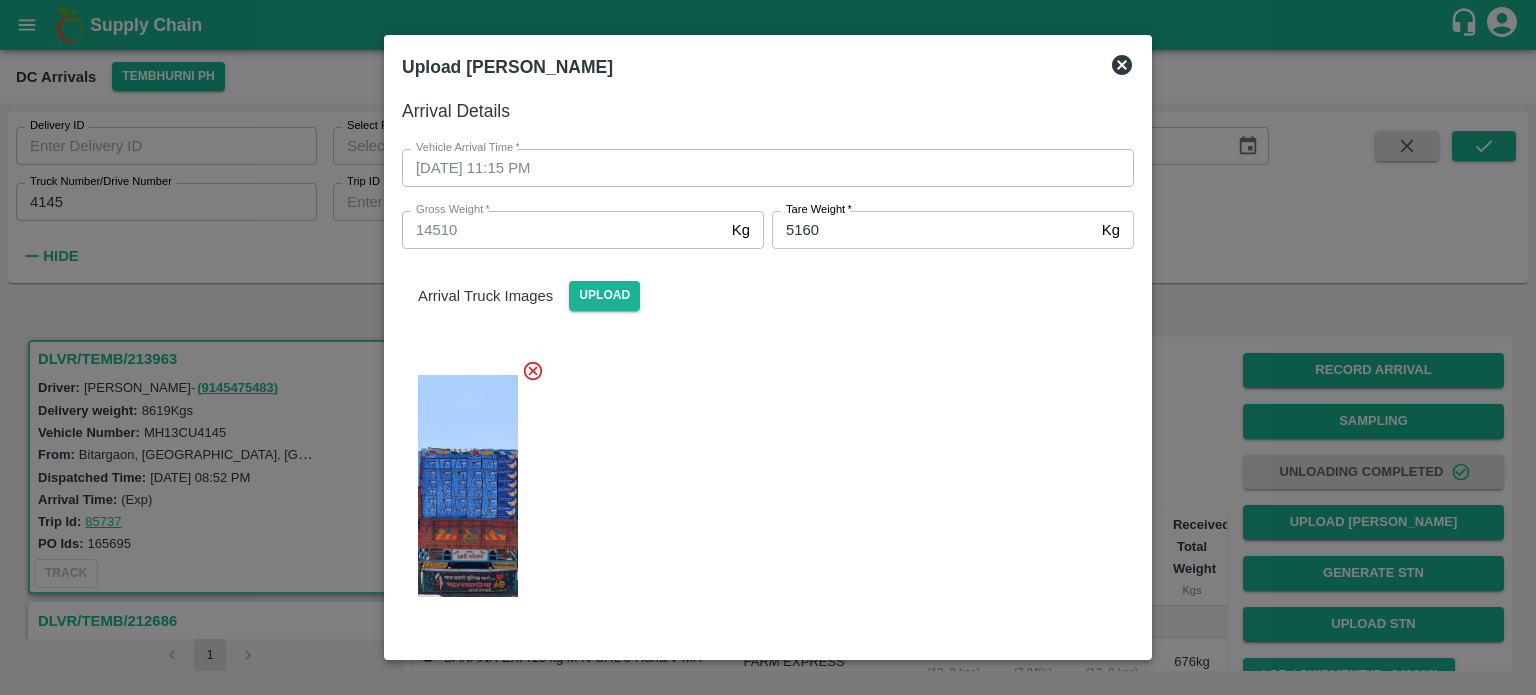 click at bounding box center (760, 480) 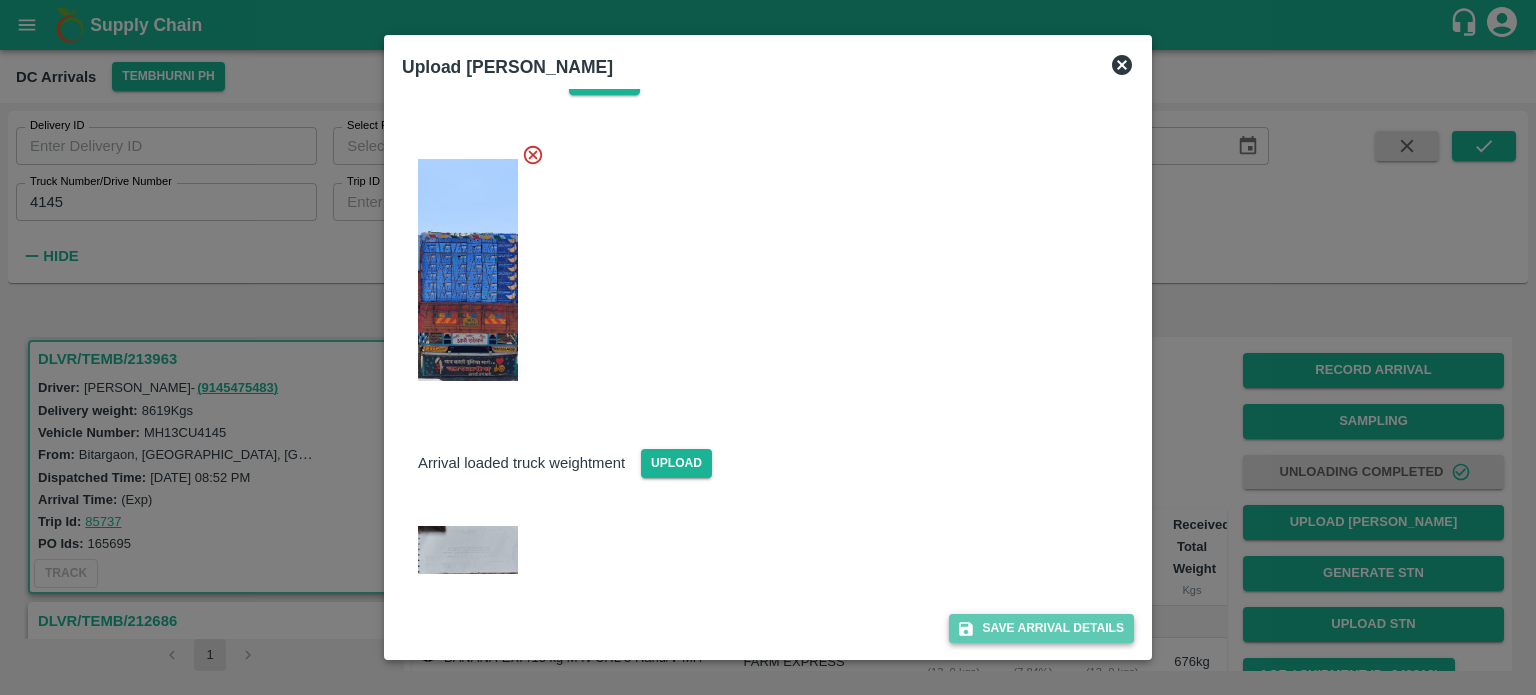 click on "Save Arrival Details" at bounding box center (1041, 628) 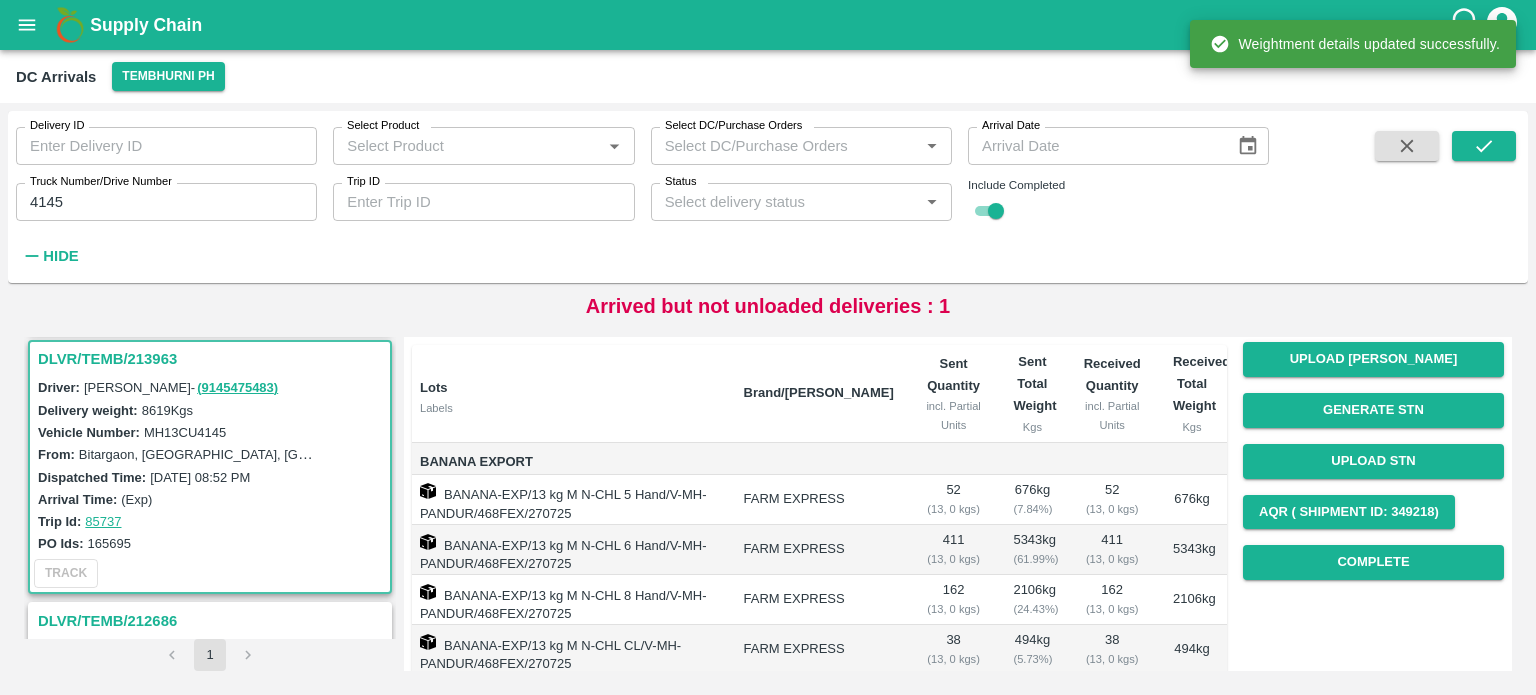scroll, scrollTop: 164, scrollLeft: 0, axis: vertical 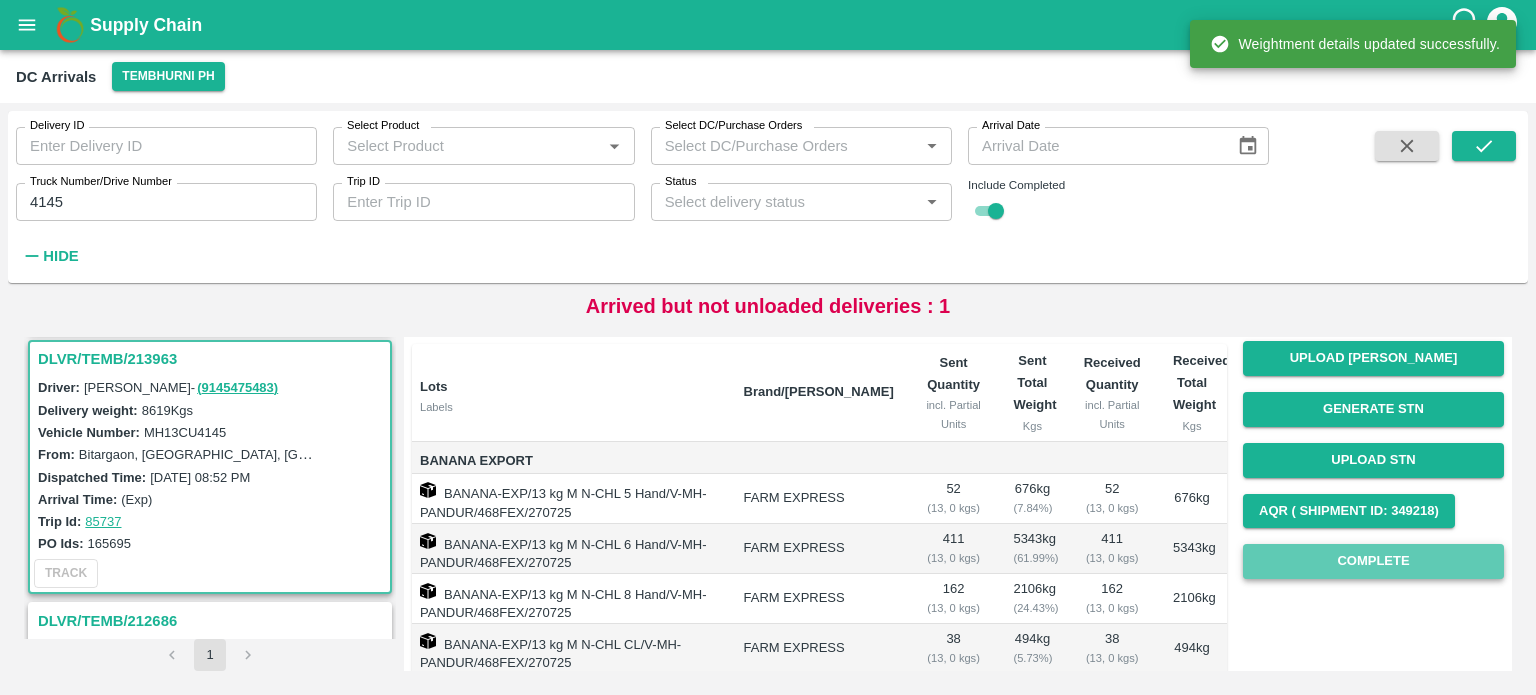 click on "Complete" at bounding box center [1373, 561] 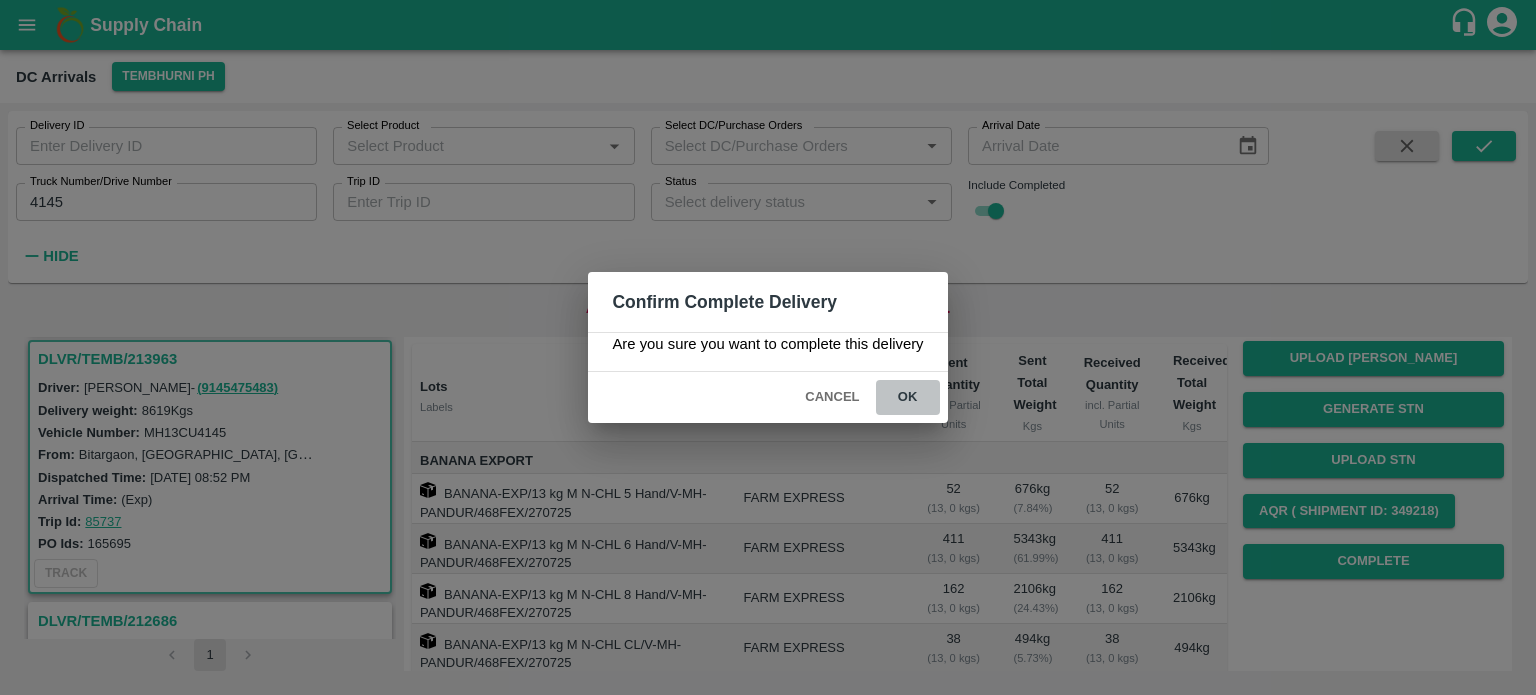 click on "ok" at bounding box center (908, 397) 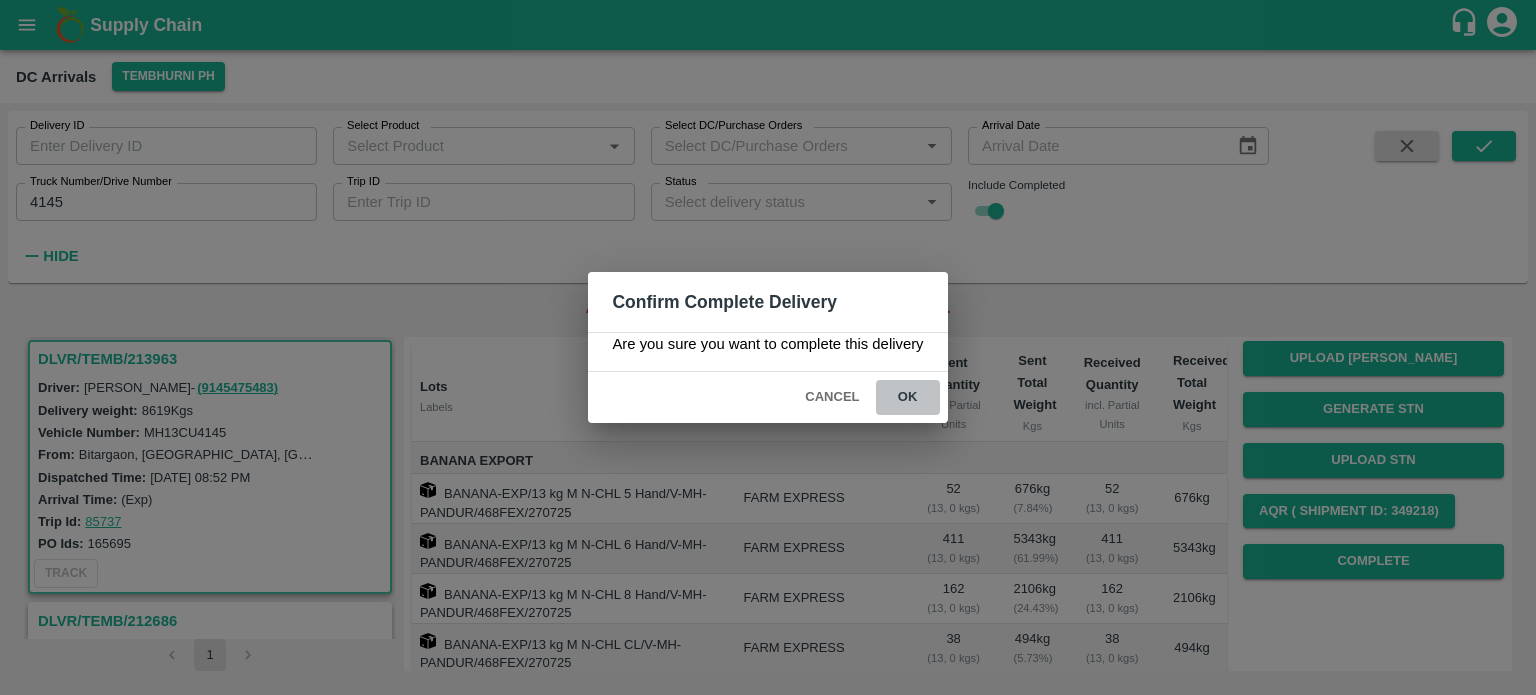 scroll, scrollTop: 0, scrollLeft: 0, axis: both 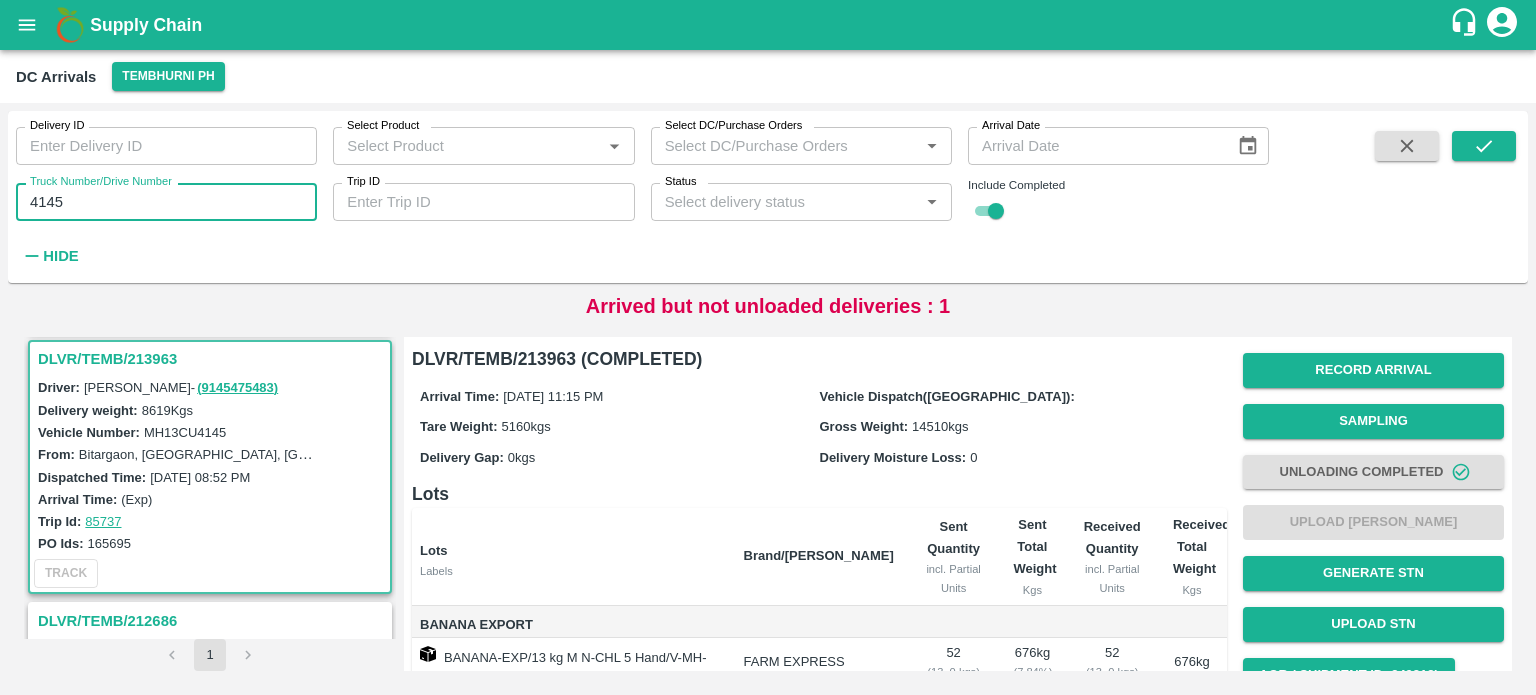 click on "4145" at bounding box center [166, 202] 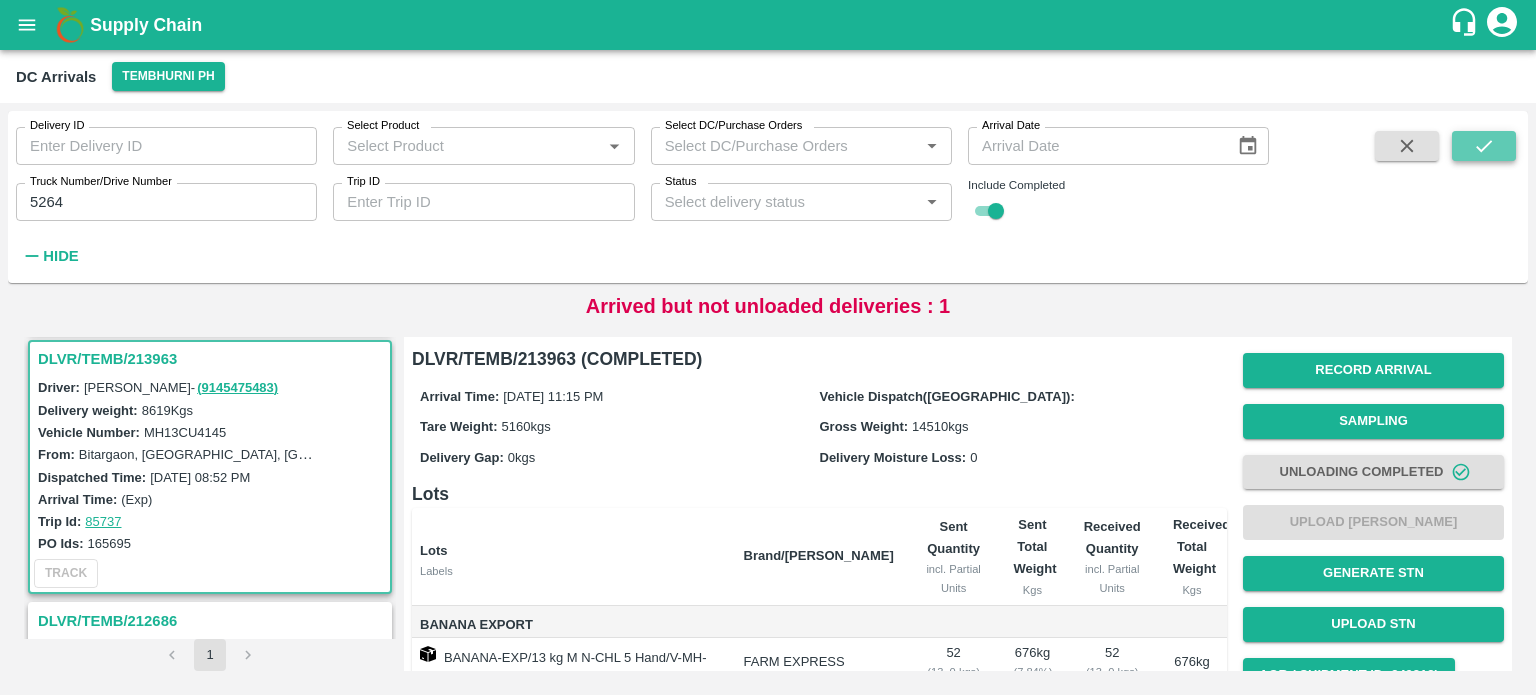 click 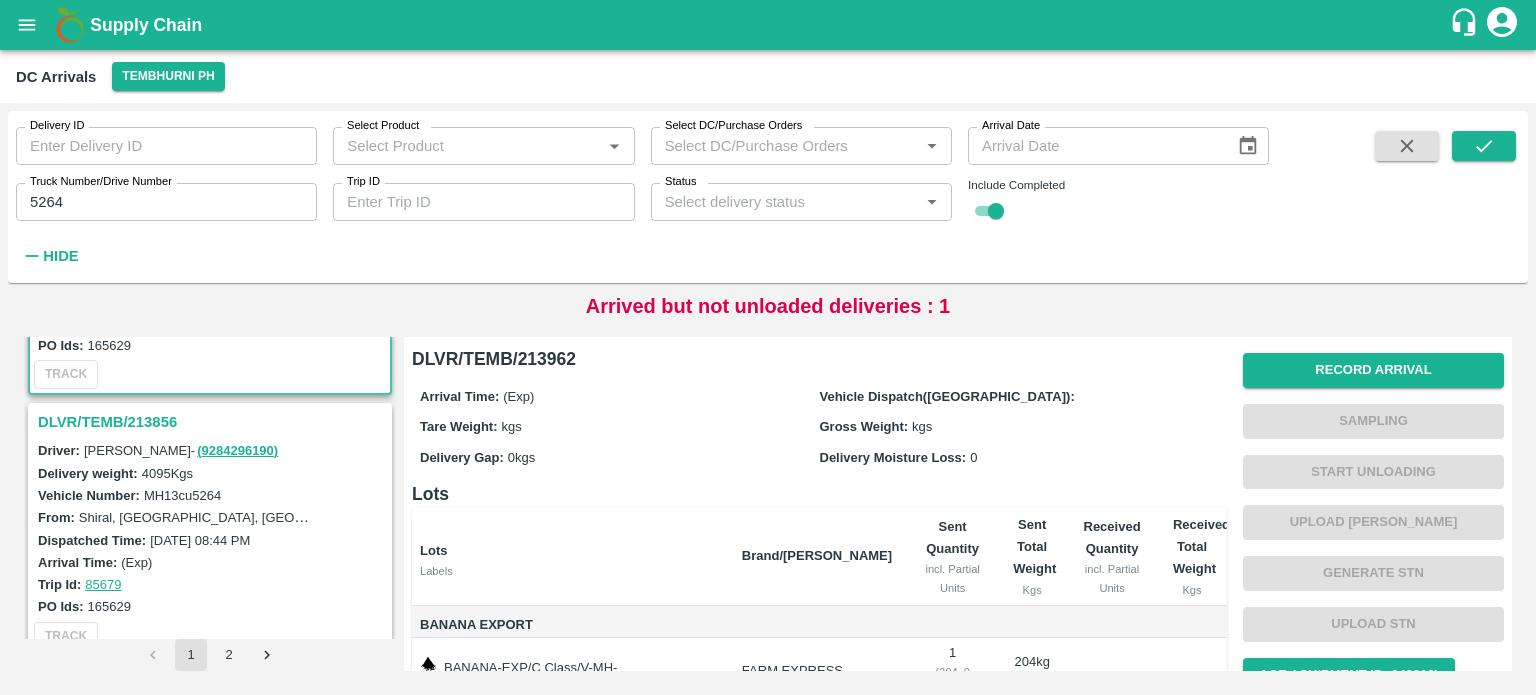 scroll, scrollTop: 204, scrollLeft: 0, axis: vertical 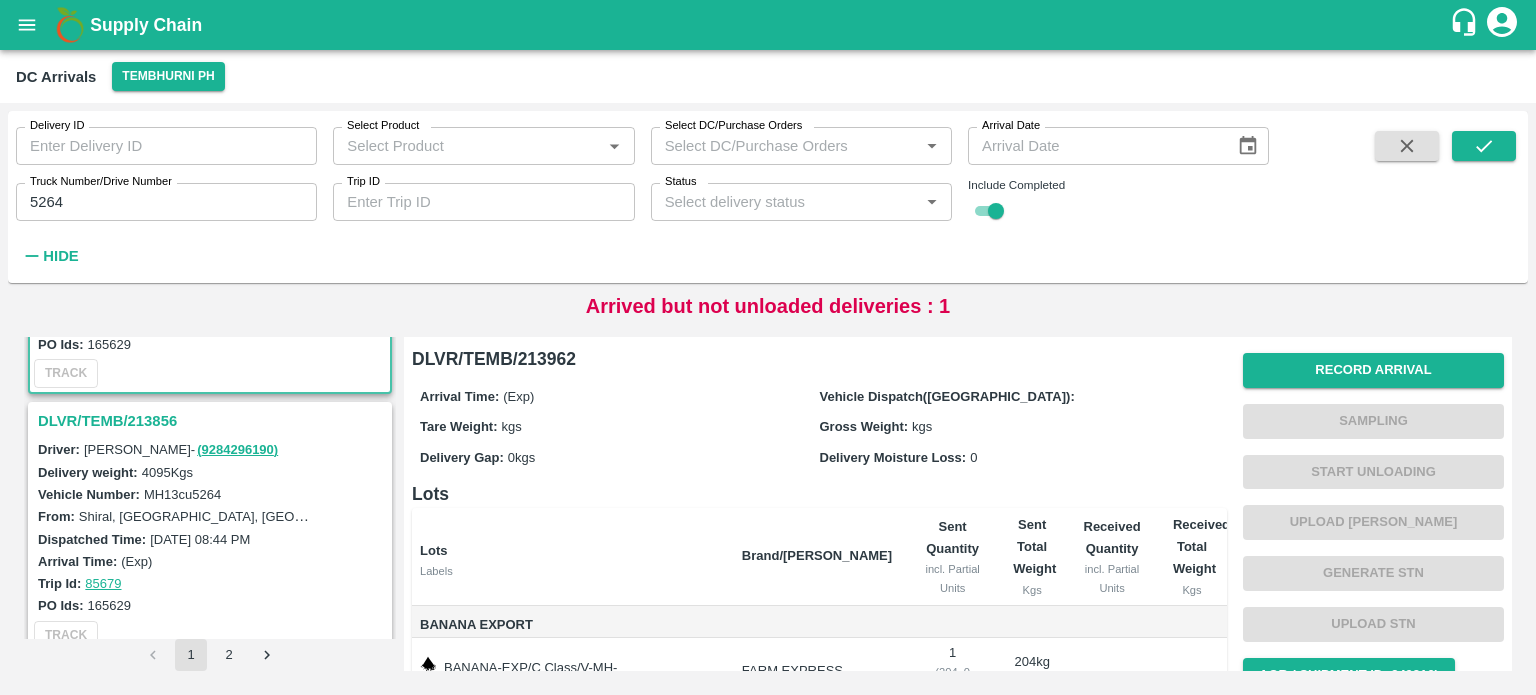 click on "DLVR/TEMB/213856" at bounding box center [213, 421] 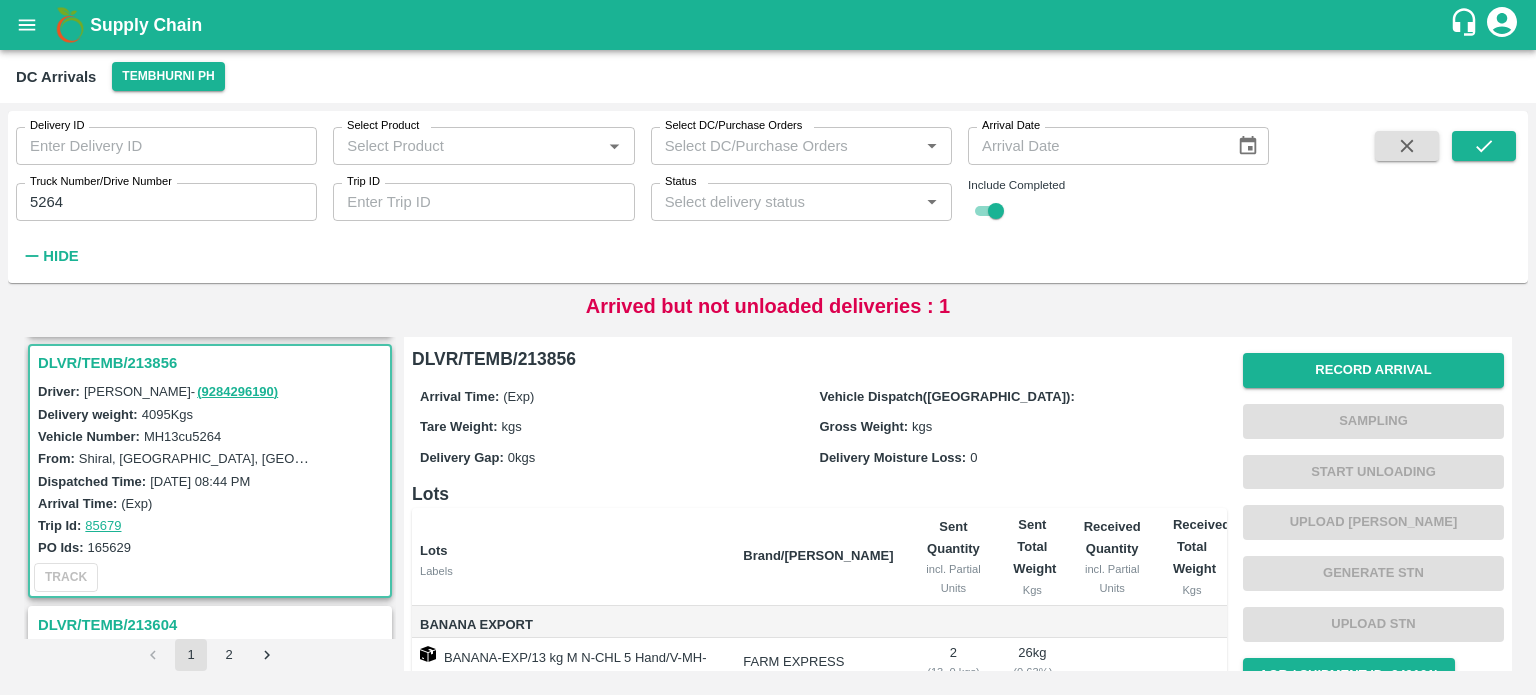 scroll, scrollTop: 260, scrollLeft: 0, axis: vertical 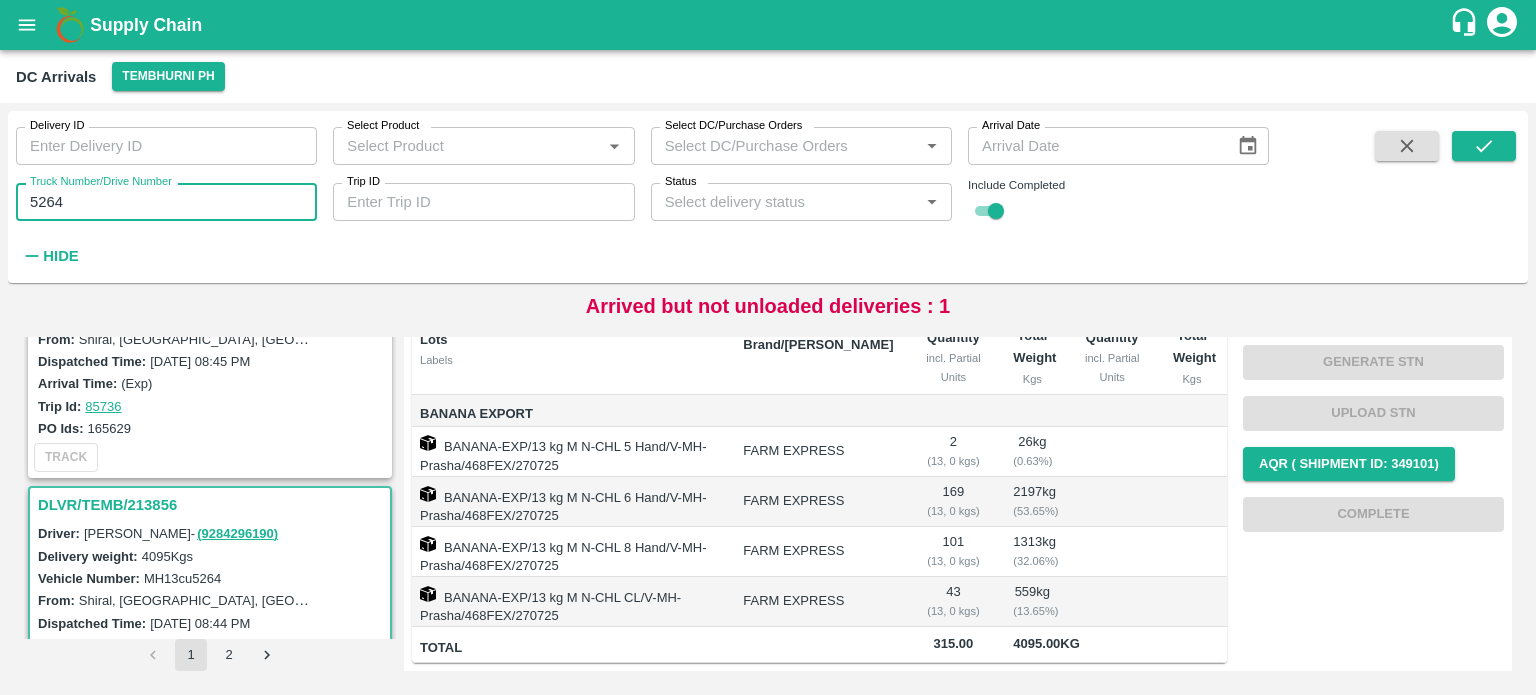click on "5264" at bounding box center [166, 202] 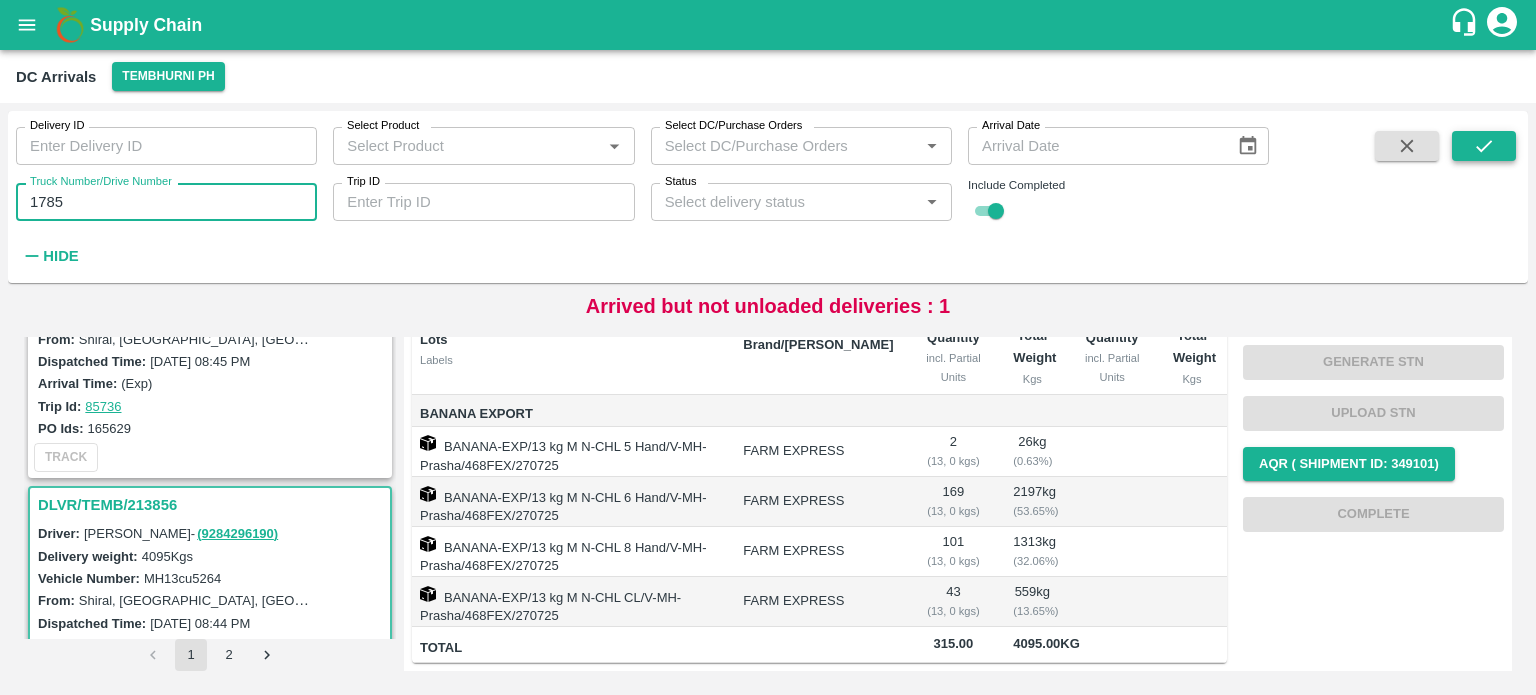 type on "1785" 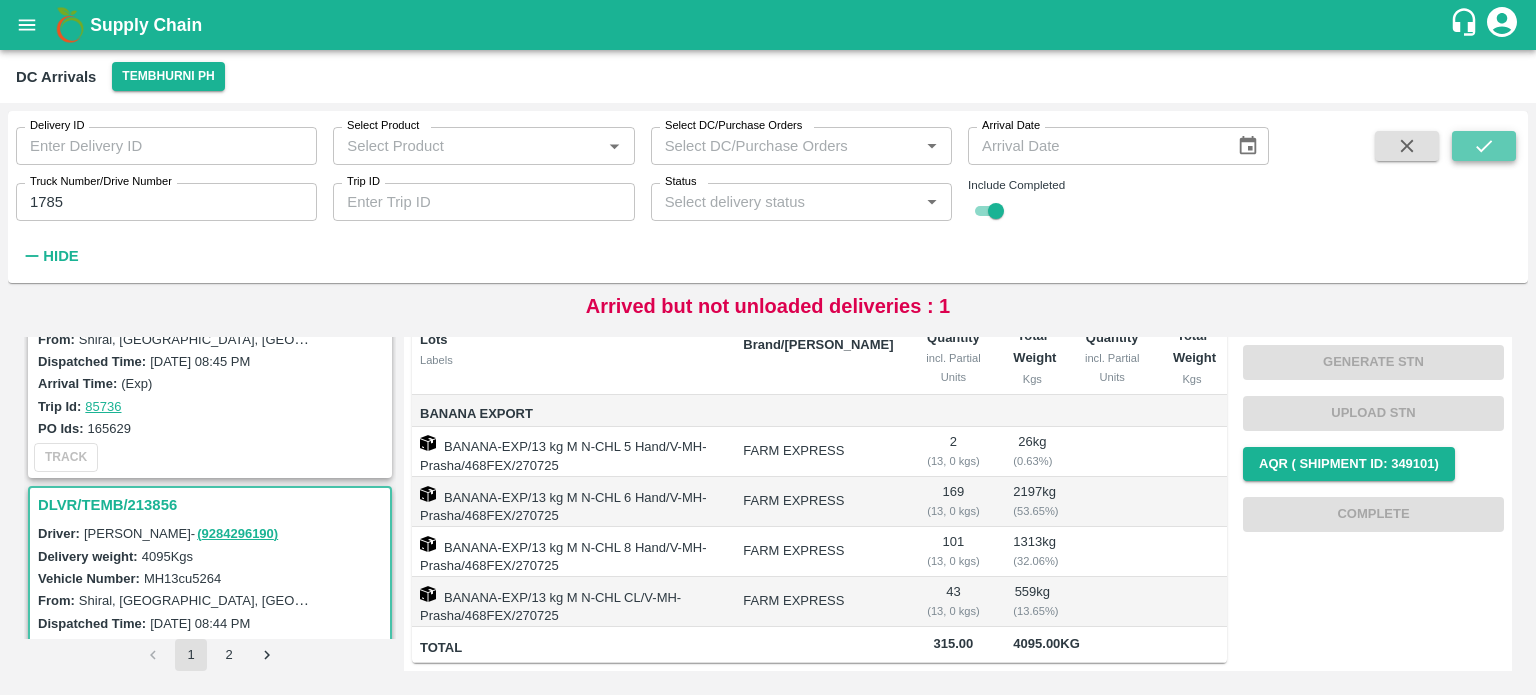 click 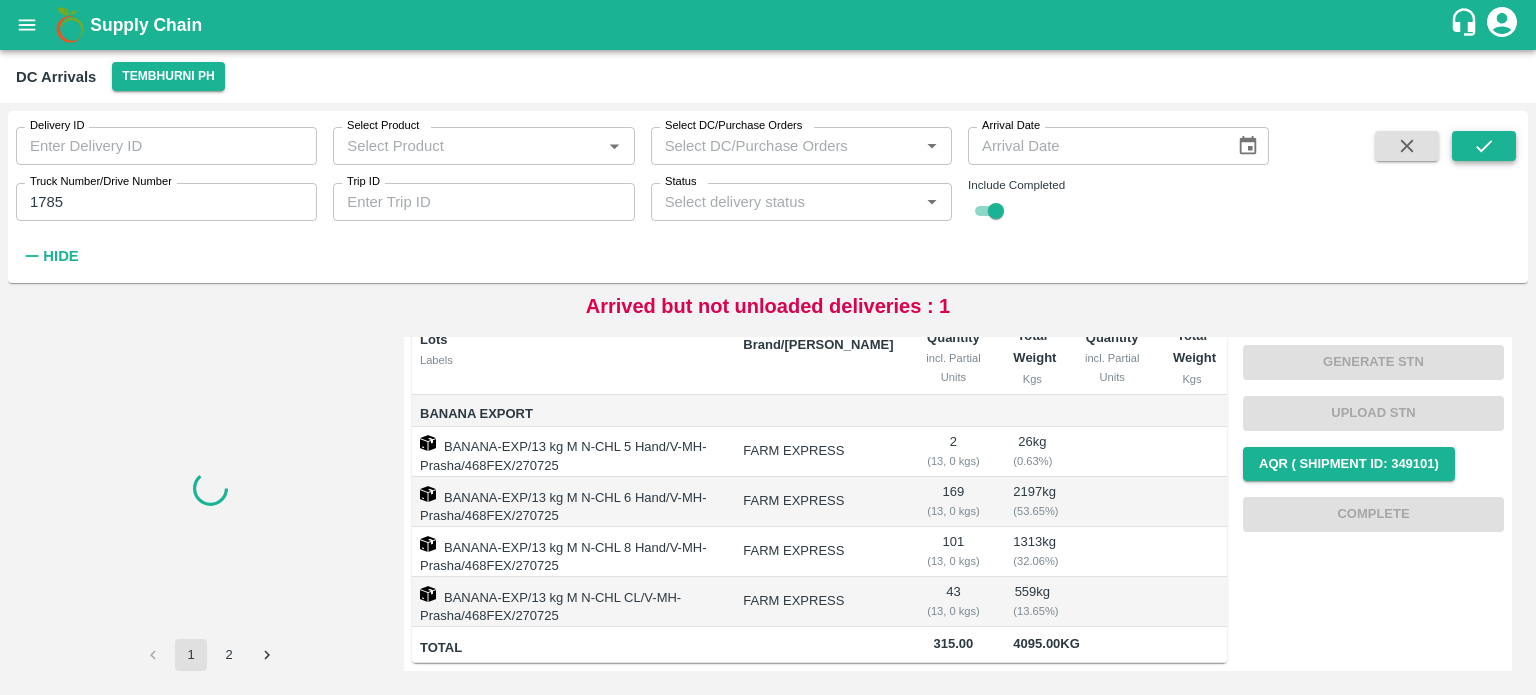 scroll, scrollTop: 0, scrollLeft: 0, axis: both 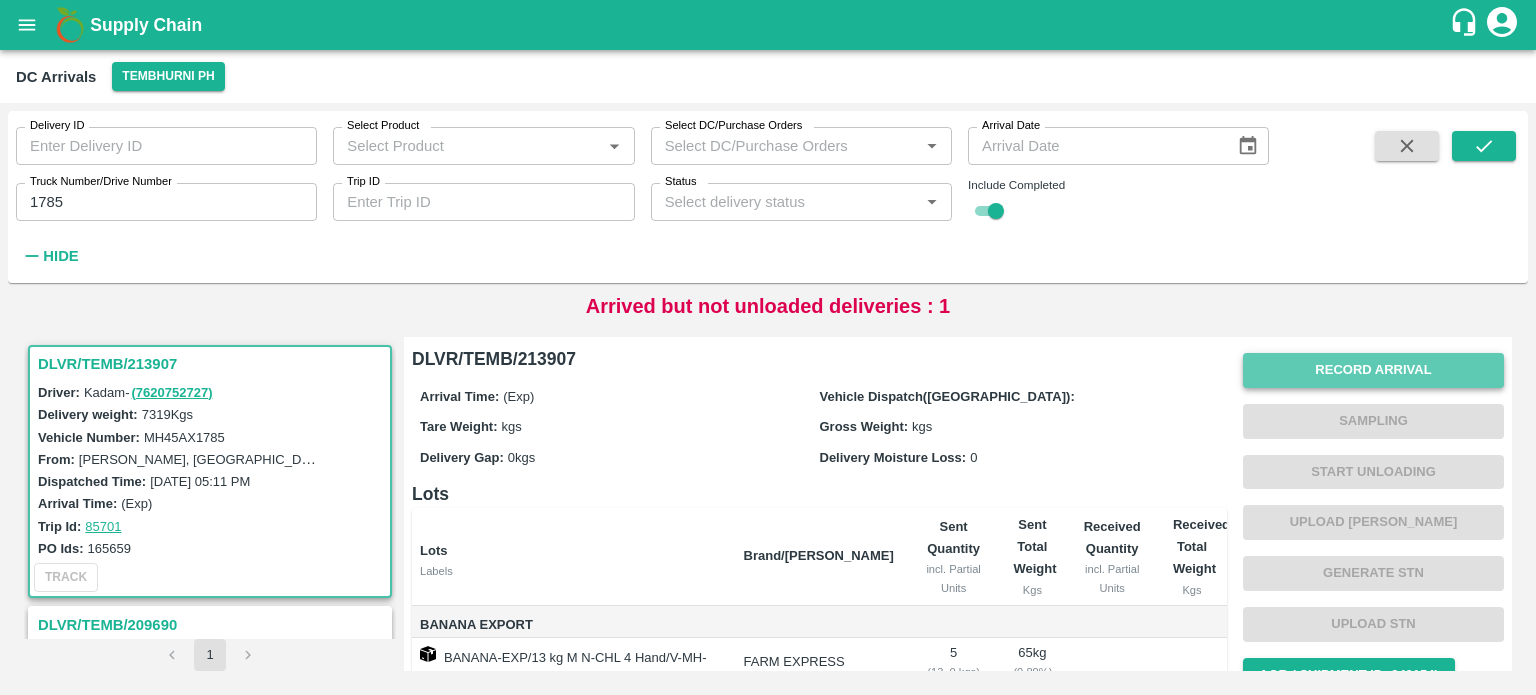 click on "Record Arrival" at bounding box center (1373, 370) 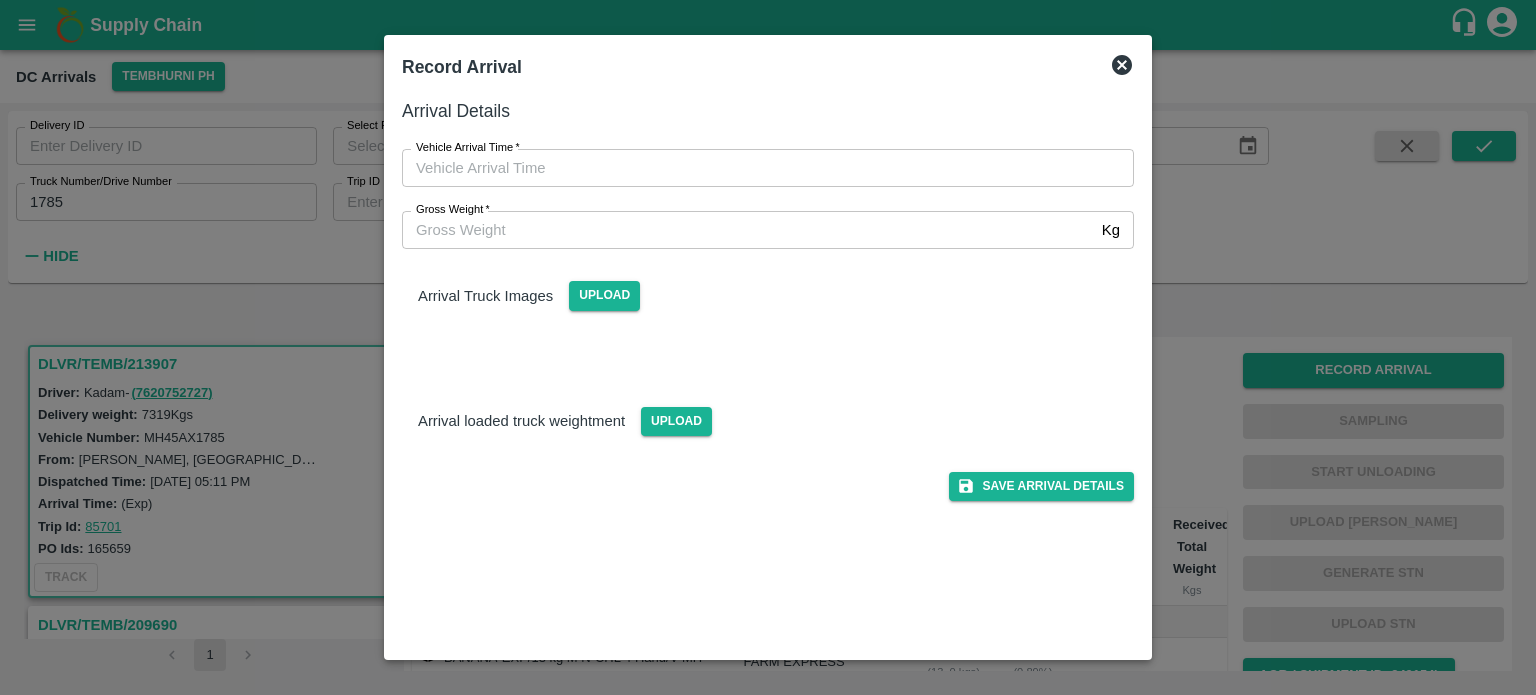 type on "DD/MM/YYYY hh:mm aa" 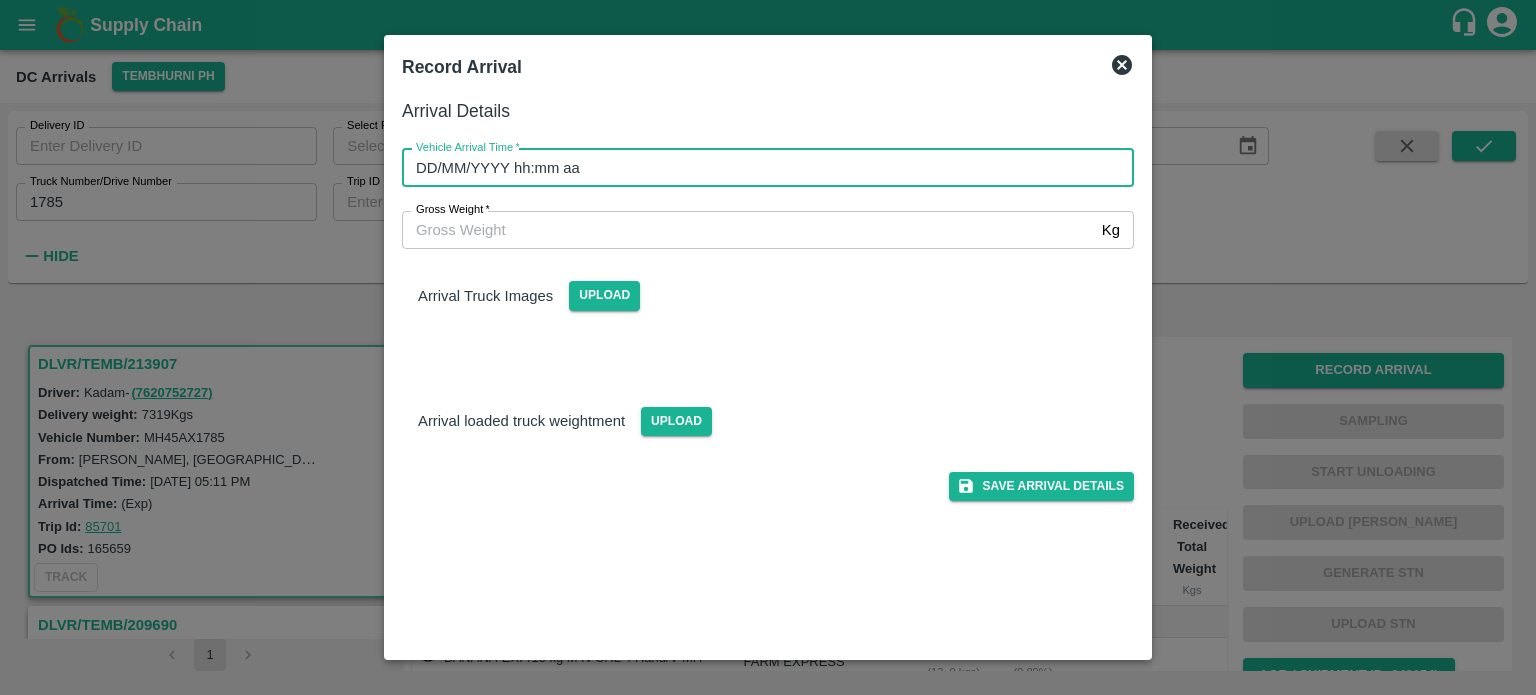 click on "DD/MM/YYYY hh:mm aa" at bounding box center (761, 168) 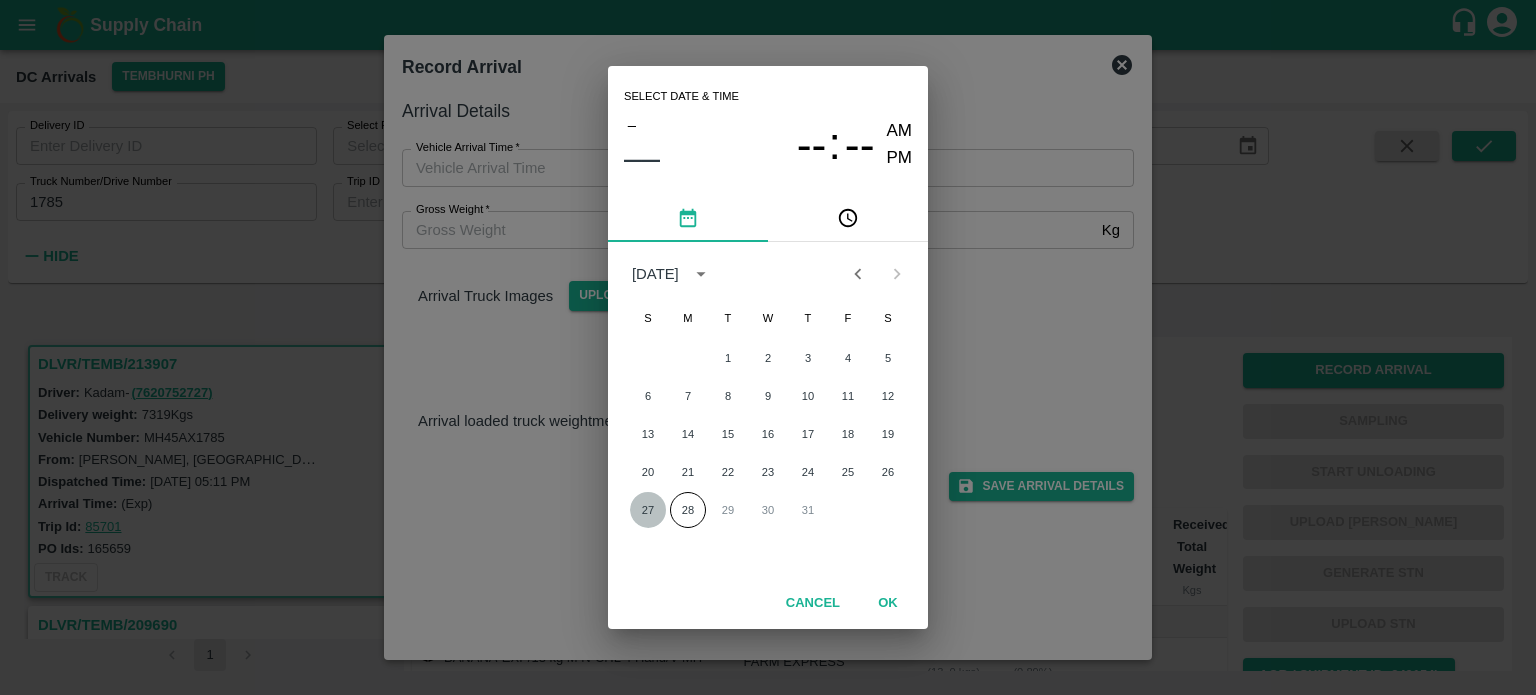 click on "27" at bounding box center [648, 510] 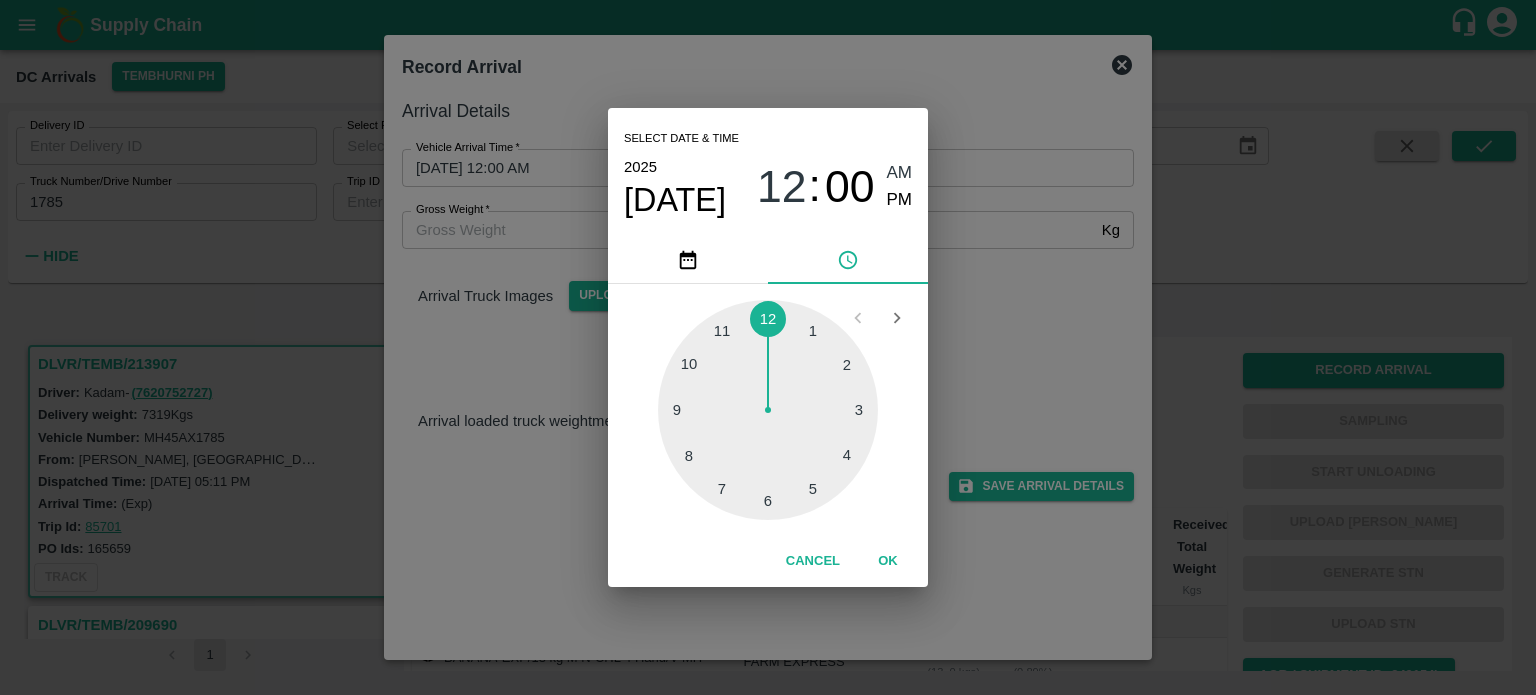 click at bounding box center [768, 410] 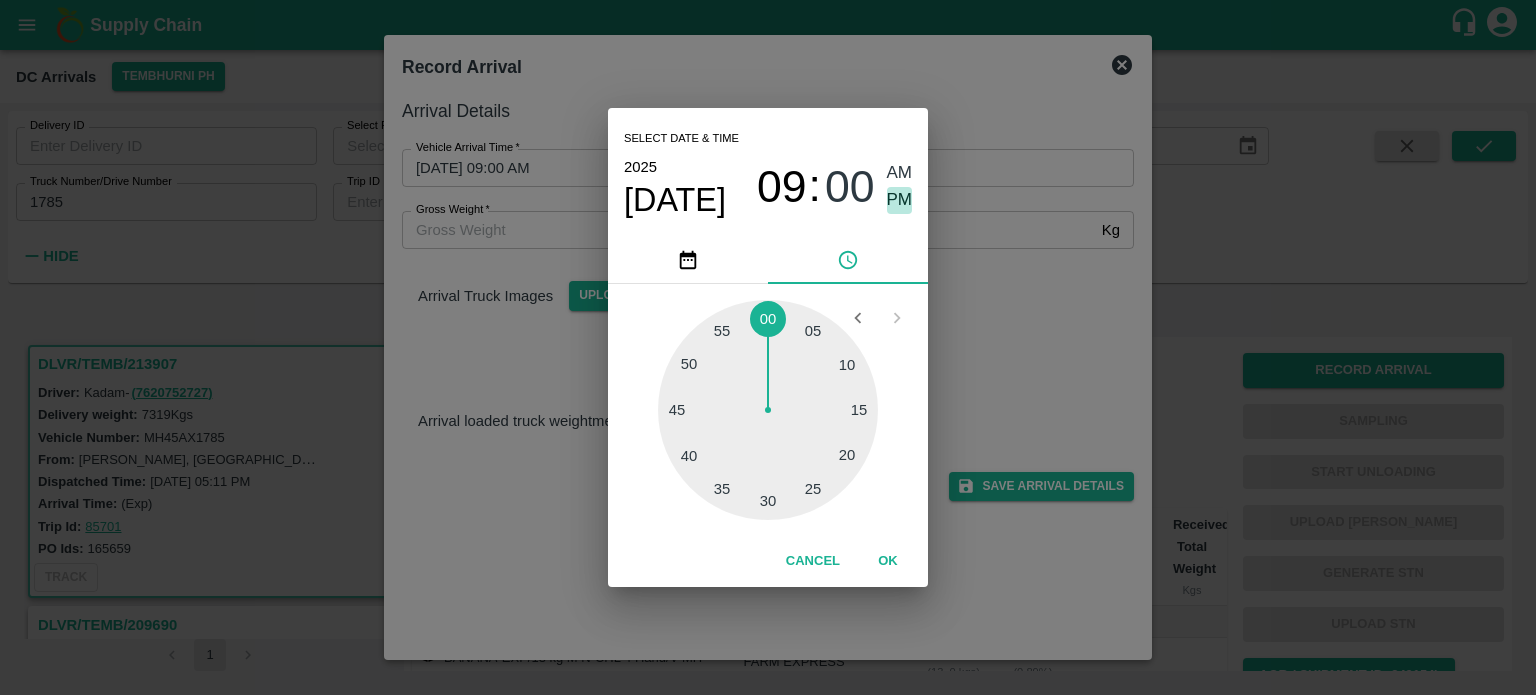 click on "PM" at bounding box center [900, 200] 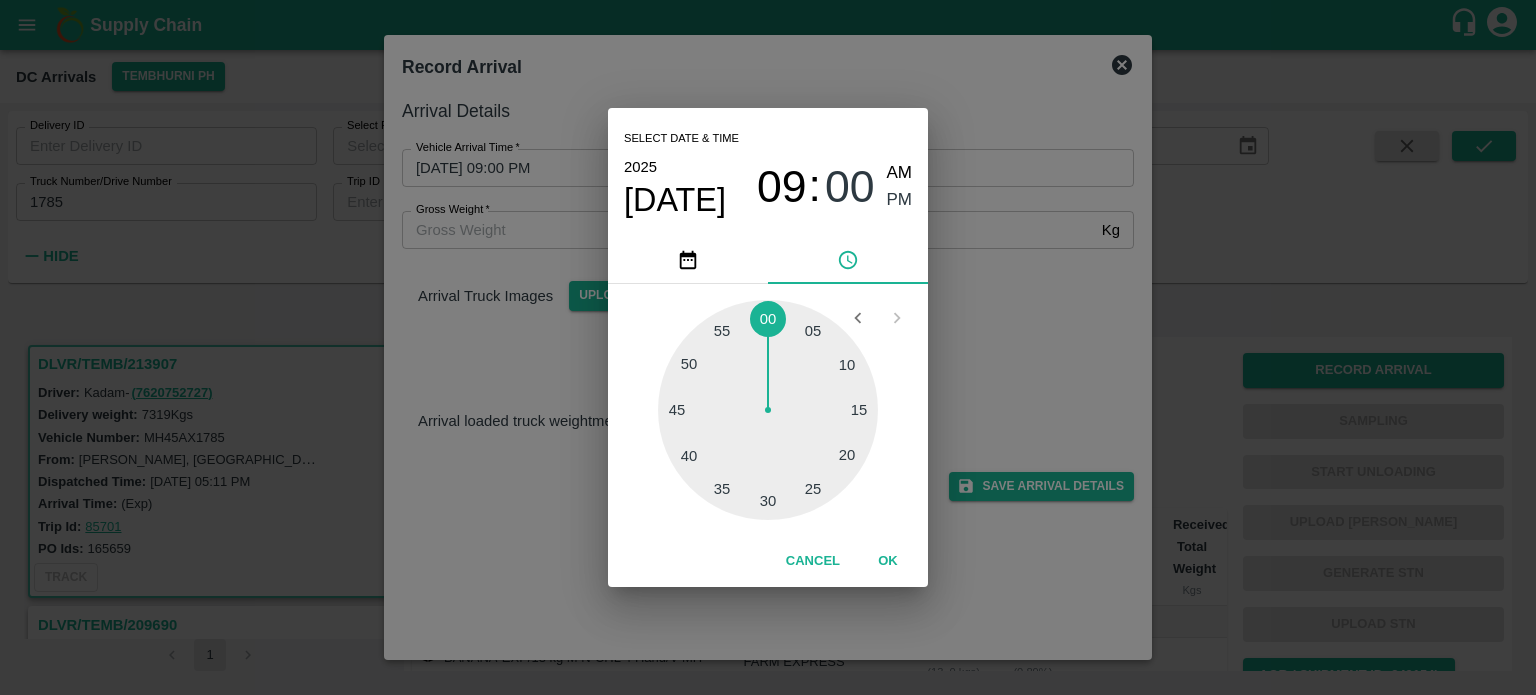 click on "Select date & time [DATE] 09 : 00 AM PM 05 10 15 20 25 30 35 40 45 50 55 00 Cancel OK" at bounding box center (768, 347) 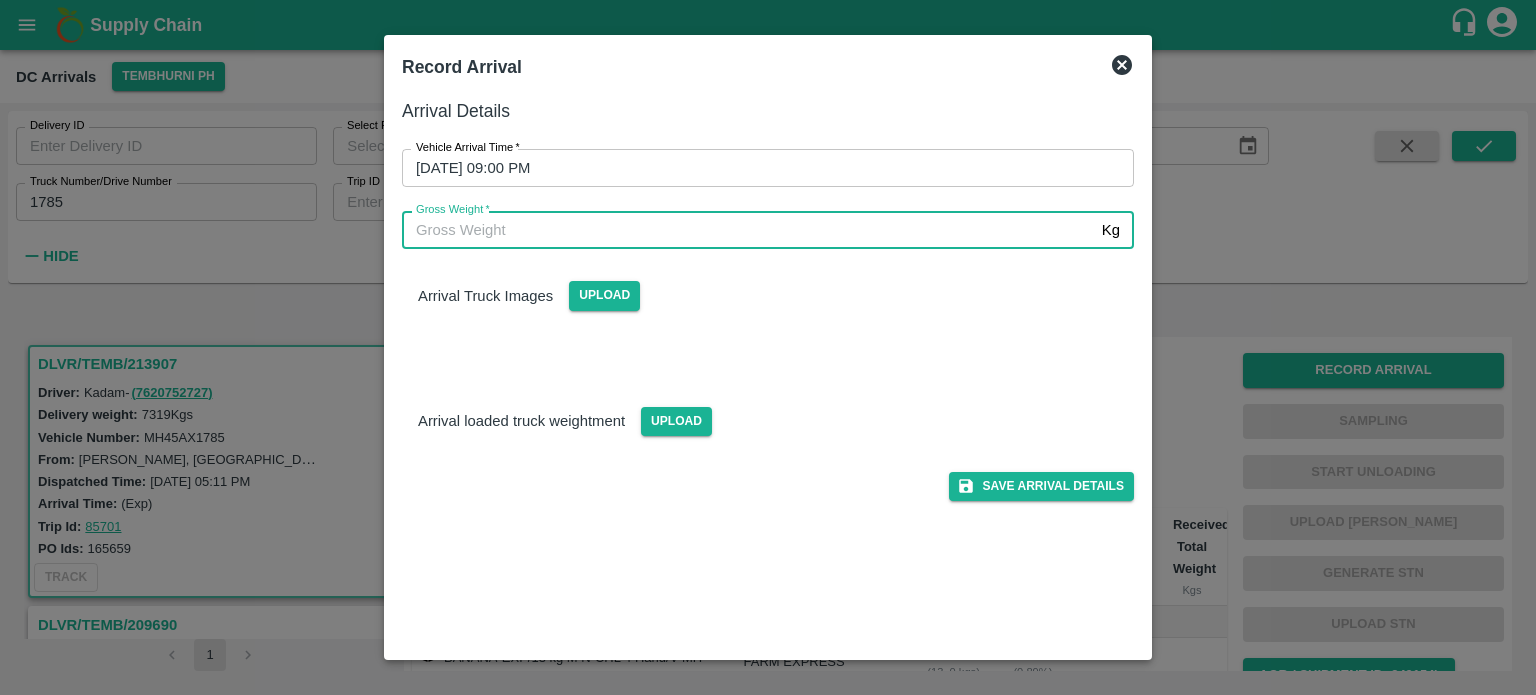 click on "Gross Weight   *" at bounding box center [748, 230] 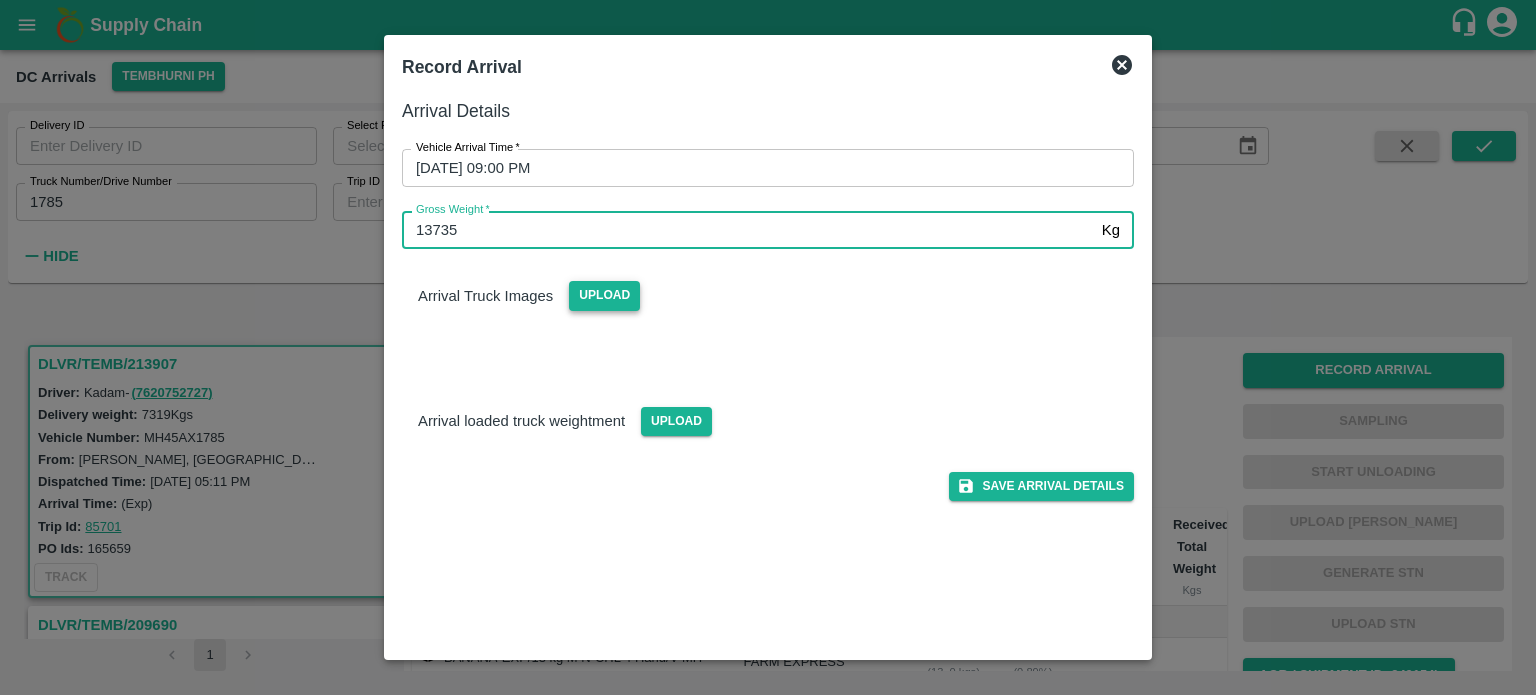 type on "13735" 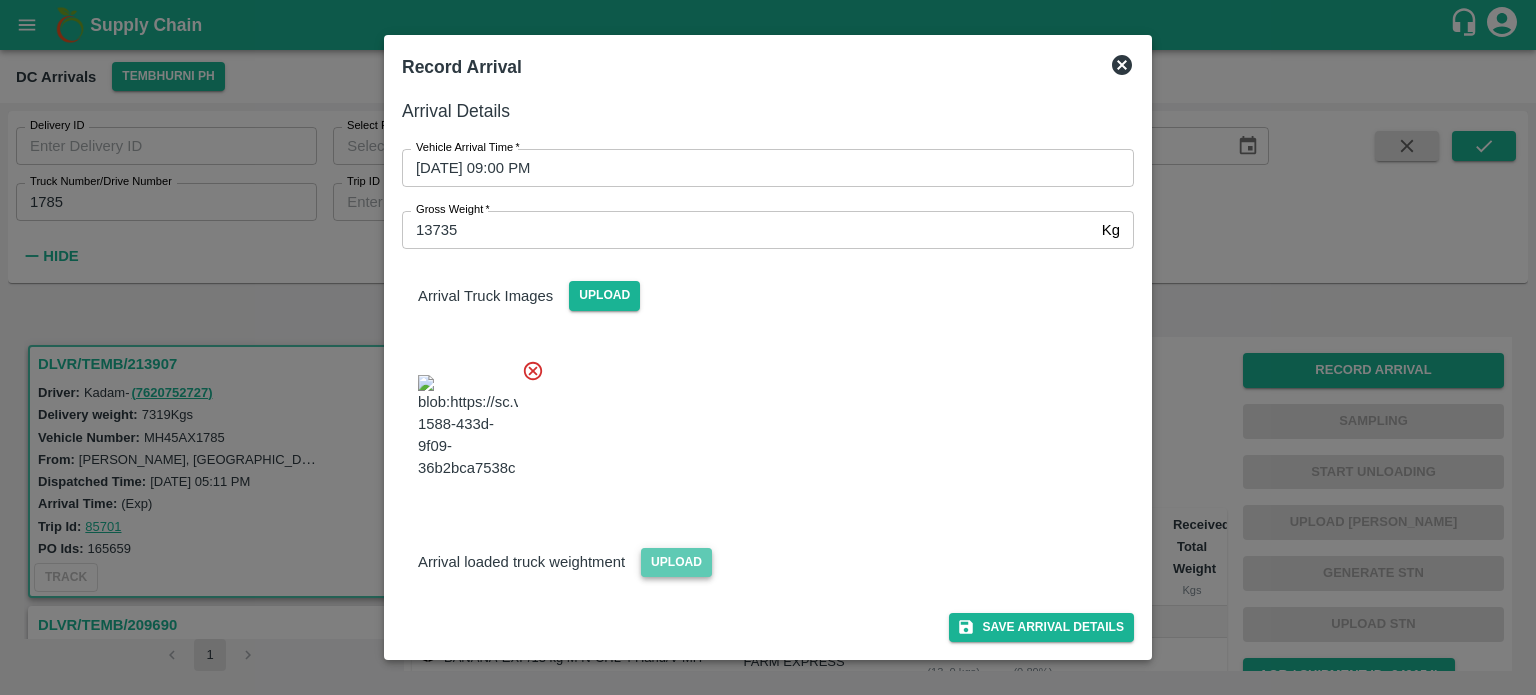 click on "Upload" at bounding box center (676, 562) 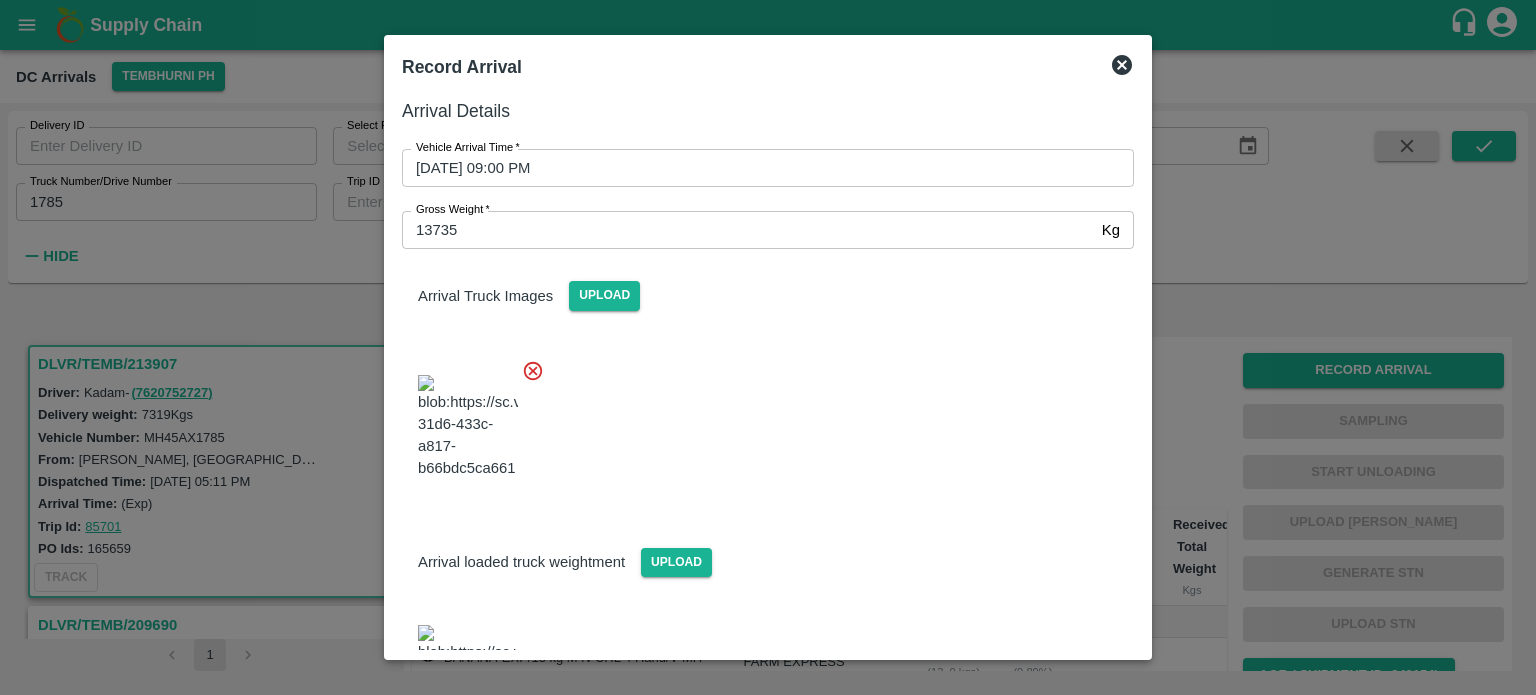 click on "Arrival Truck Images Upload" at bounding box center (760, 374) 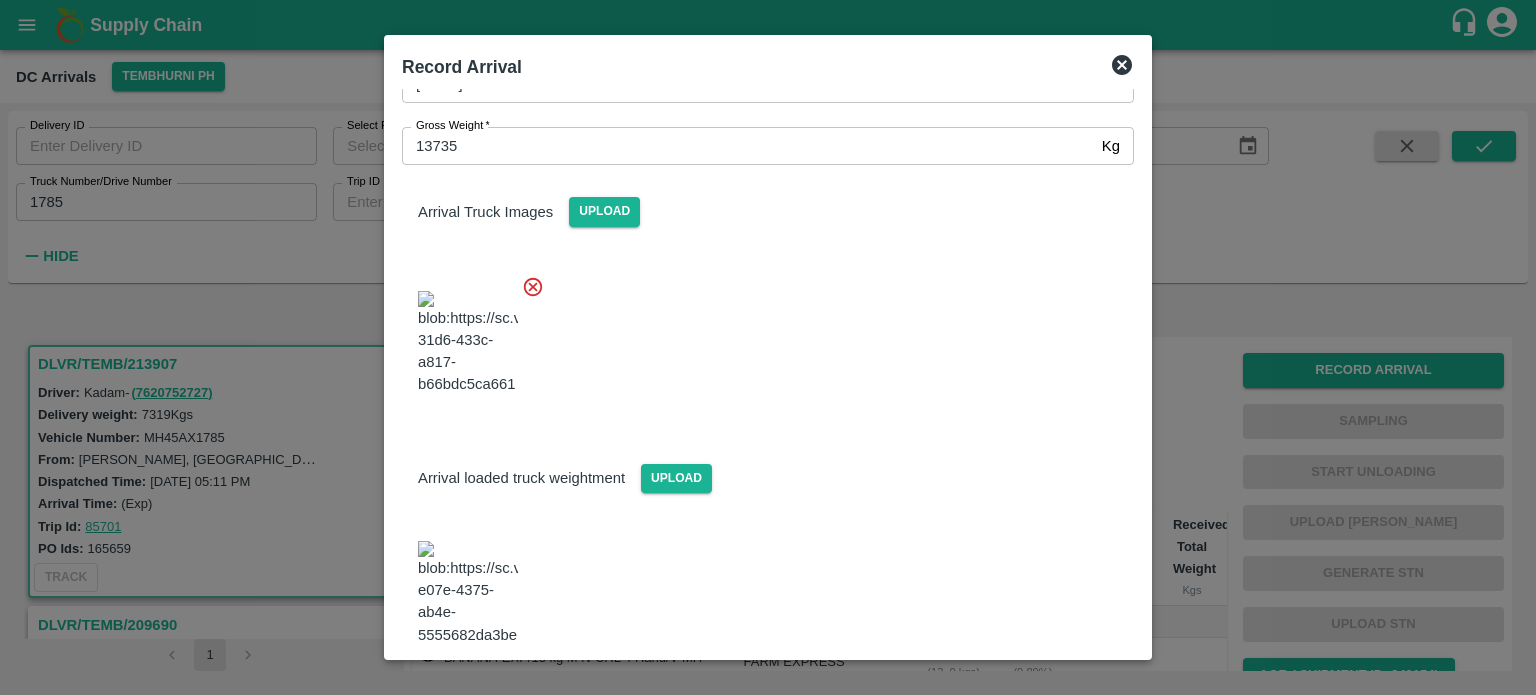 click on "Save Arrival Details" at bounding box center (1041, 700) 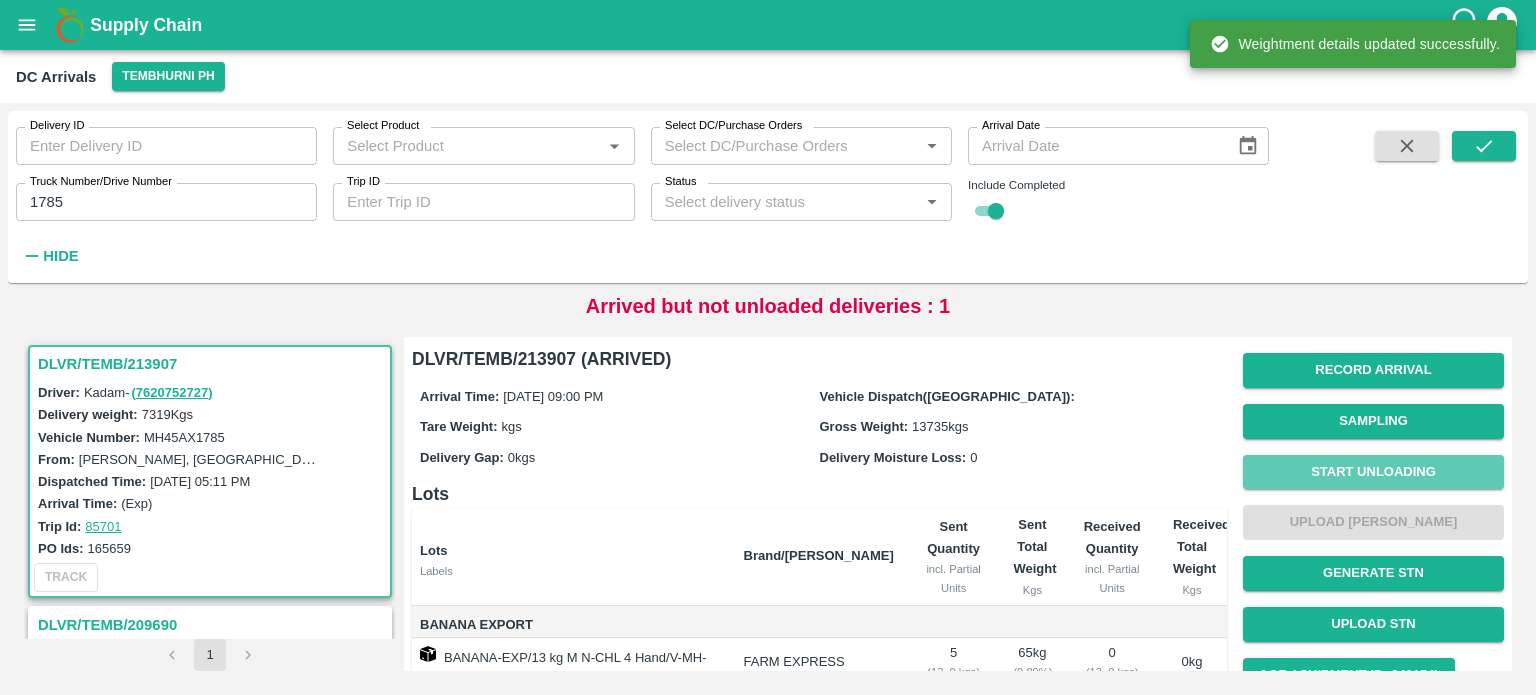 click on "Start Unloading" at bounding box center (1373, 472) 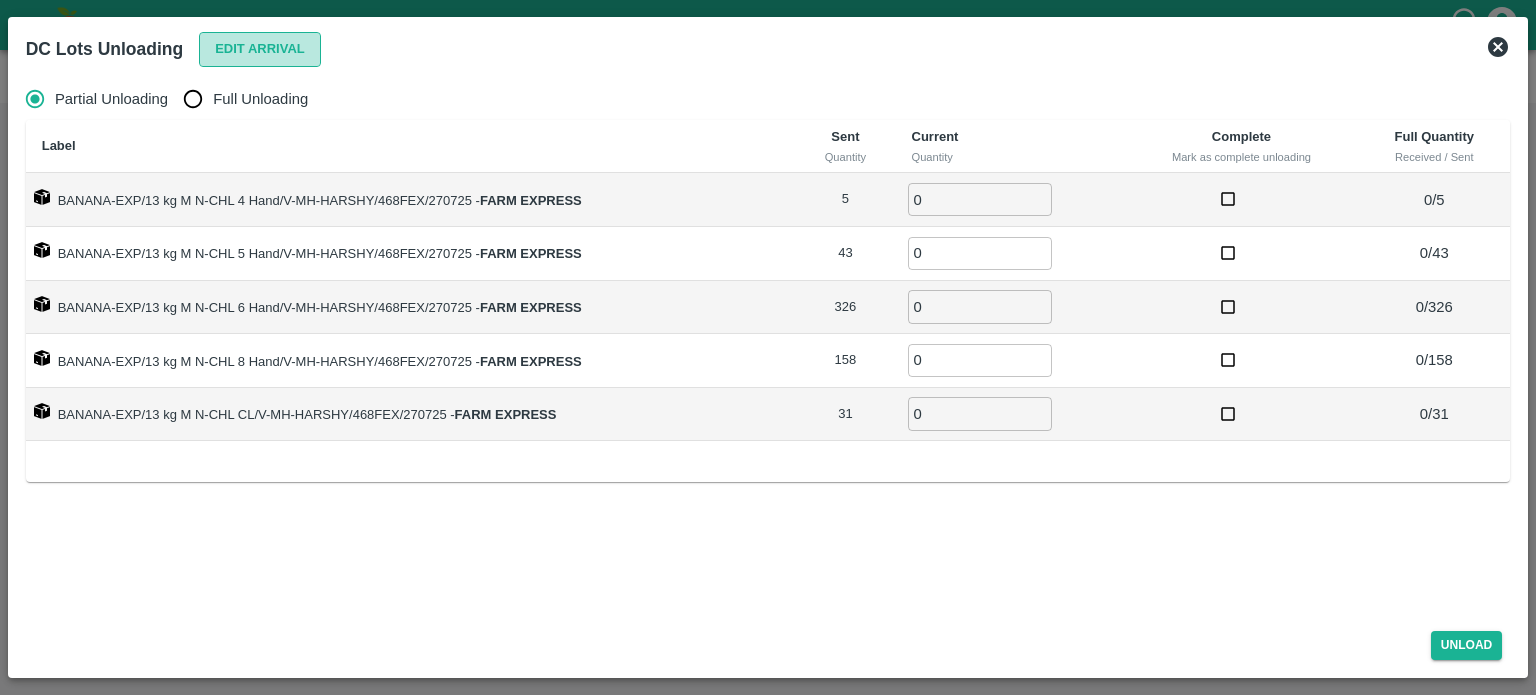 click on "Edit Arrival" at bounding box center [260, 49] 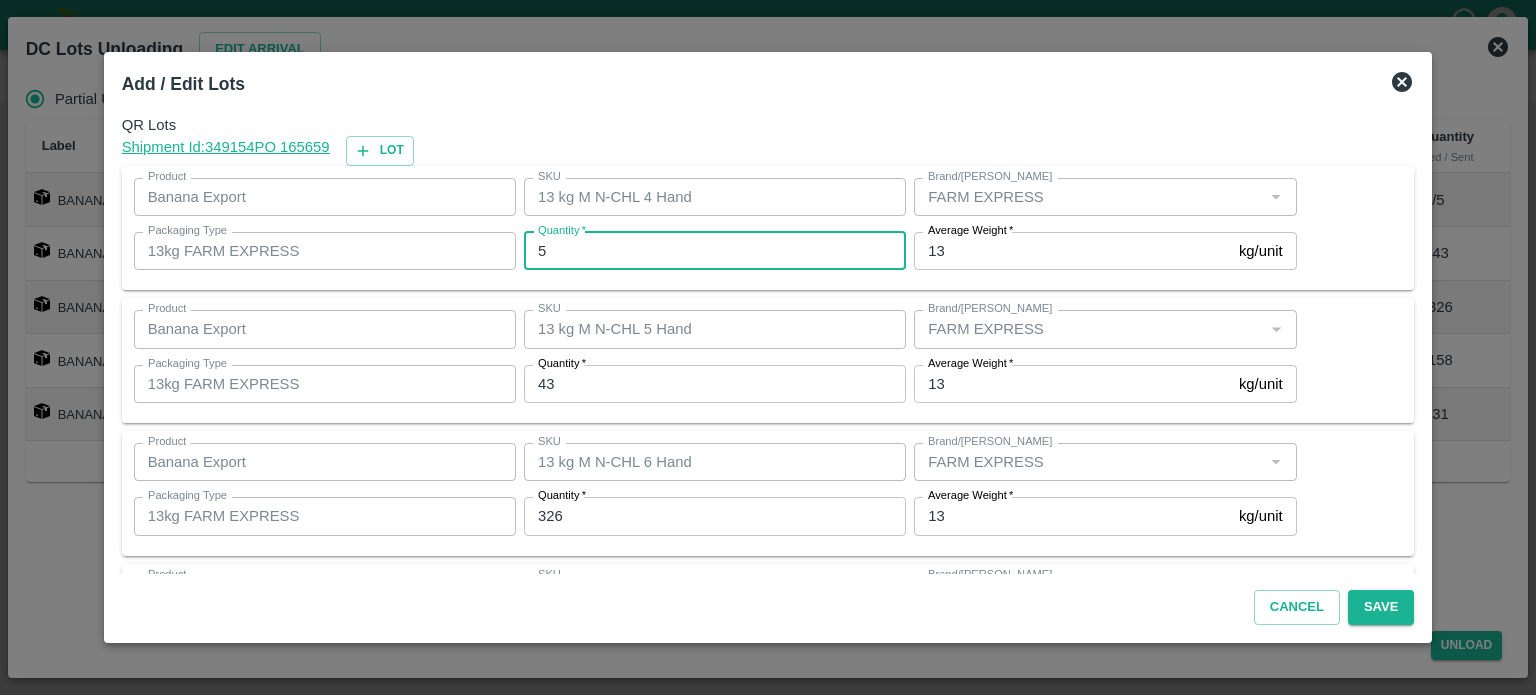 click on "5" at bounding box center (715, 251) 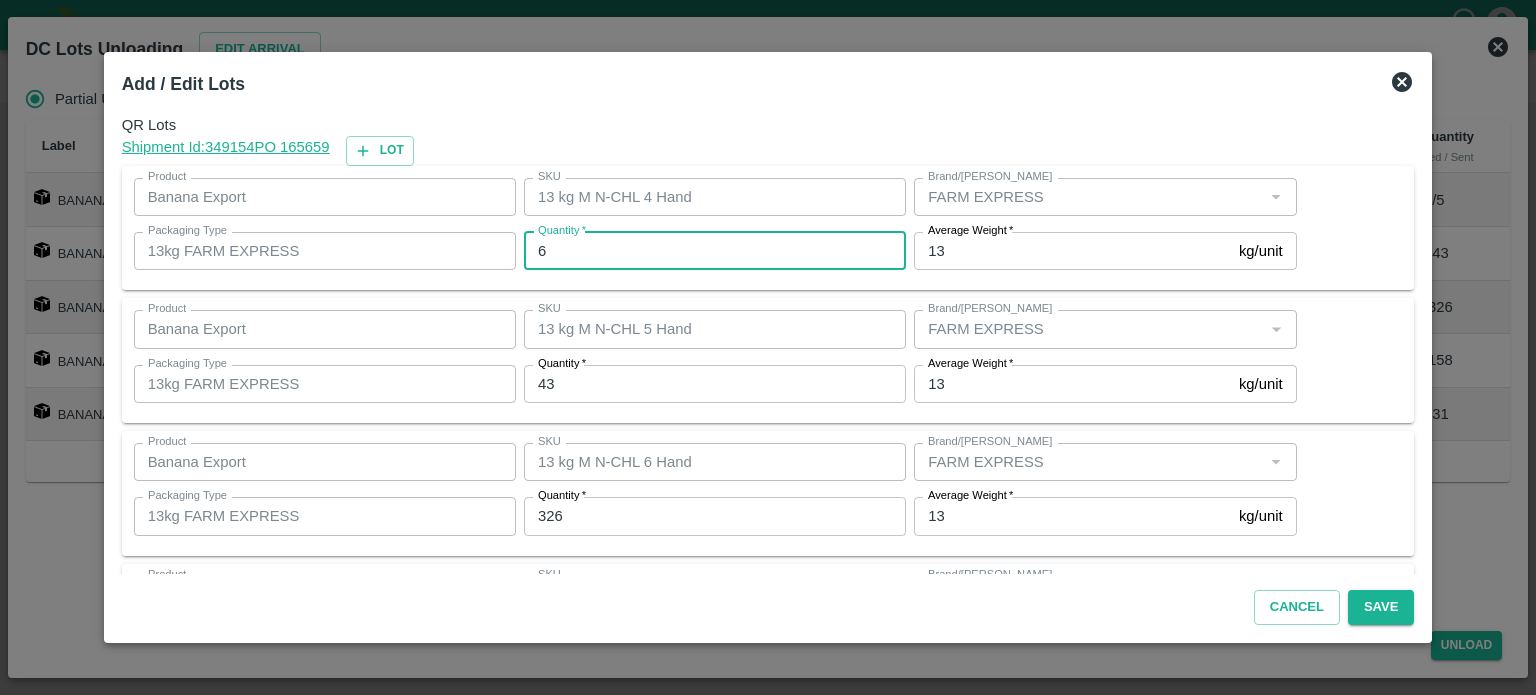 type on "6" 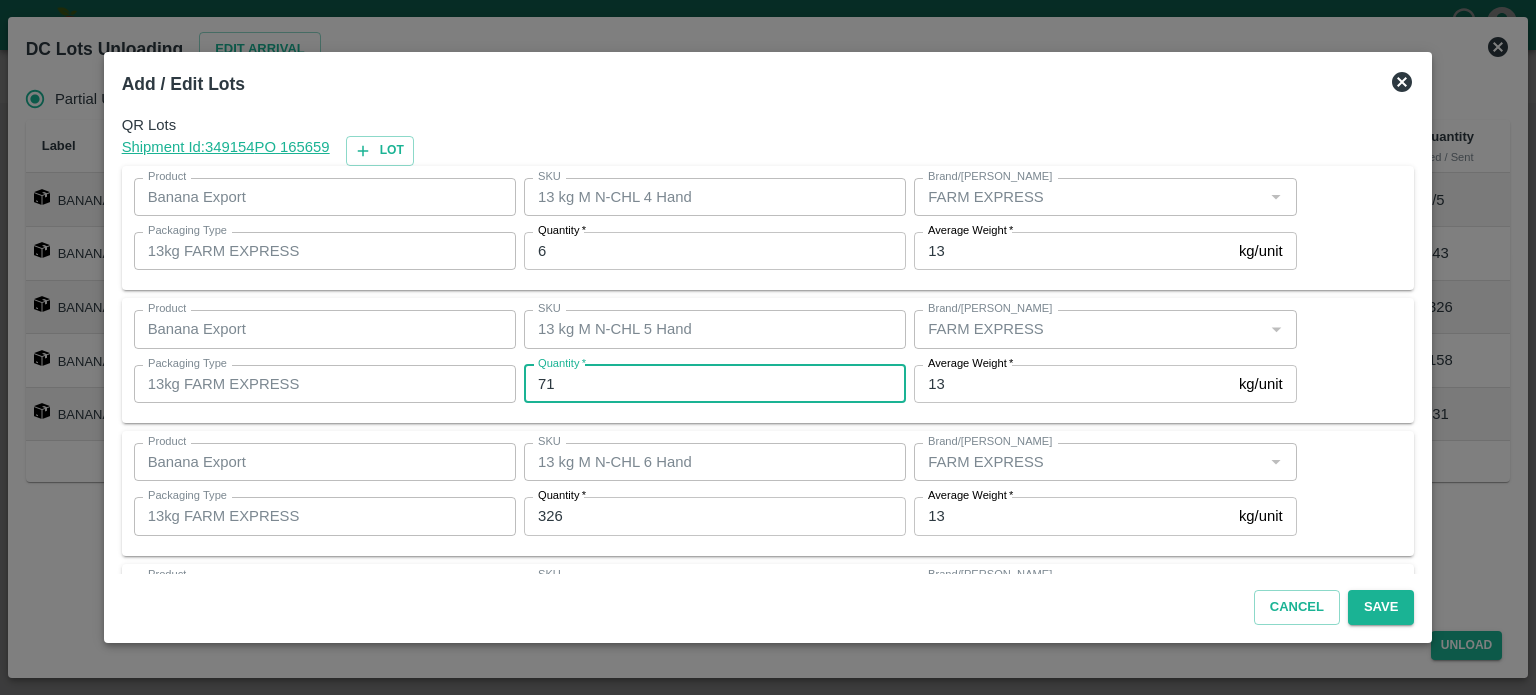 type on "71" 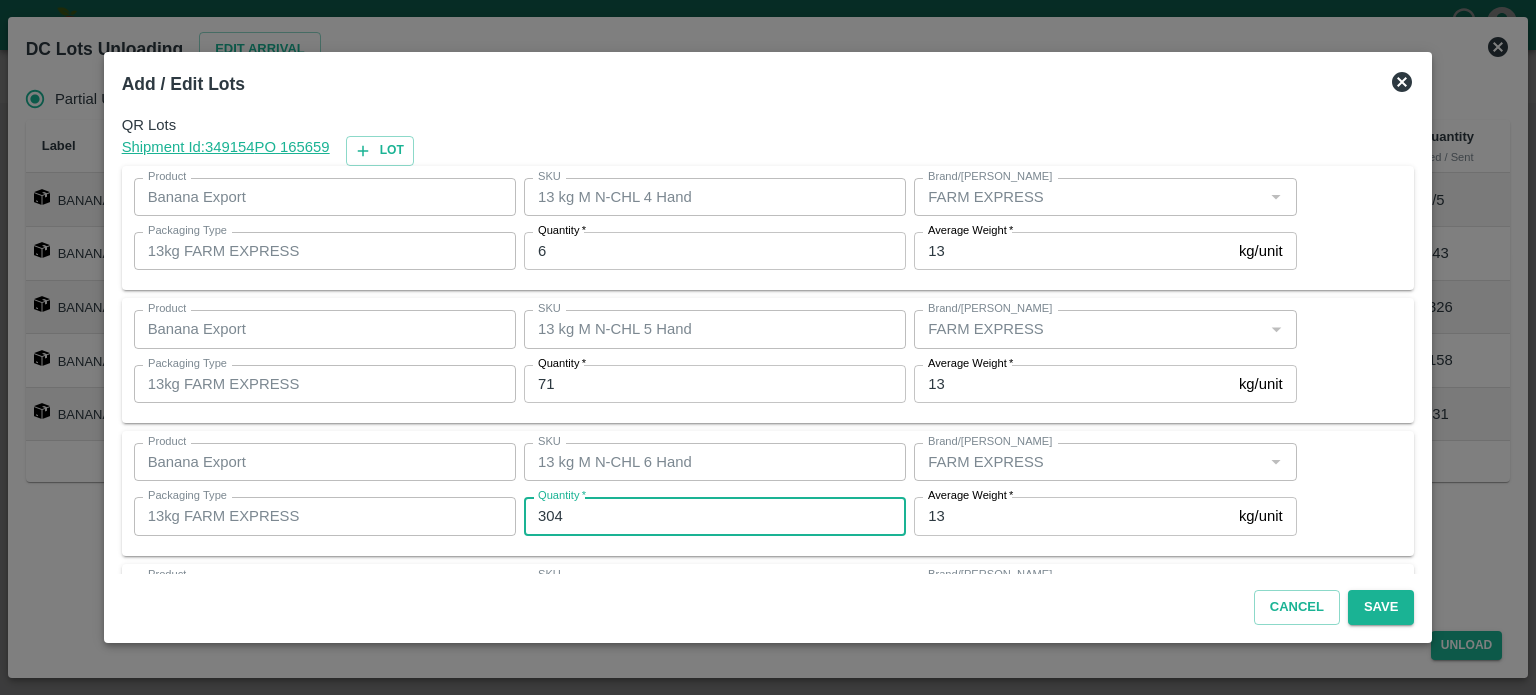 type on "304" 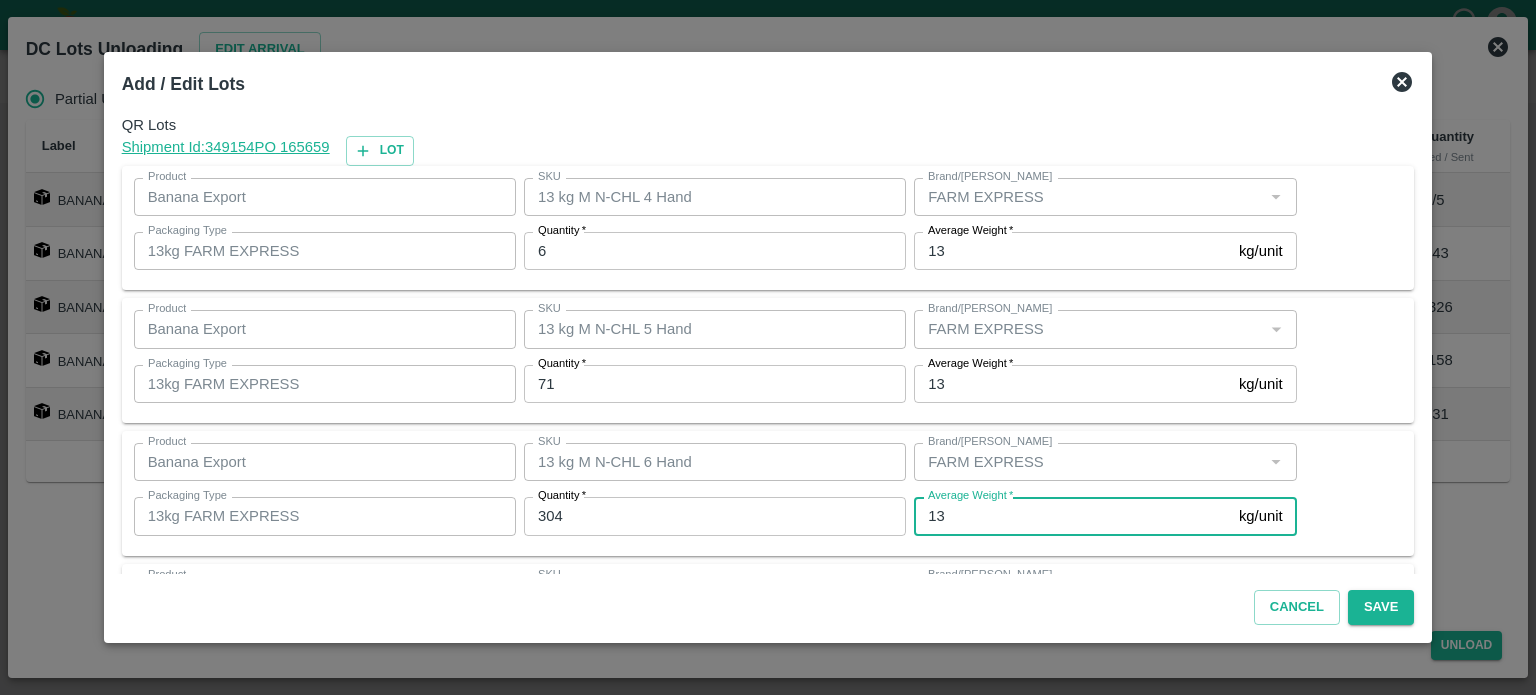 scroll, scrollTop: 262, scrollLeft: 0, axis: vertical 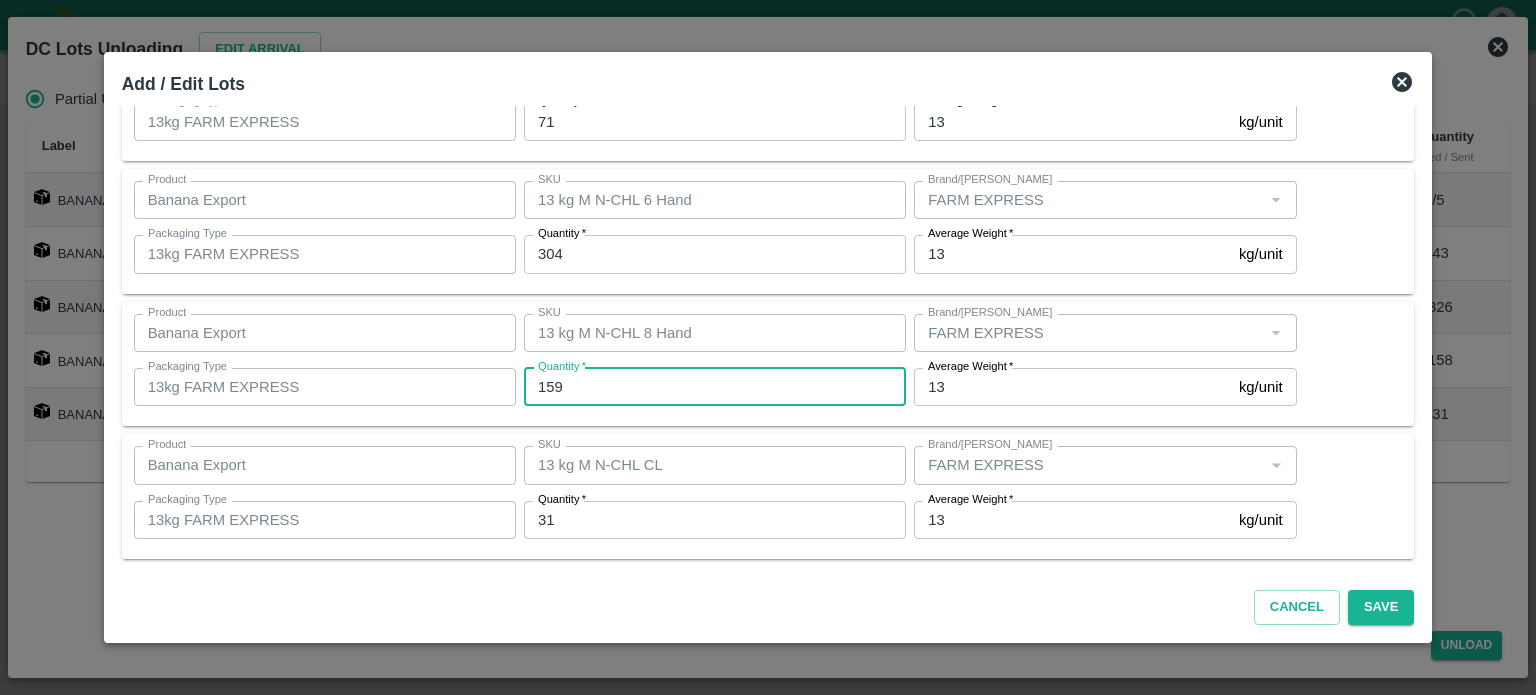 type on "159" 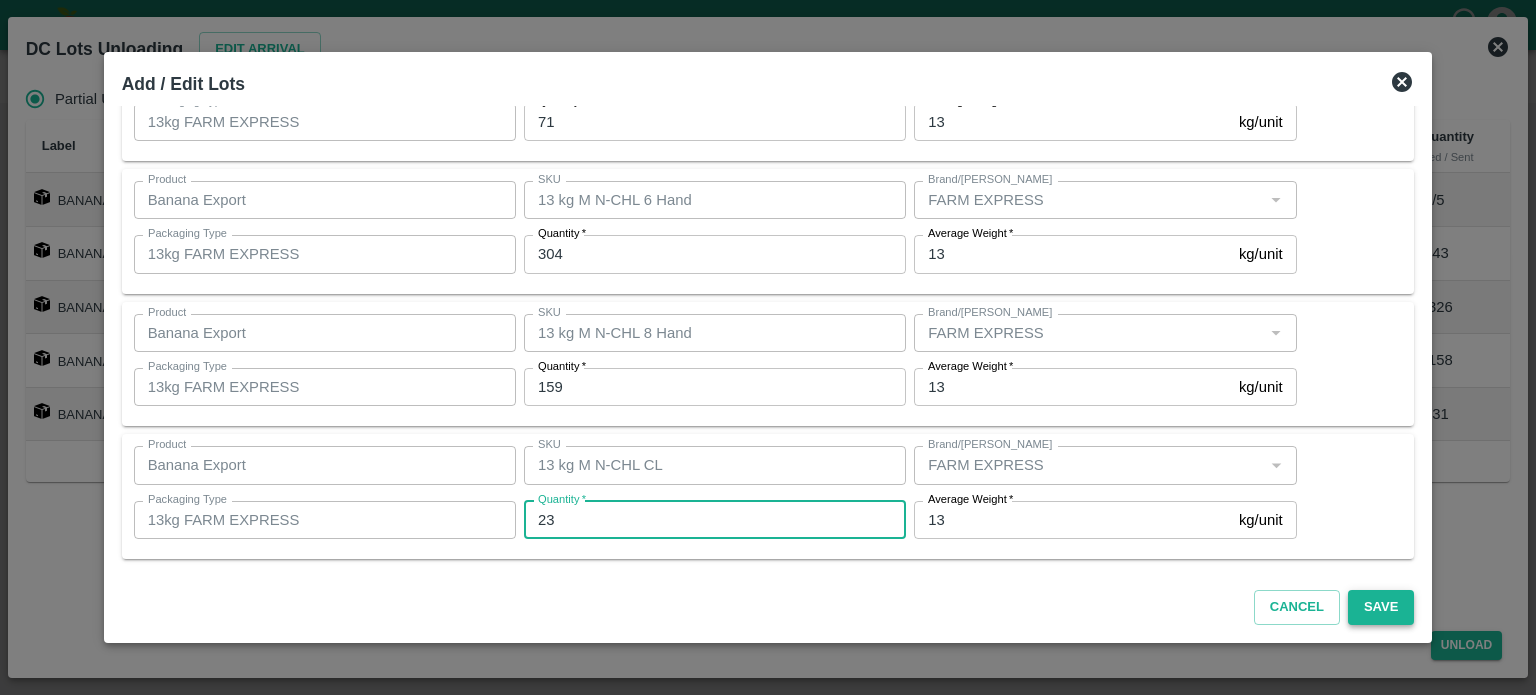 type on "23" 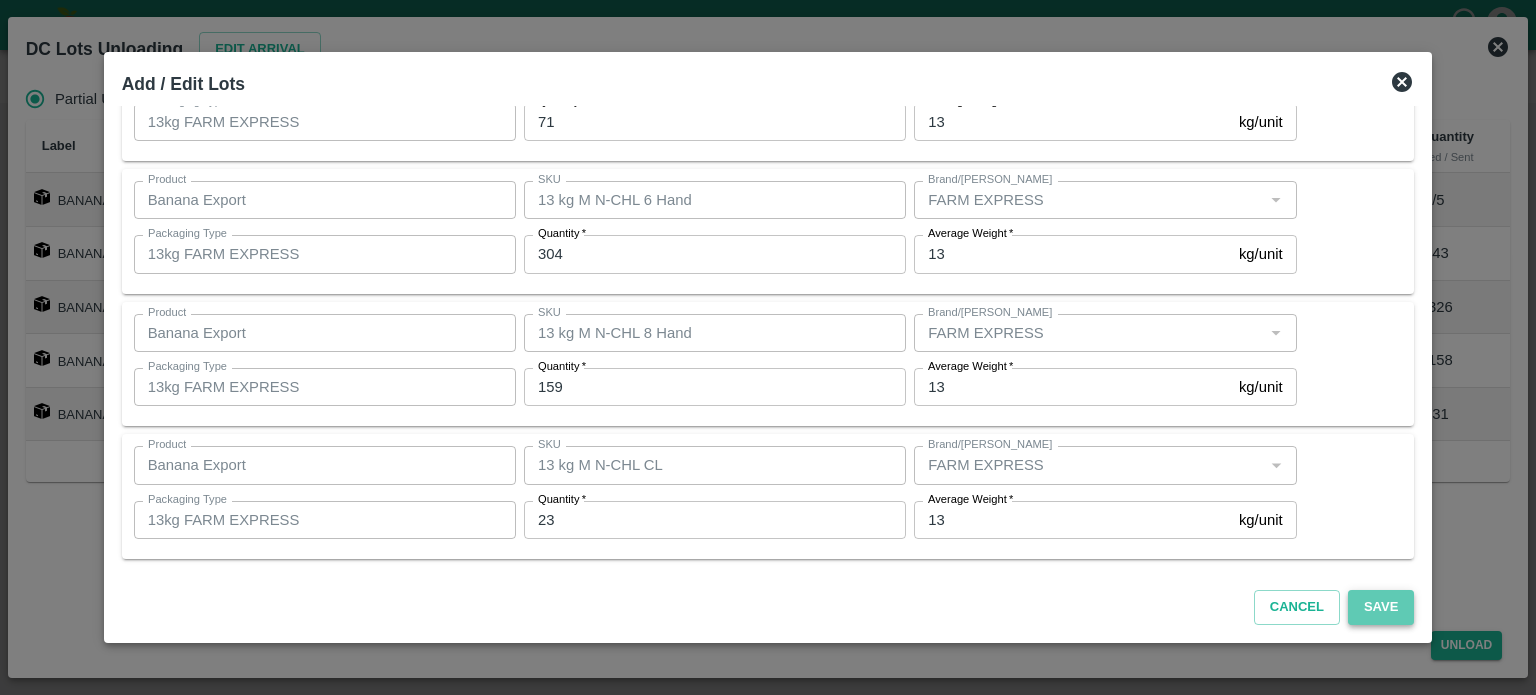 click on "Save" at bounding box center (1381, 607) 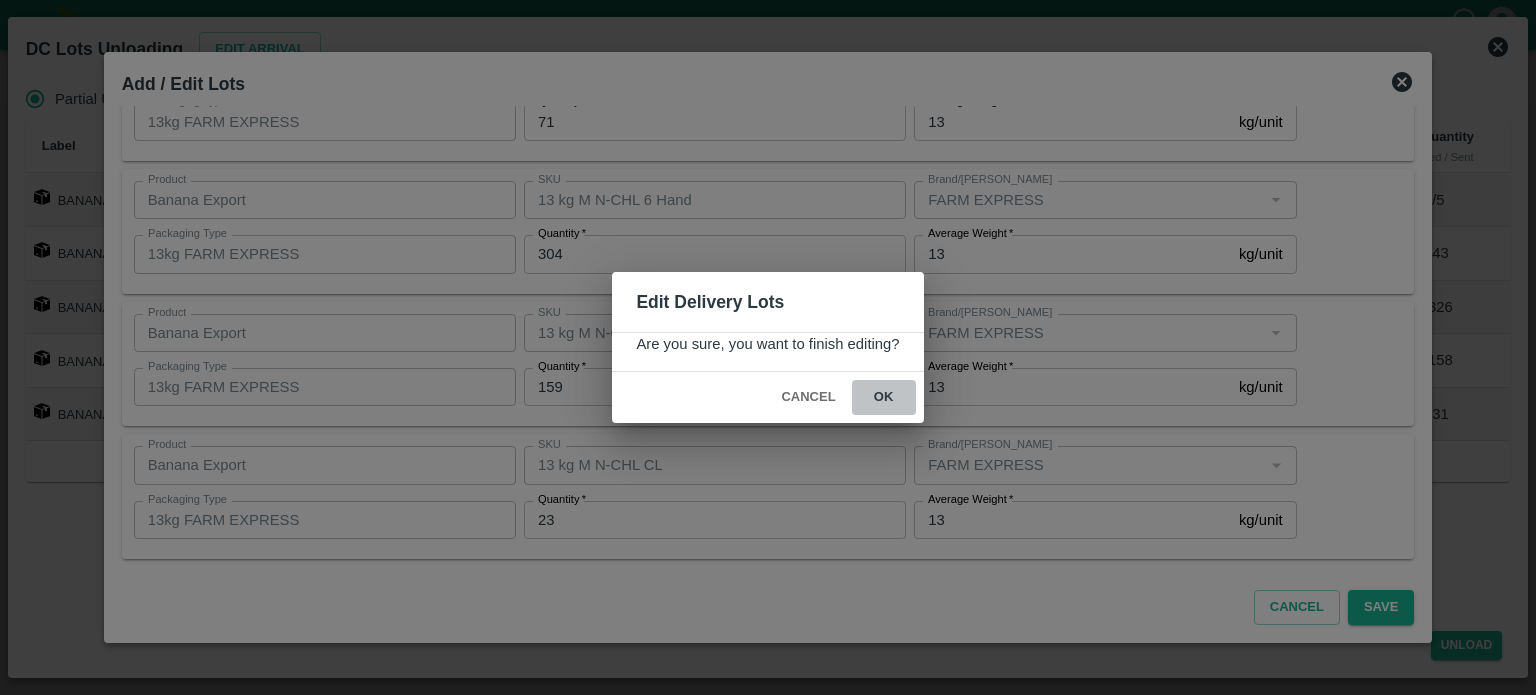 click on "ok" at bounding box center (884, 397) 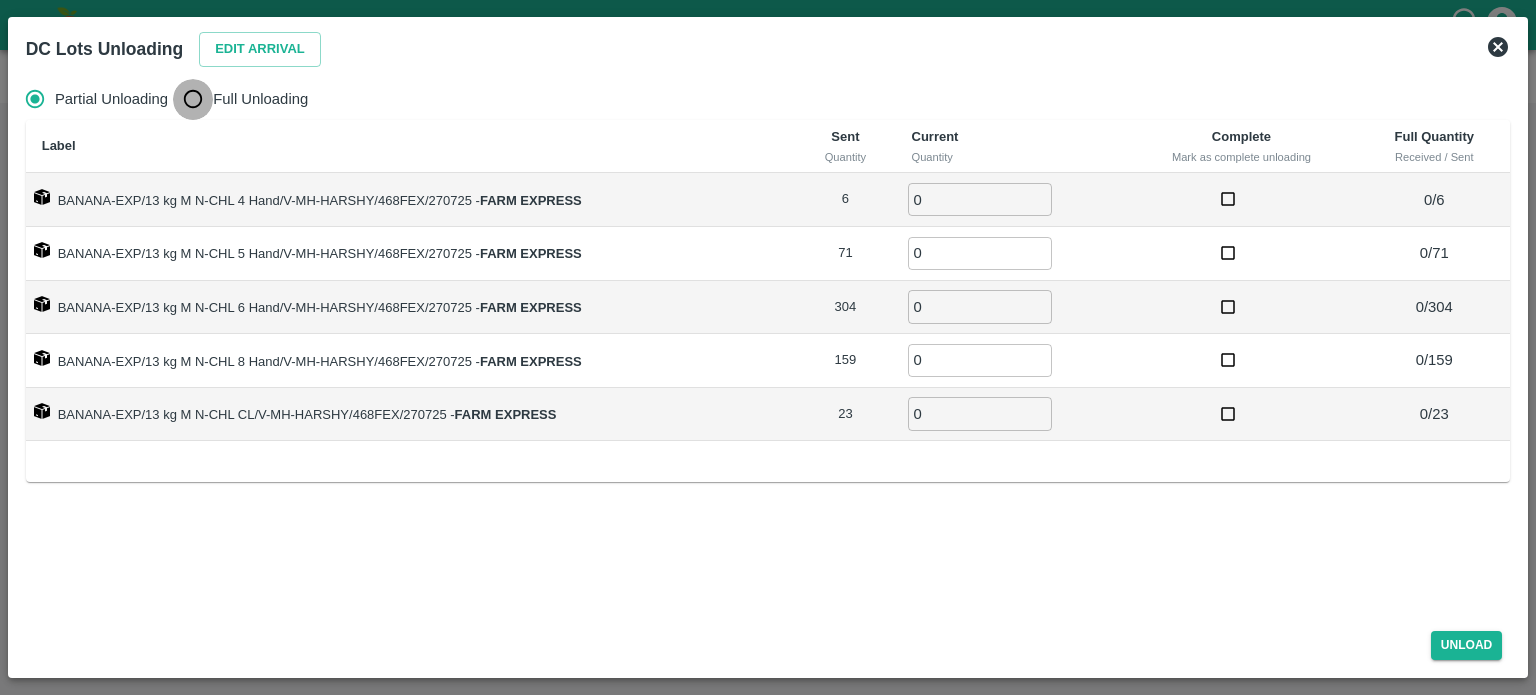 click on "Full Unloading" at bounding box center [193, 99] 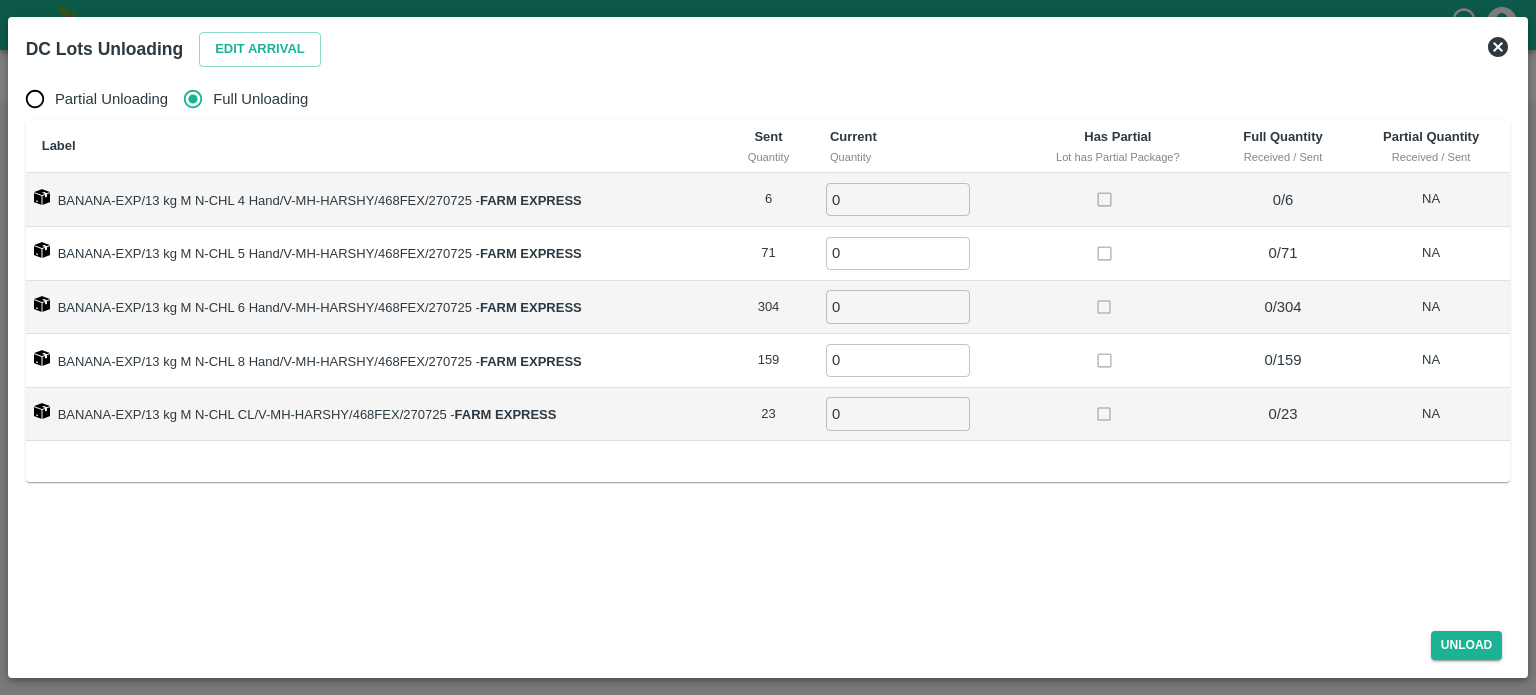 click on "0" at bounding box center [898, 199] 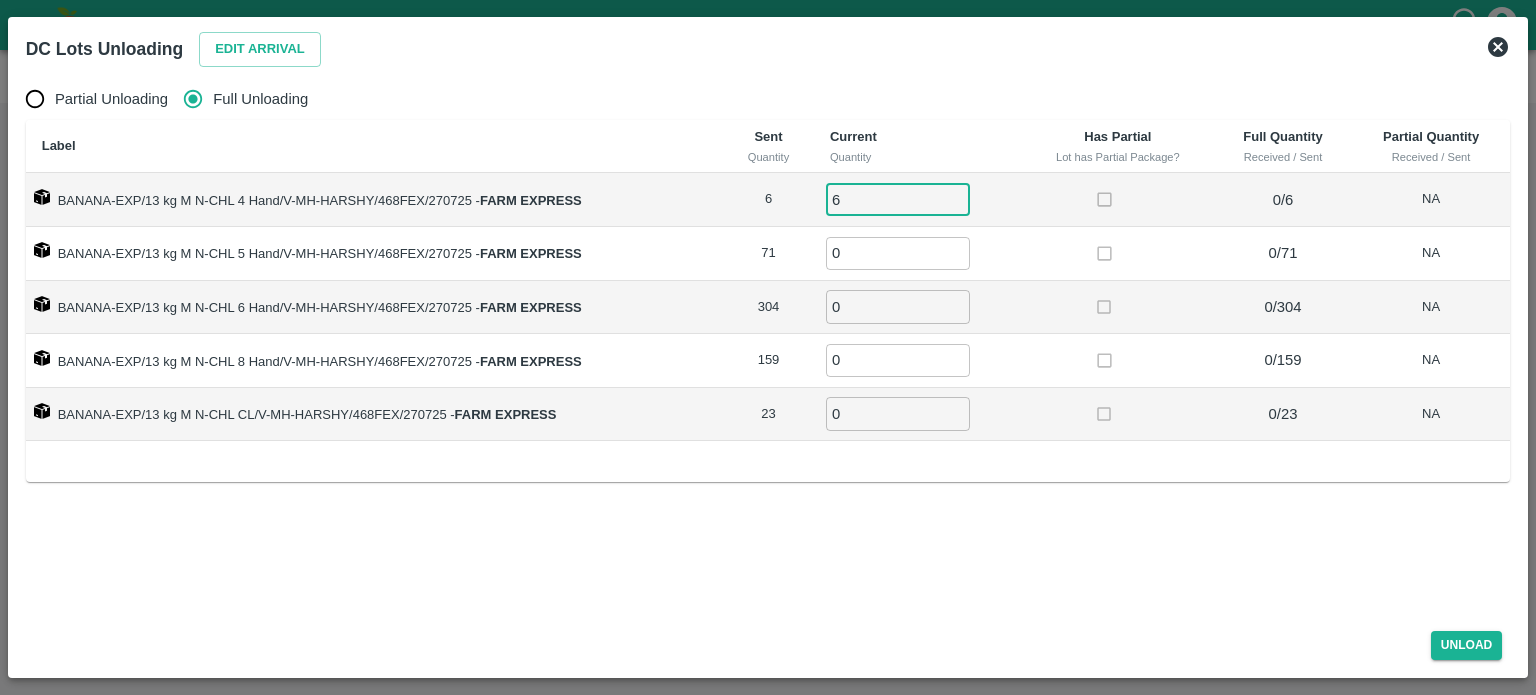 type on "6" 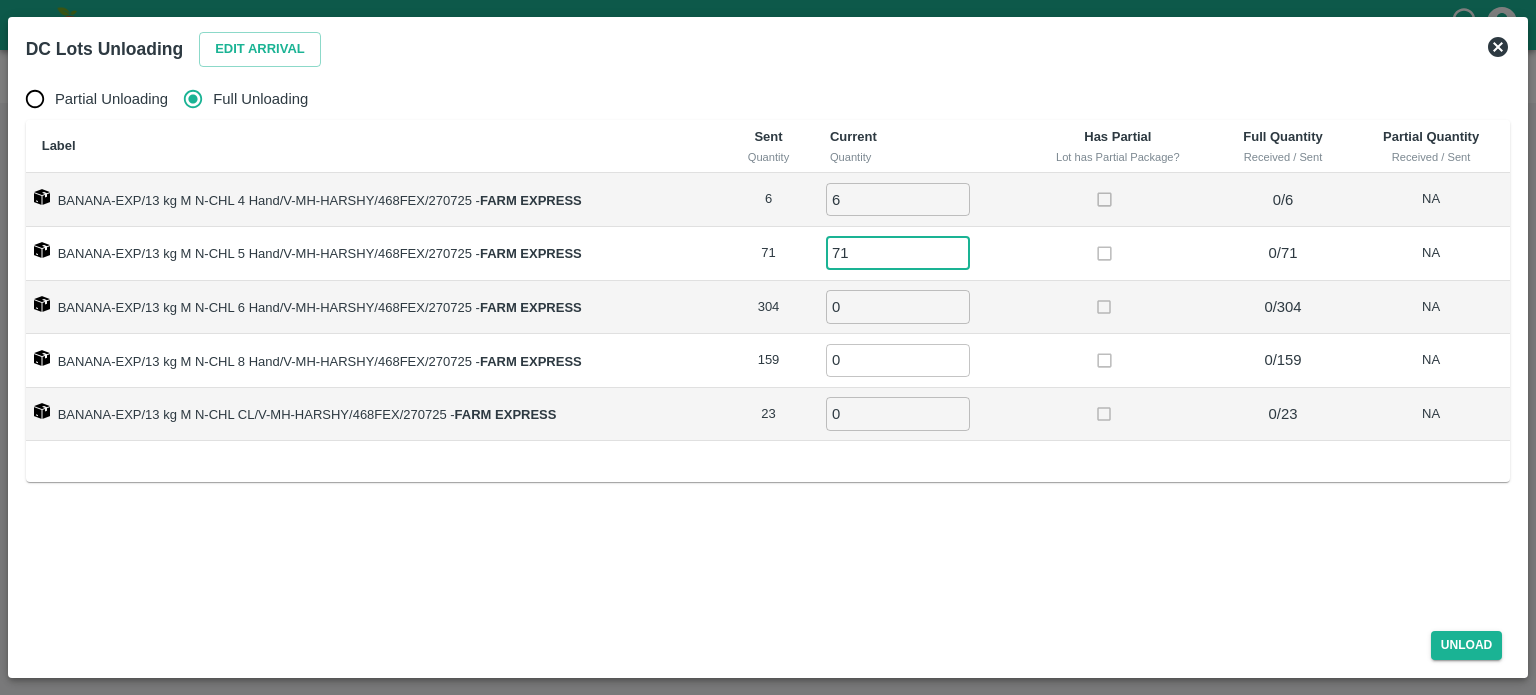 type on "71" 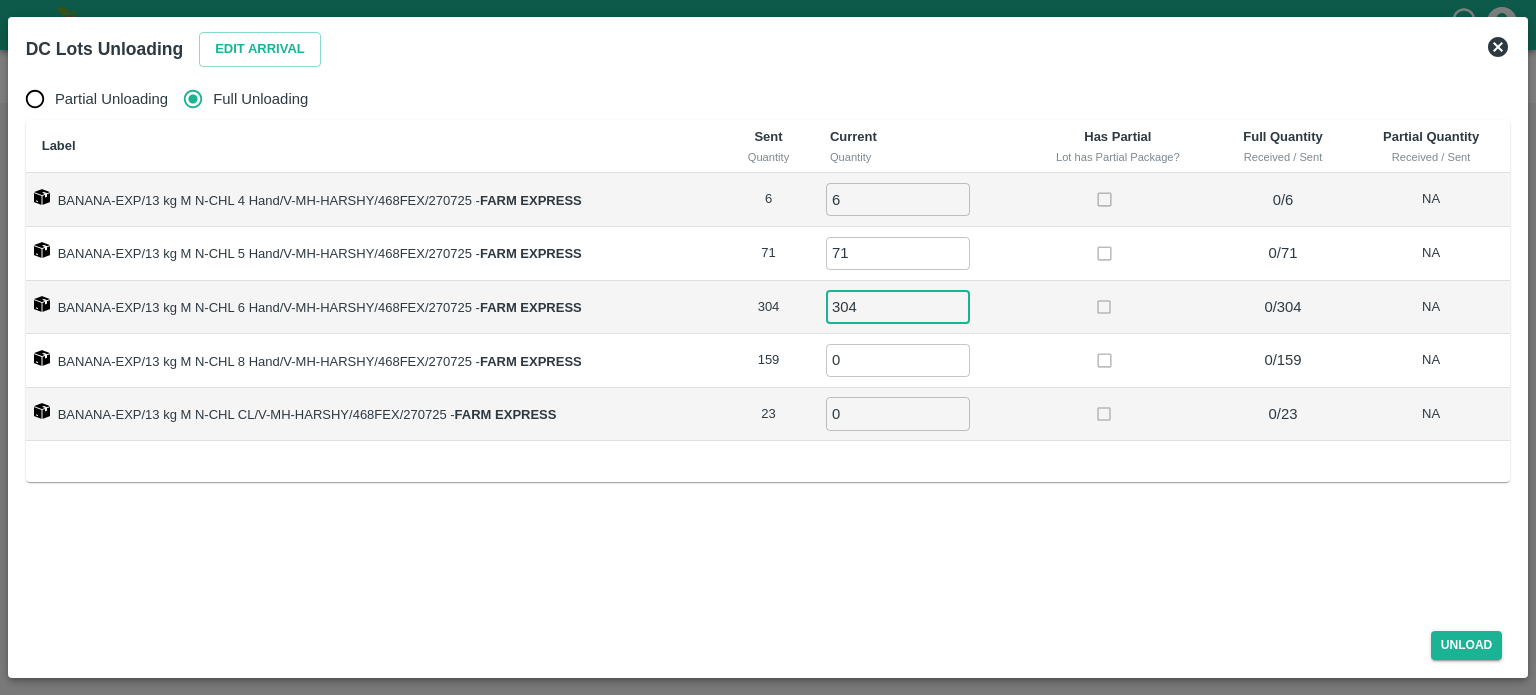 type on "304" 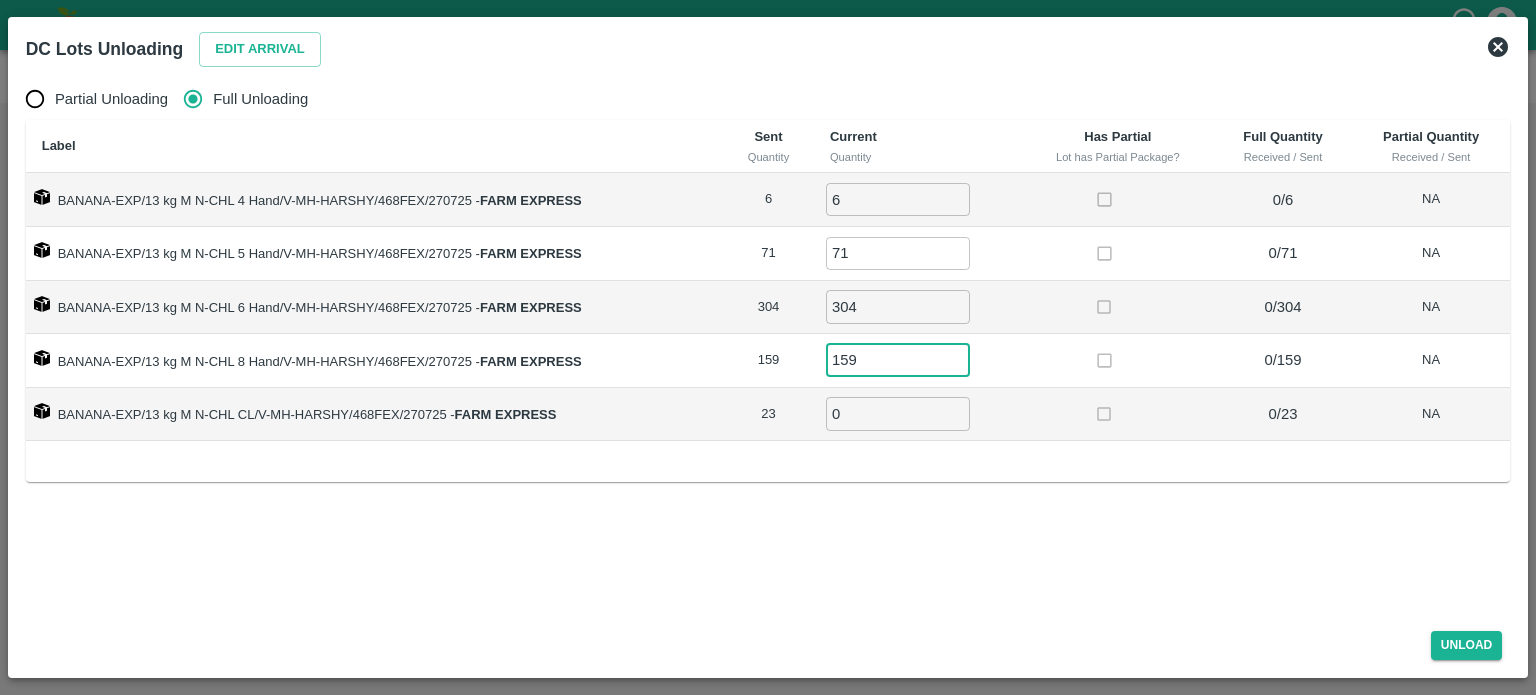 type on "159" 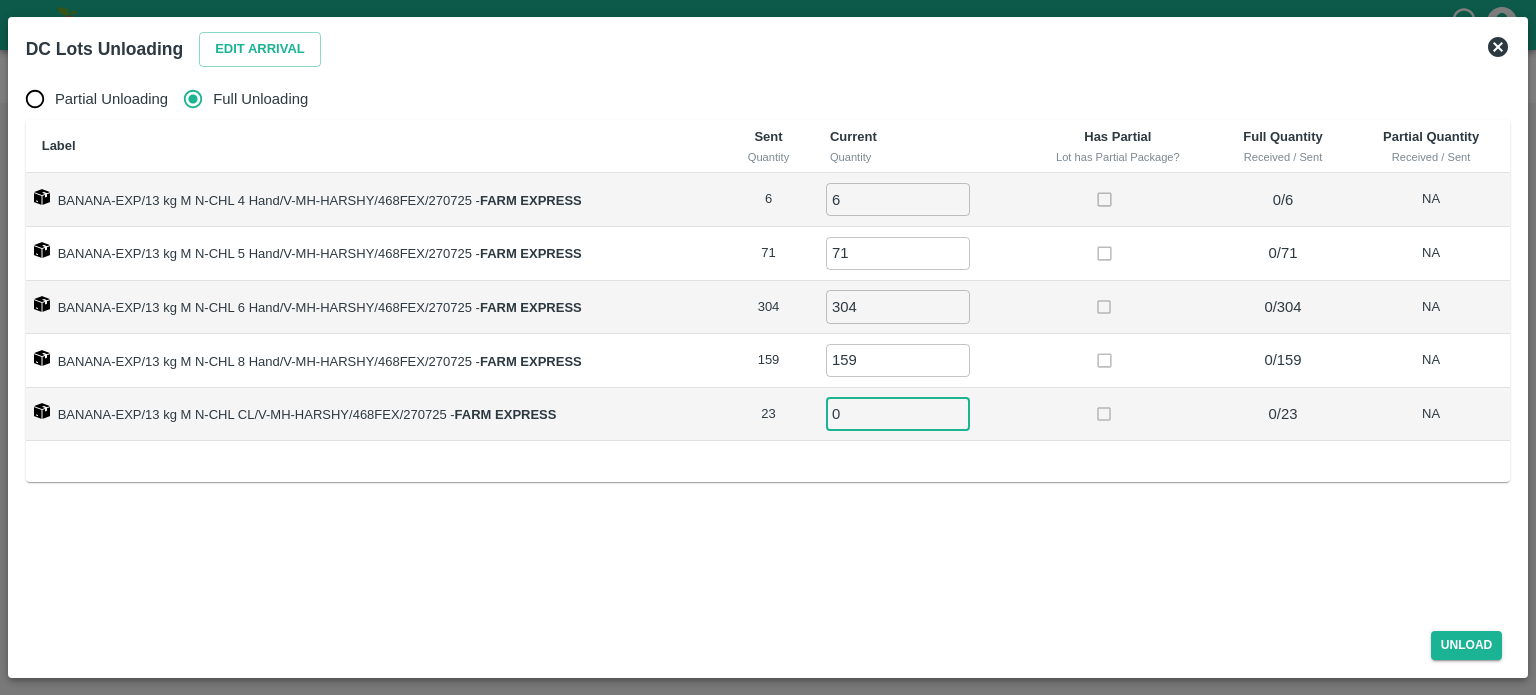 type on "1" 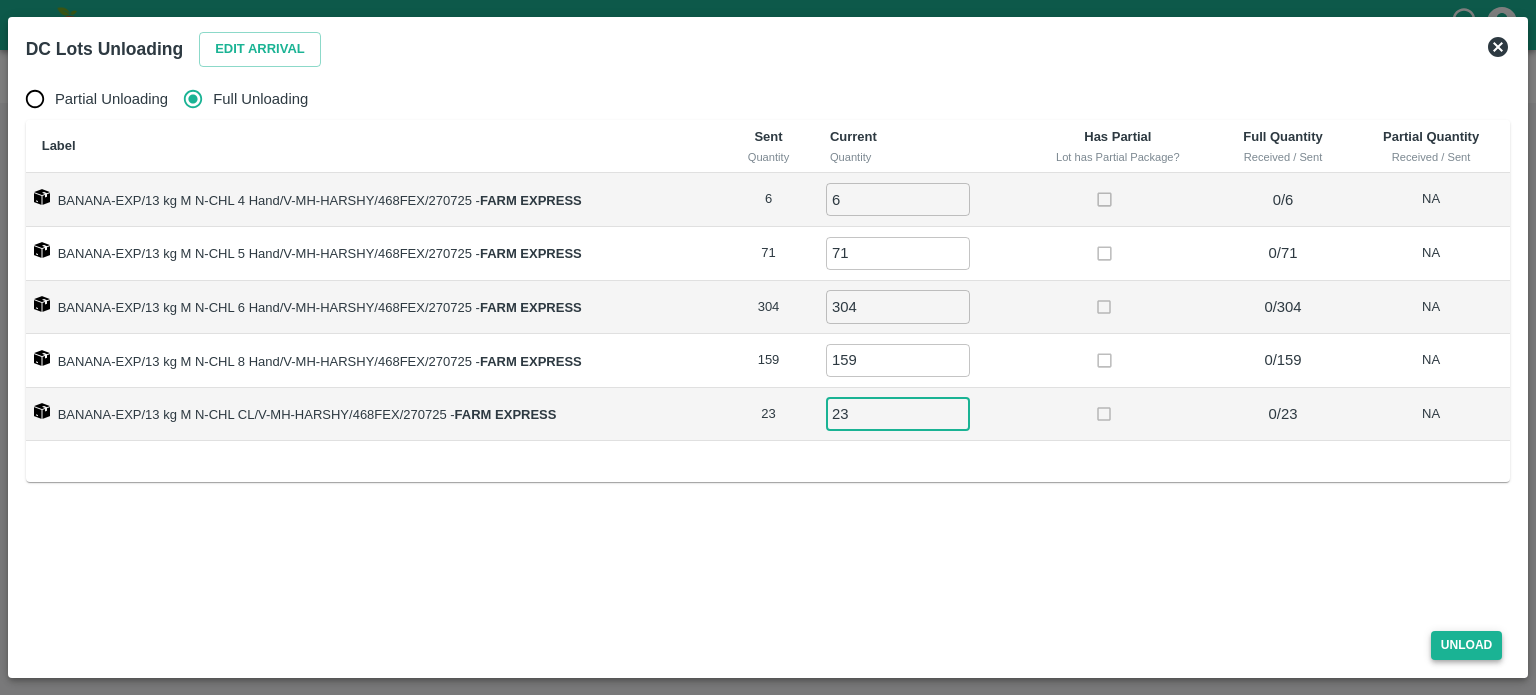 type on "23" 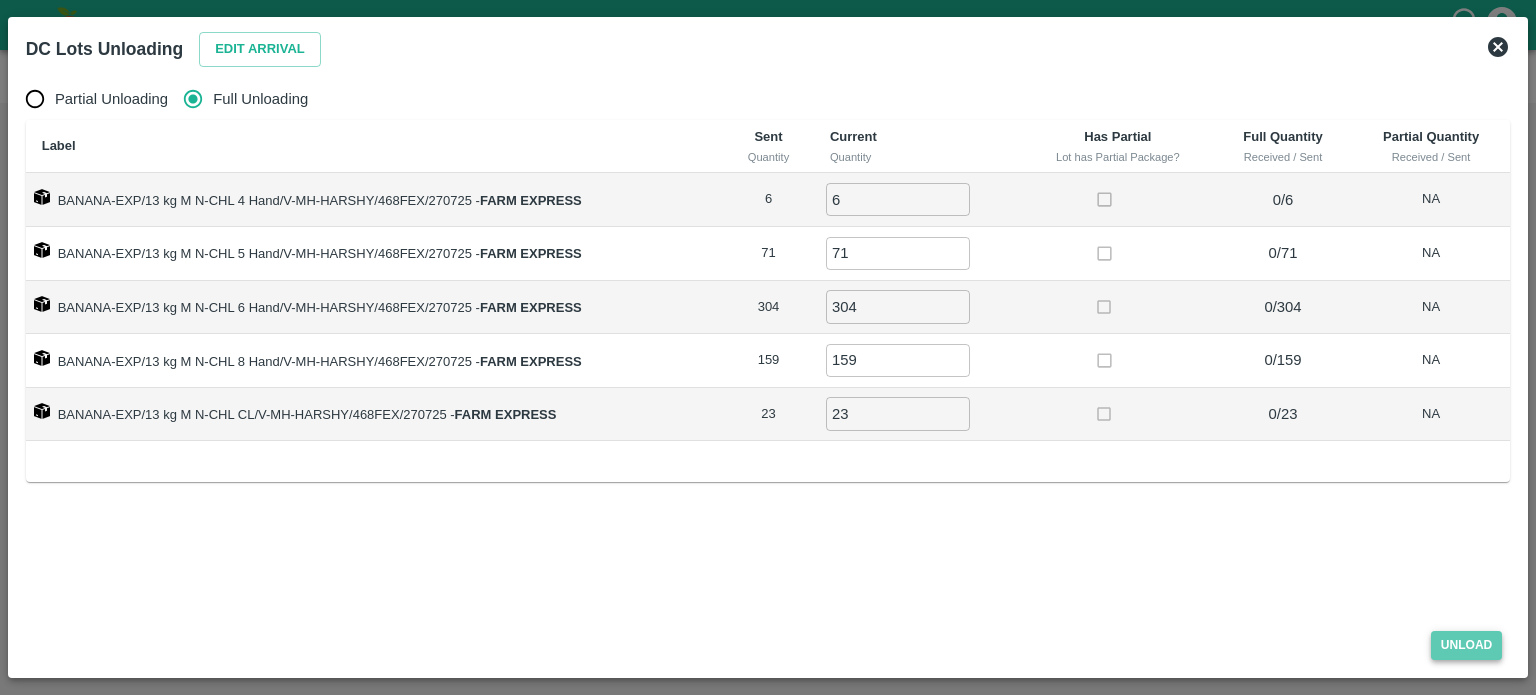 click on "Unload" at bounding box center (1467, 645) 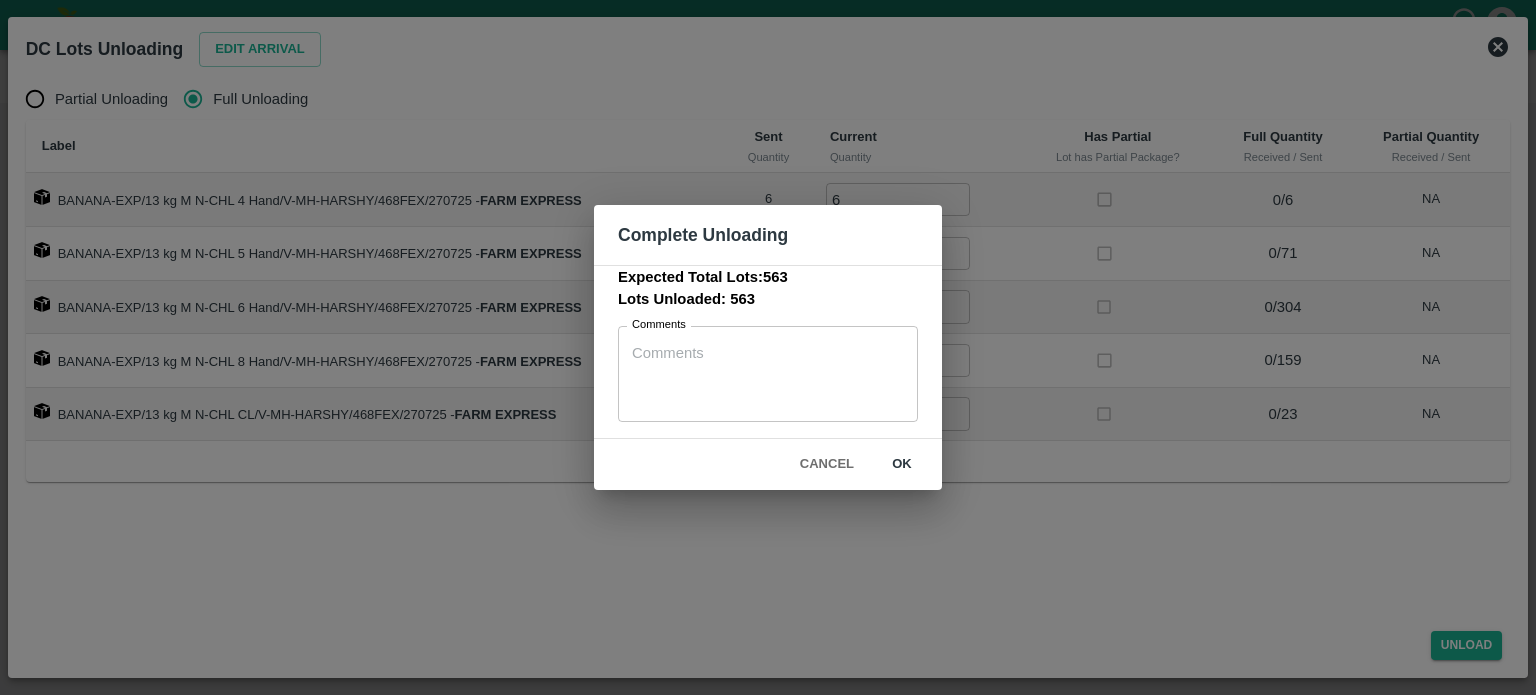 click on "ok" at bounding box center [902, 464] 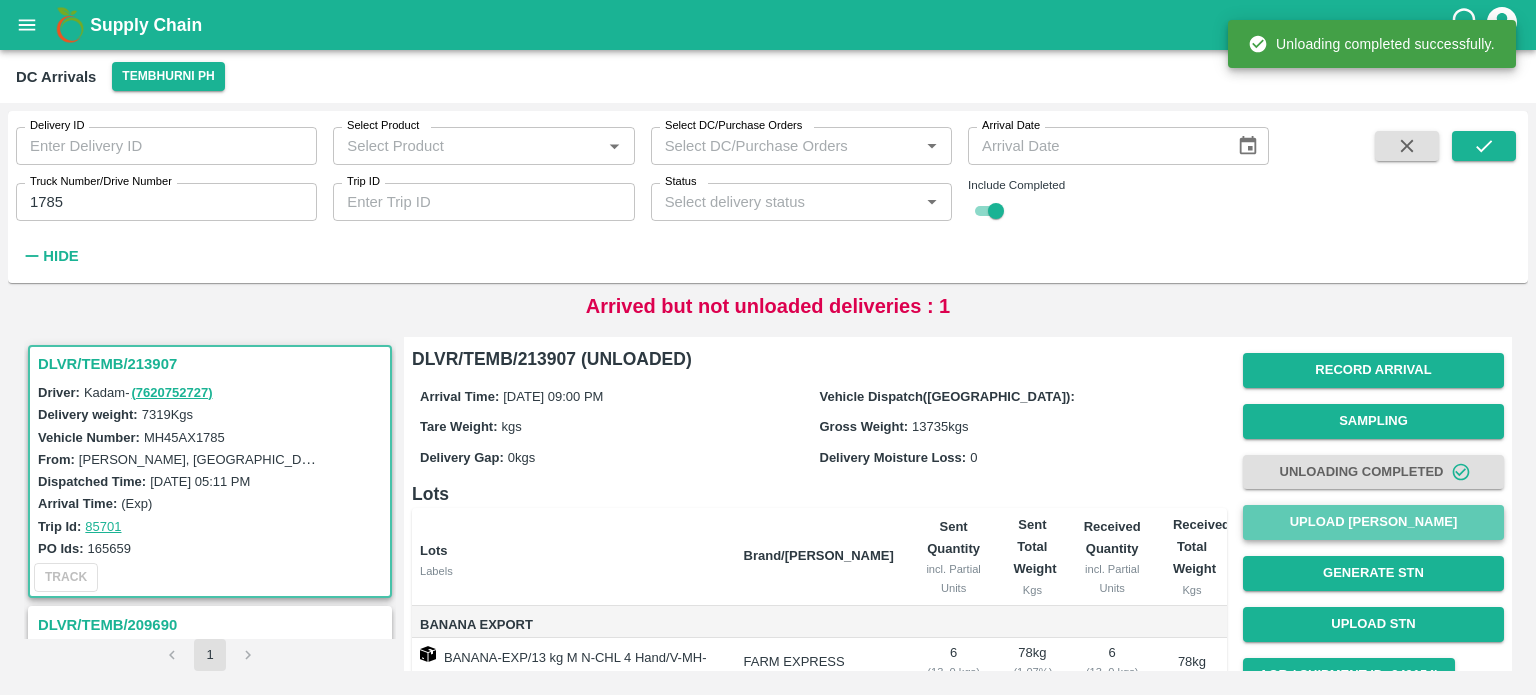 drag, startPoint x: 1371, startPoint y: 507, endPoint x: 1371, endPoint y: 534, distance: 27 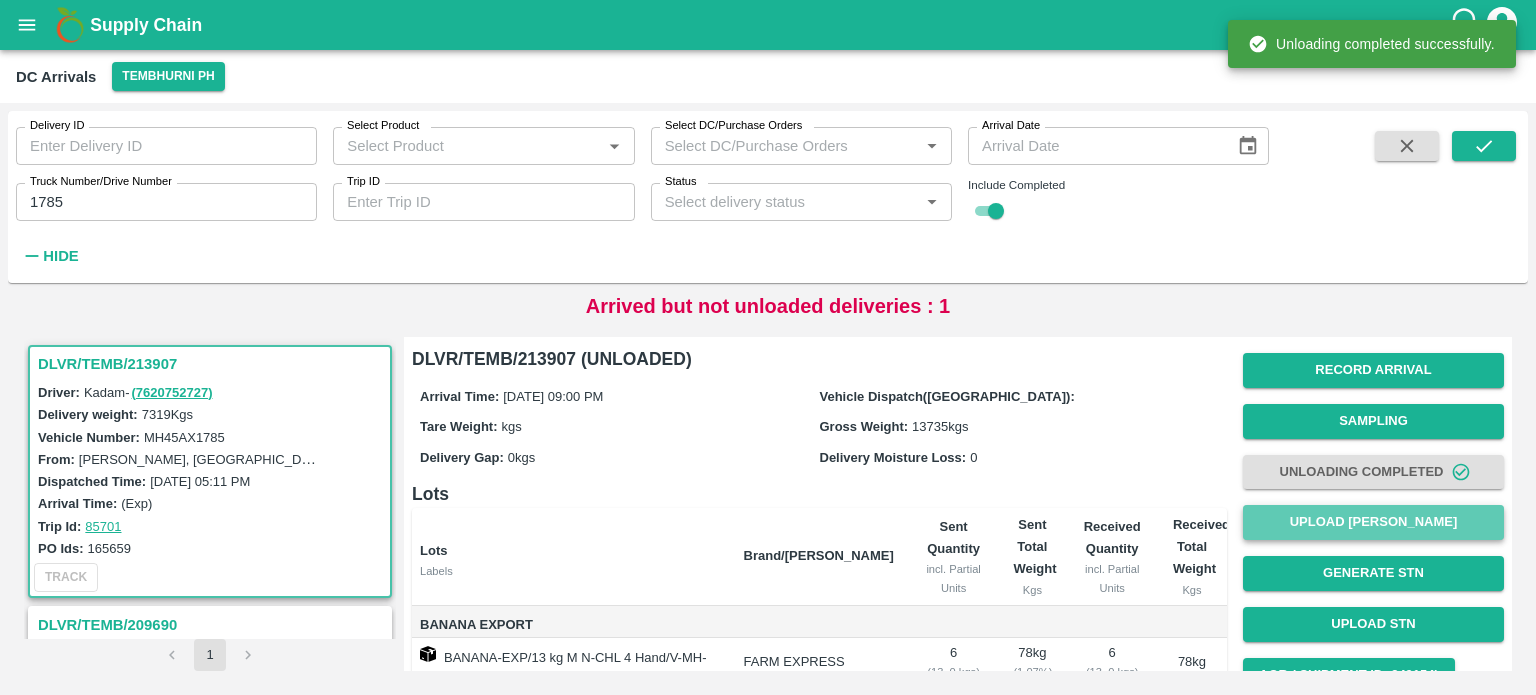 click on "Upload [PERSON_NAME]" at bounding box center [1373, 522] 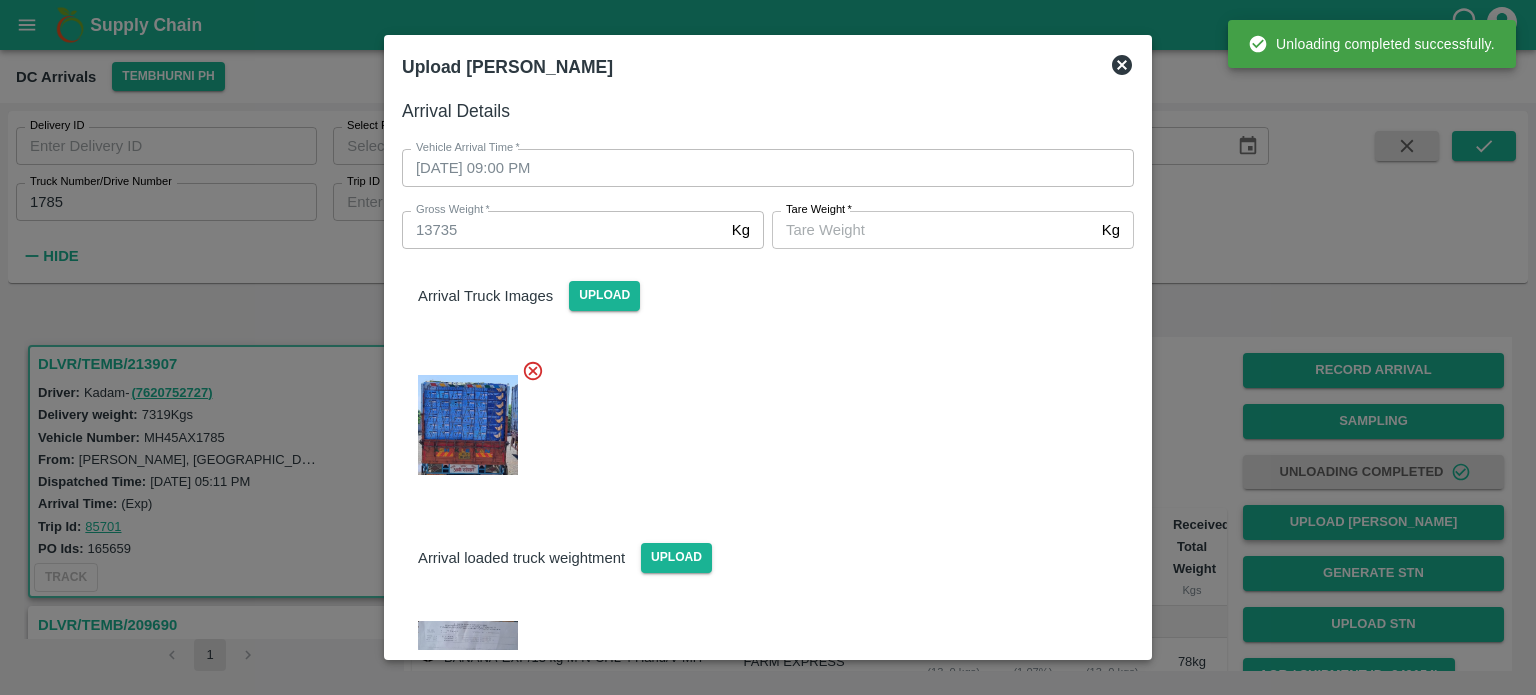 click at bounding box center (768, 347) 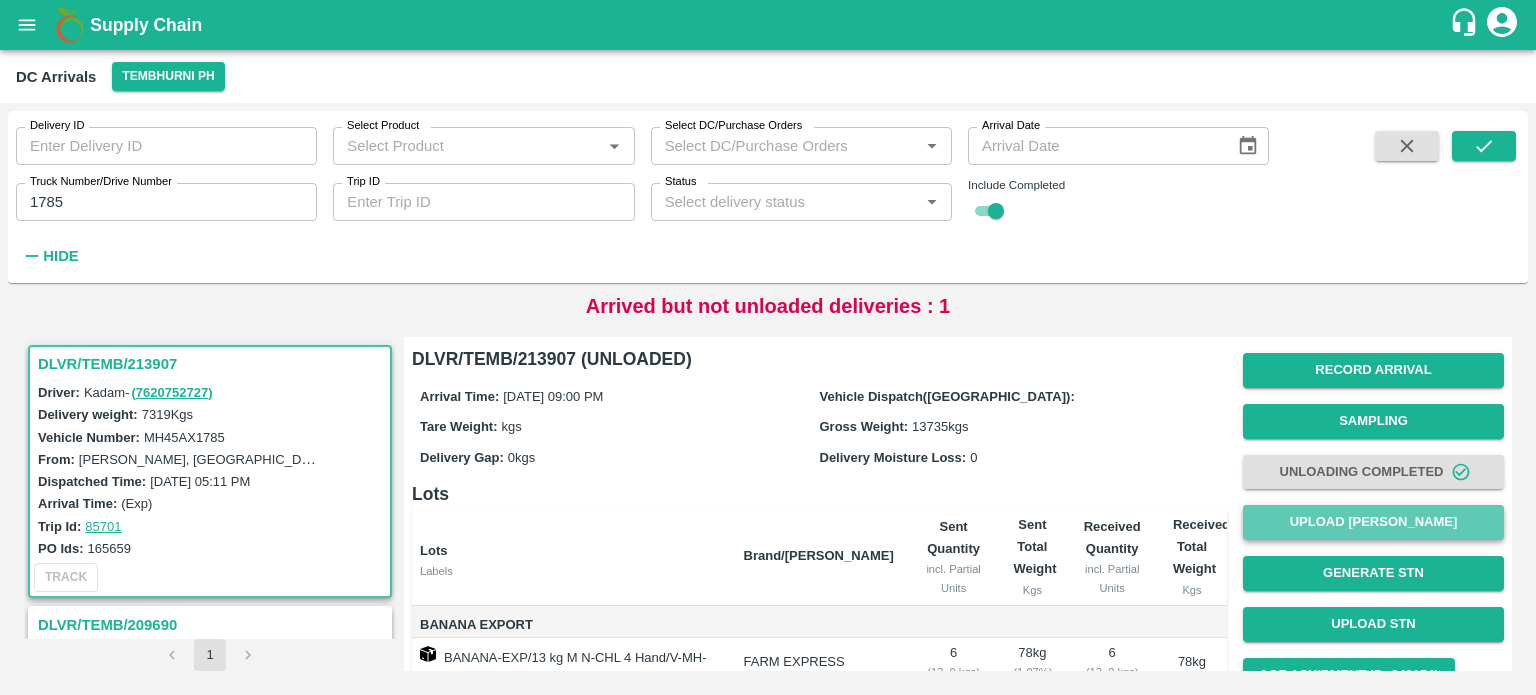 click on "Upload [PERSON_NAME]" at bounding box center [1373, 522] 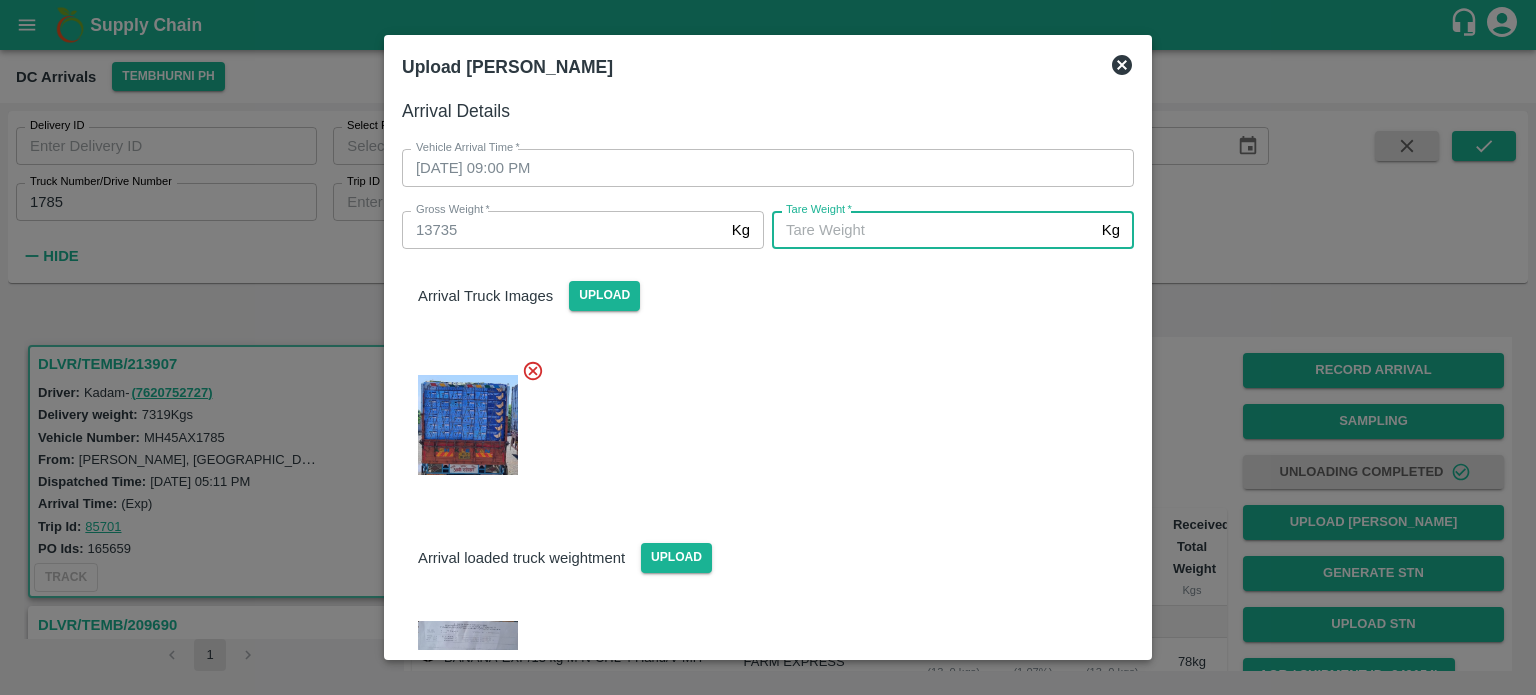 click on "[PERSON_NAME]   *" at bounding box center [933, 230] 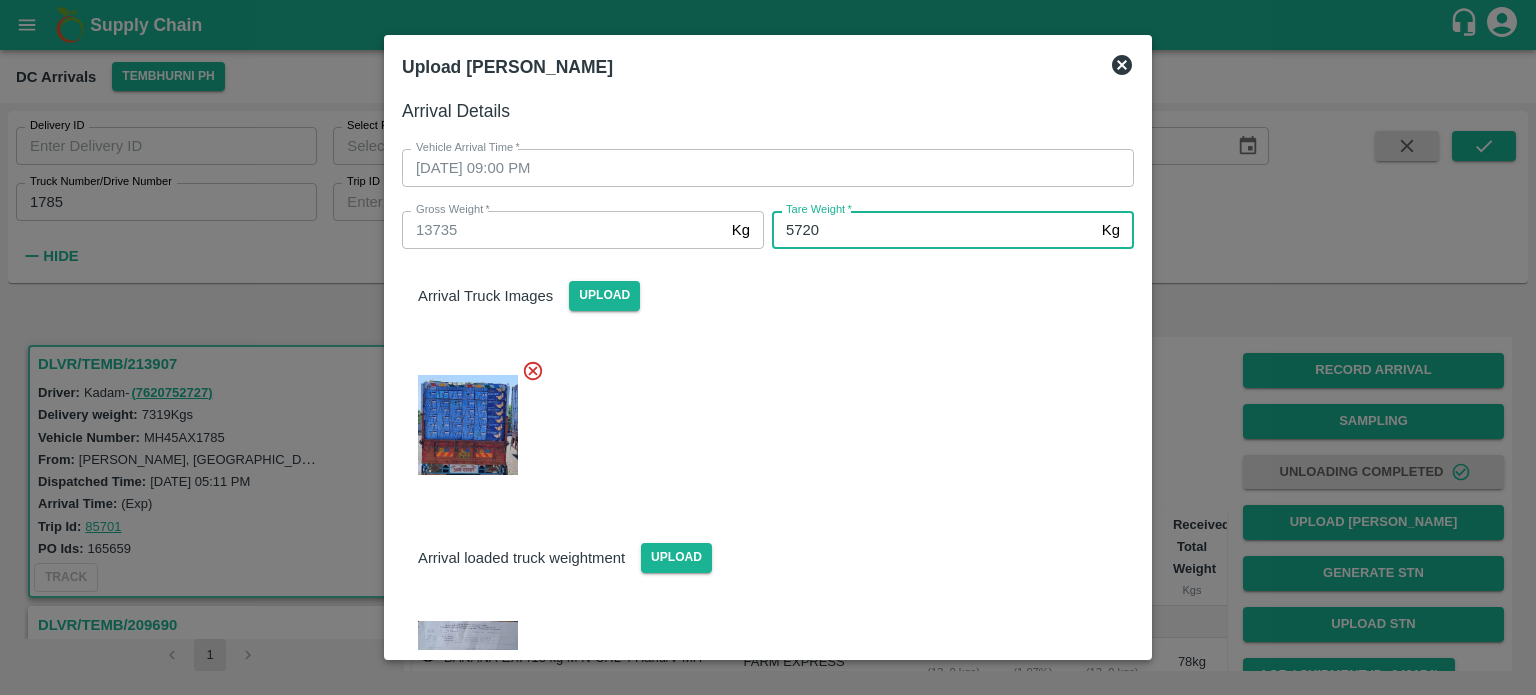 type on "5720" 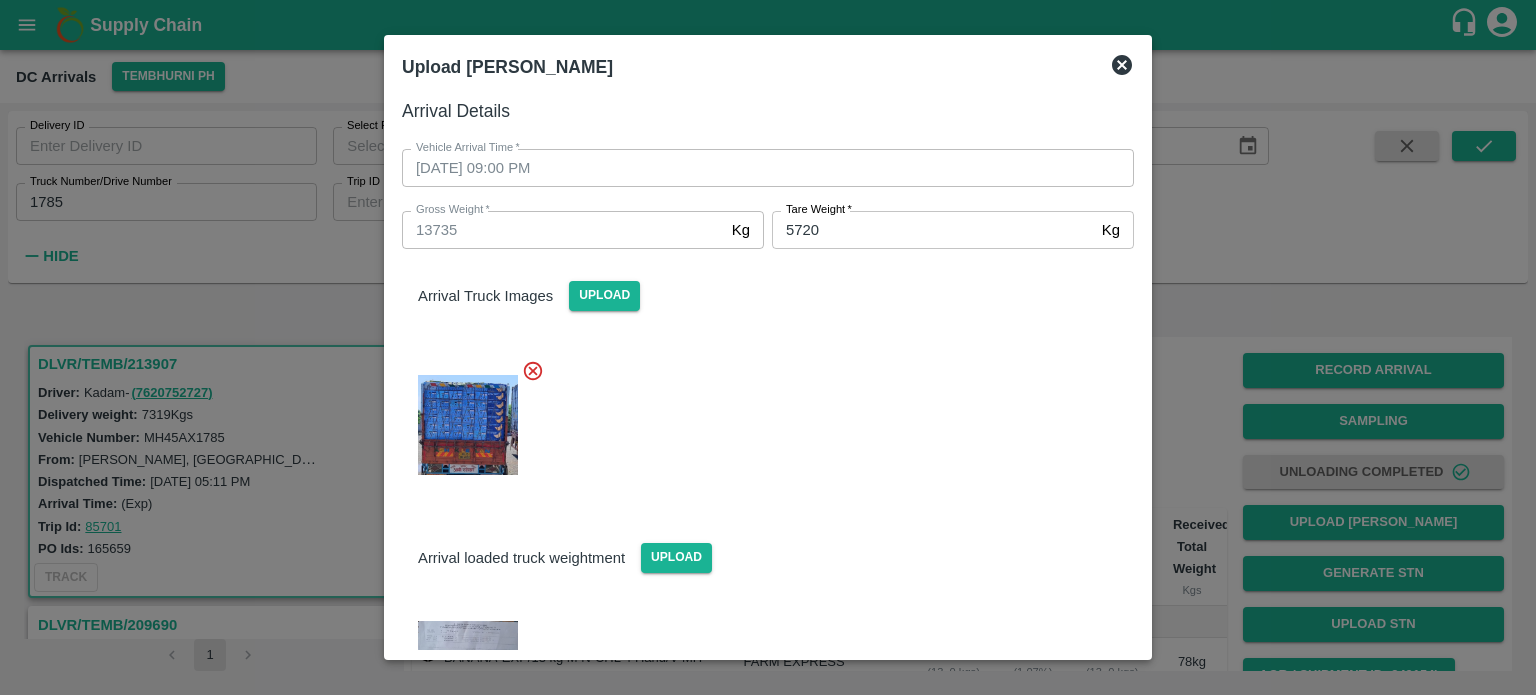 click at bounding box center [760, 419] 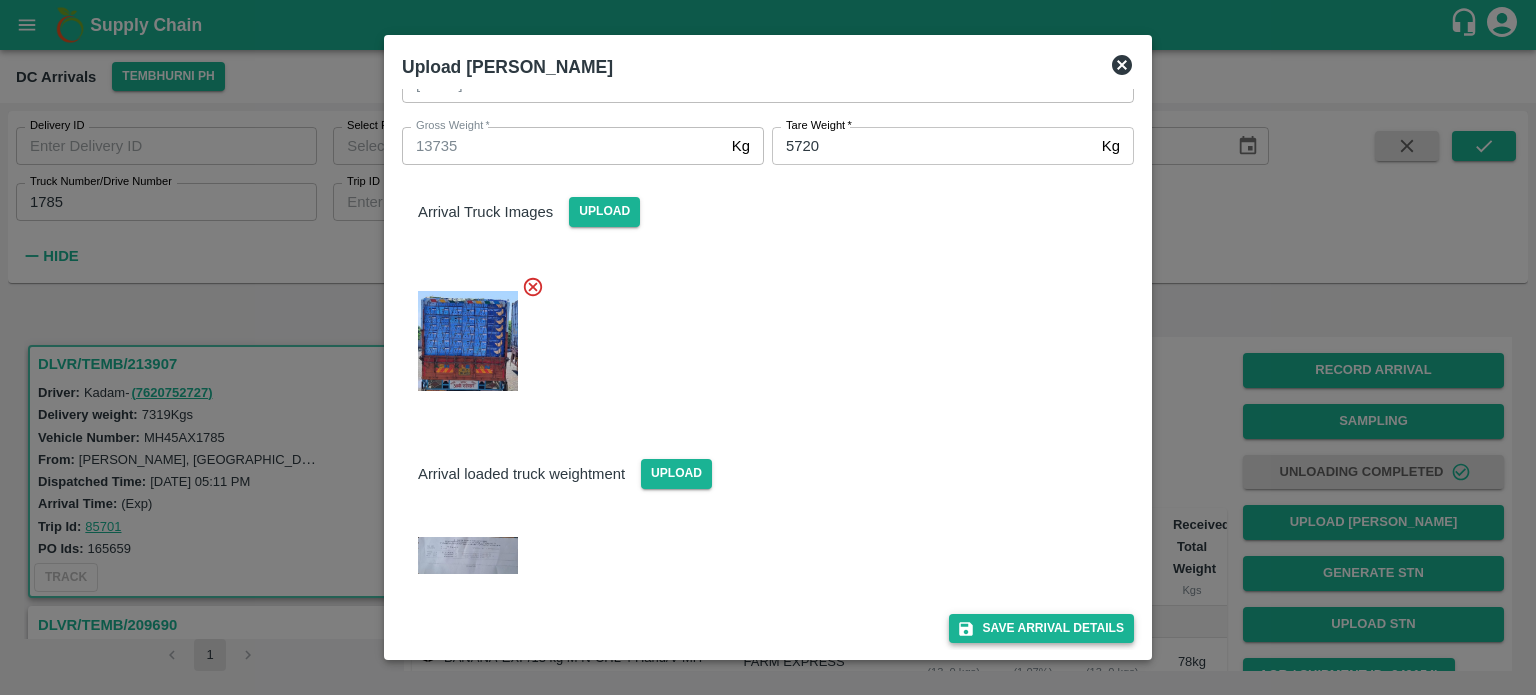 click on "Save Arrival Details" at bounding box center (1041, 628) 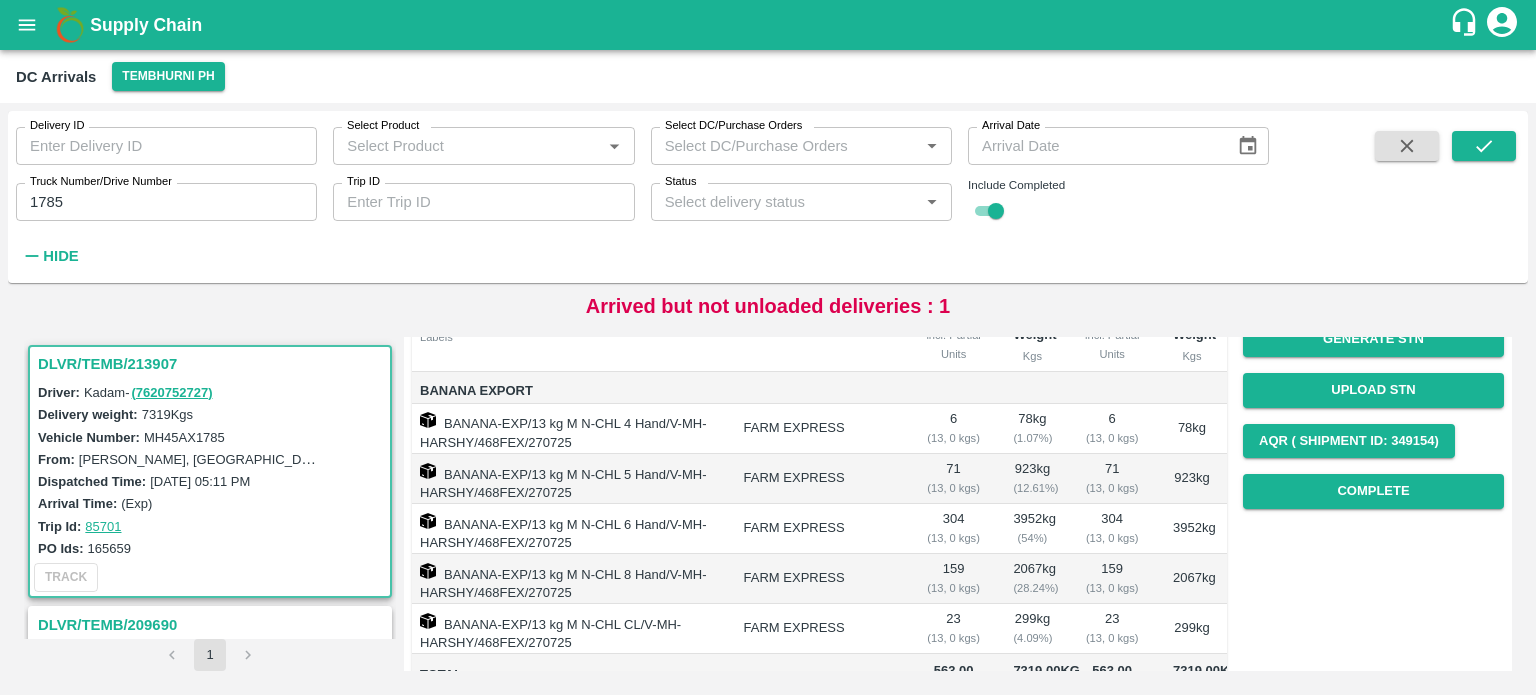 scroll, scrollTop: 284, scrollLeft: 0, axis: vertical 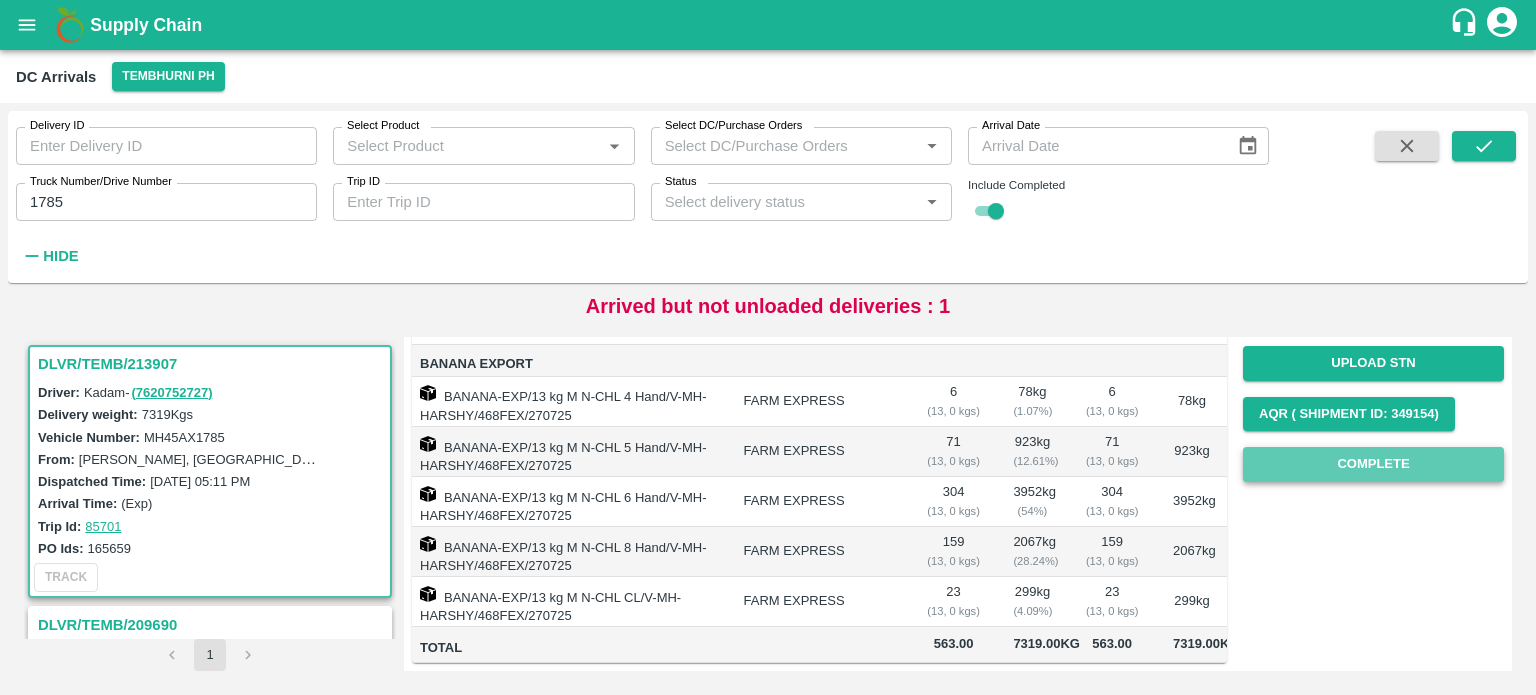 click on "Complete" at bounding box center (1373, 464) 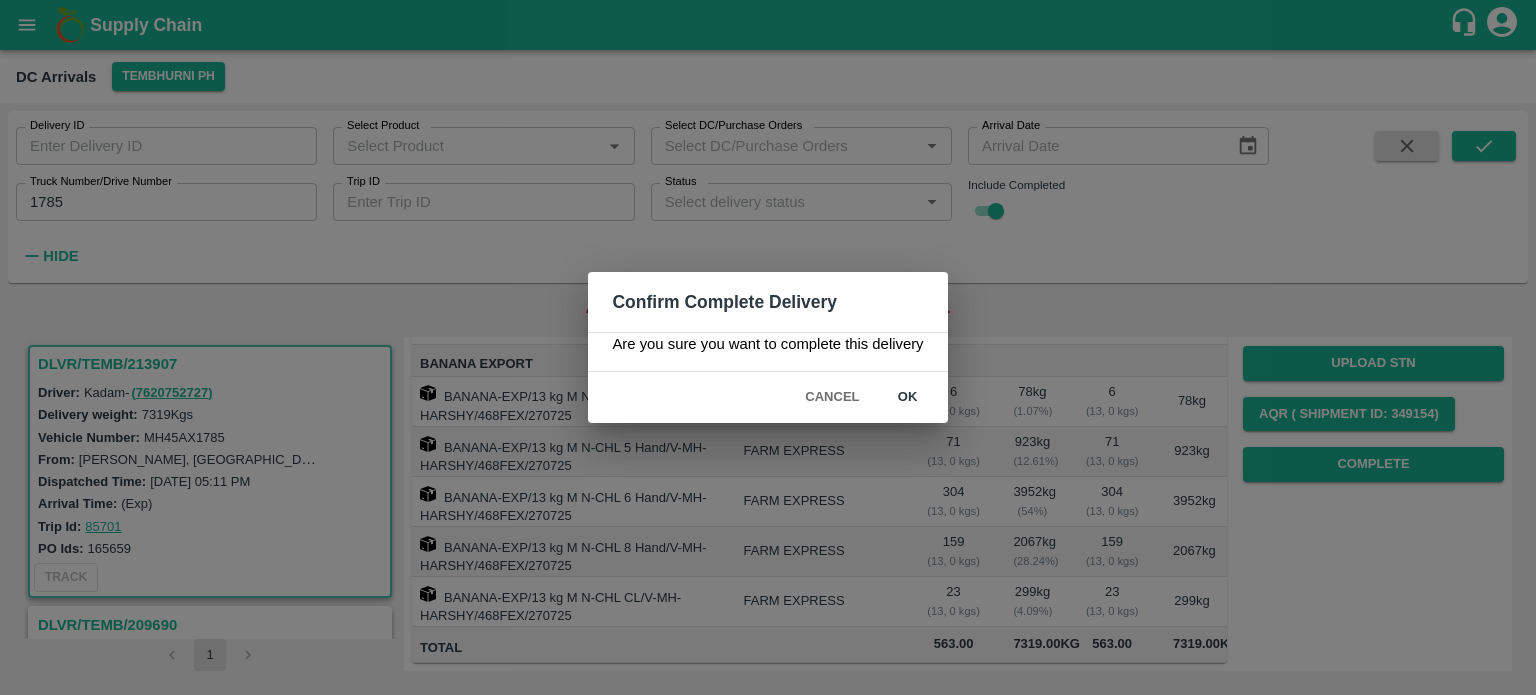 click on "ok" at bounding box center (908, 397) 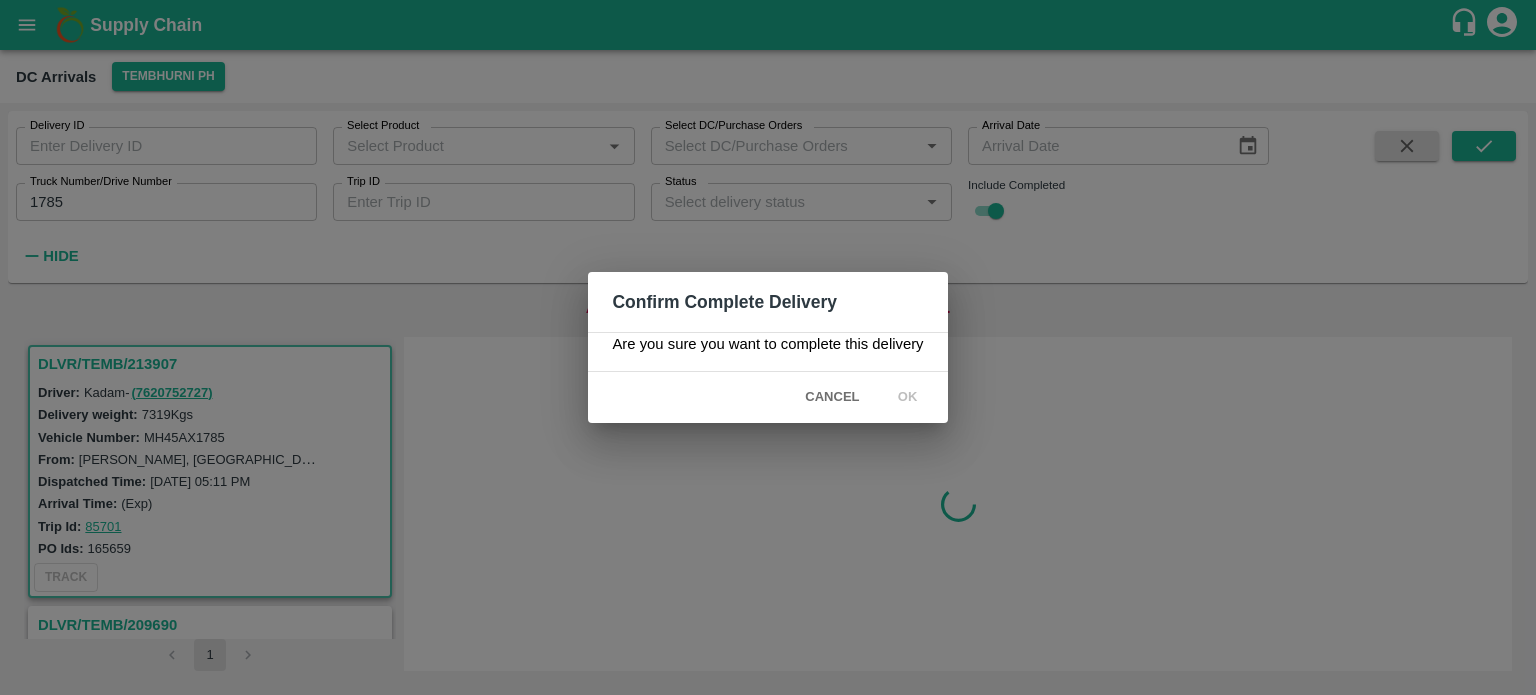 scroll, scrollTop: 0, scrollLeft: 0, axis: both 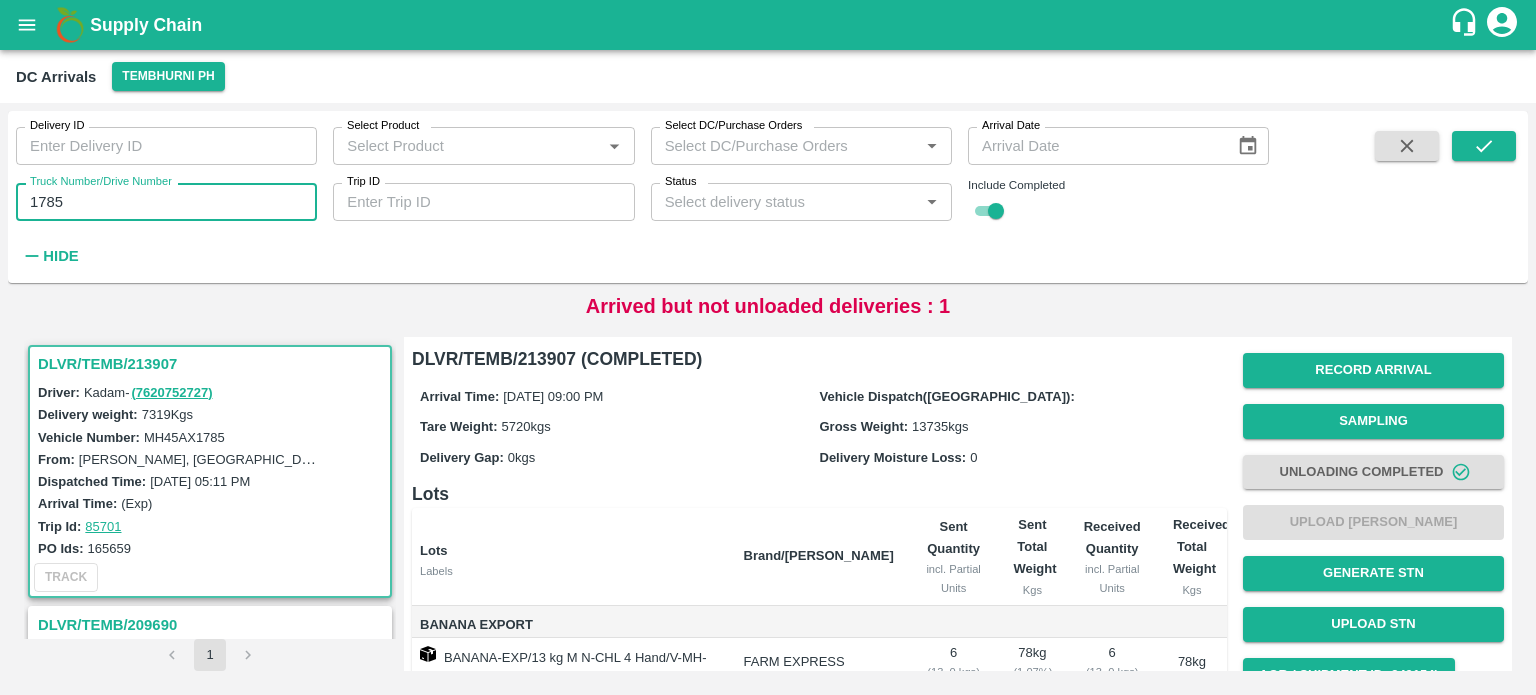 click on "1785" at bounding box center (166, 202) 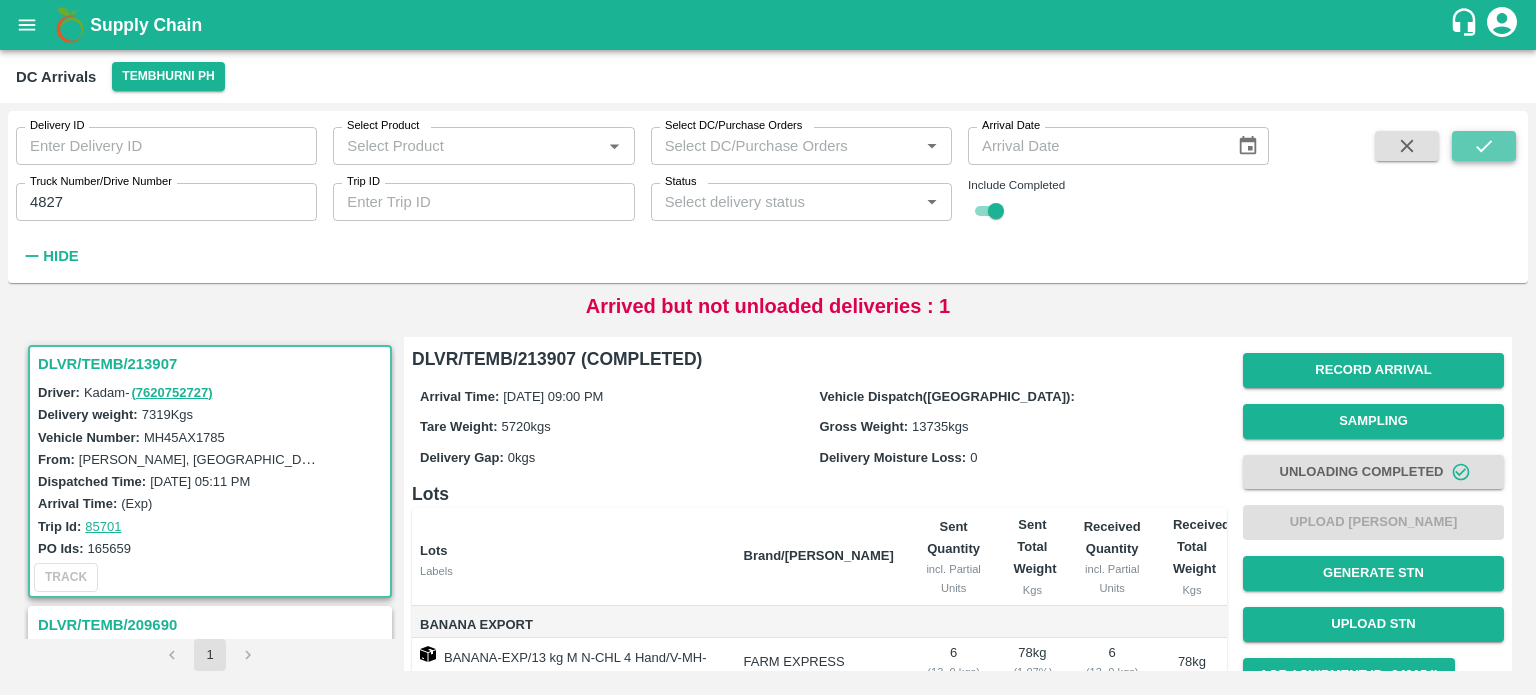 click 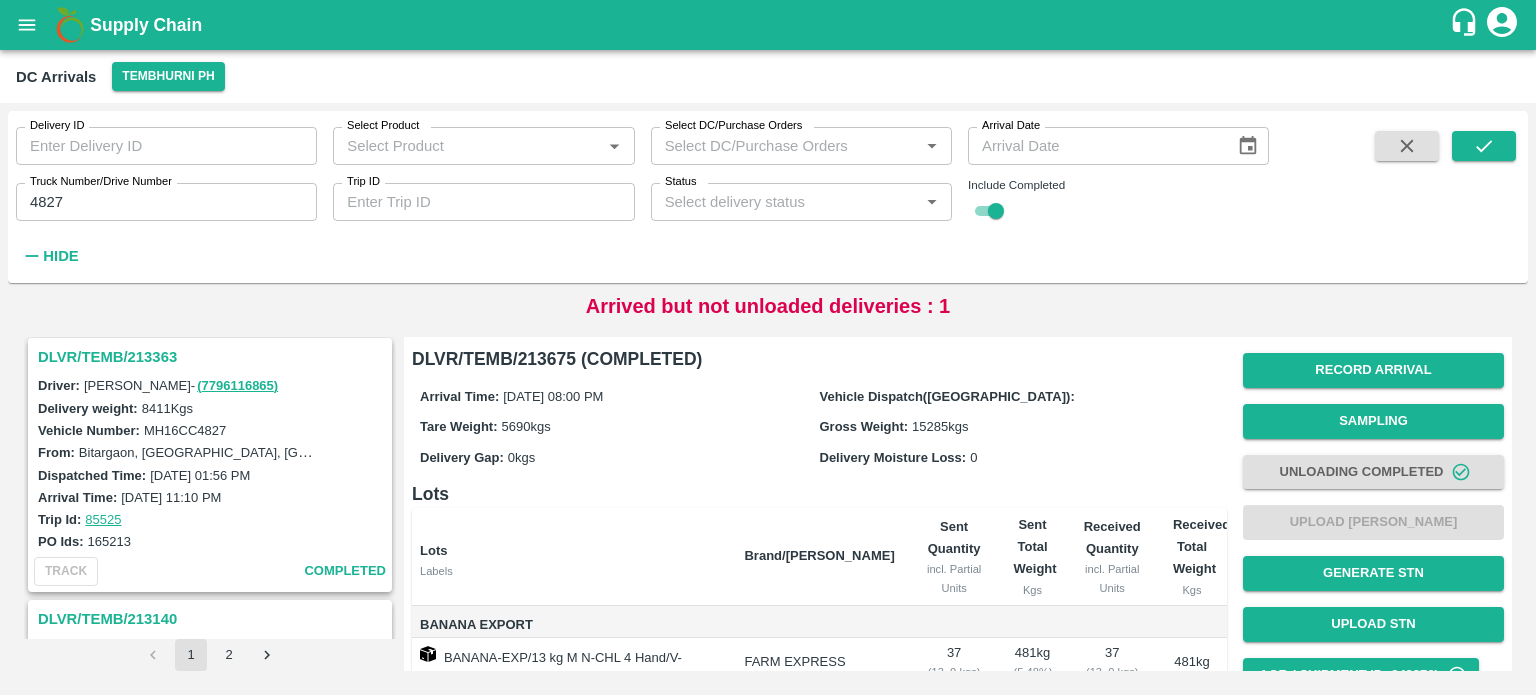 scroll, scrollTop: 0, scrollLeft: 0, axis: both 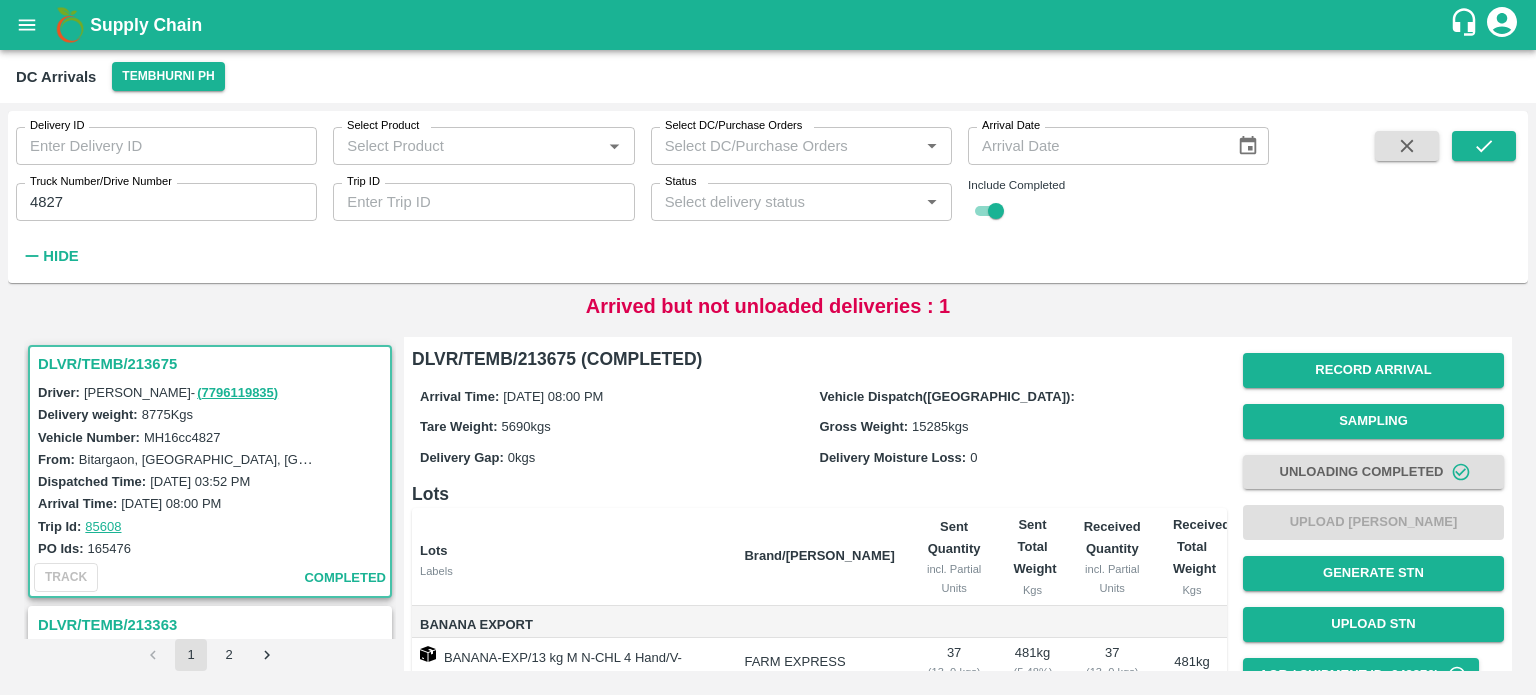 click on "4827" at bounding box center (166, 202) 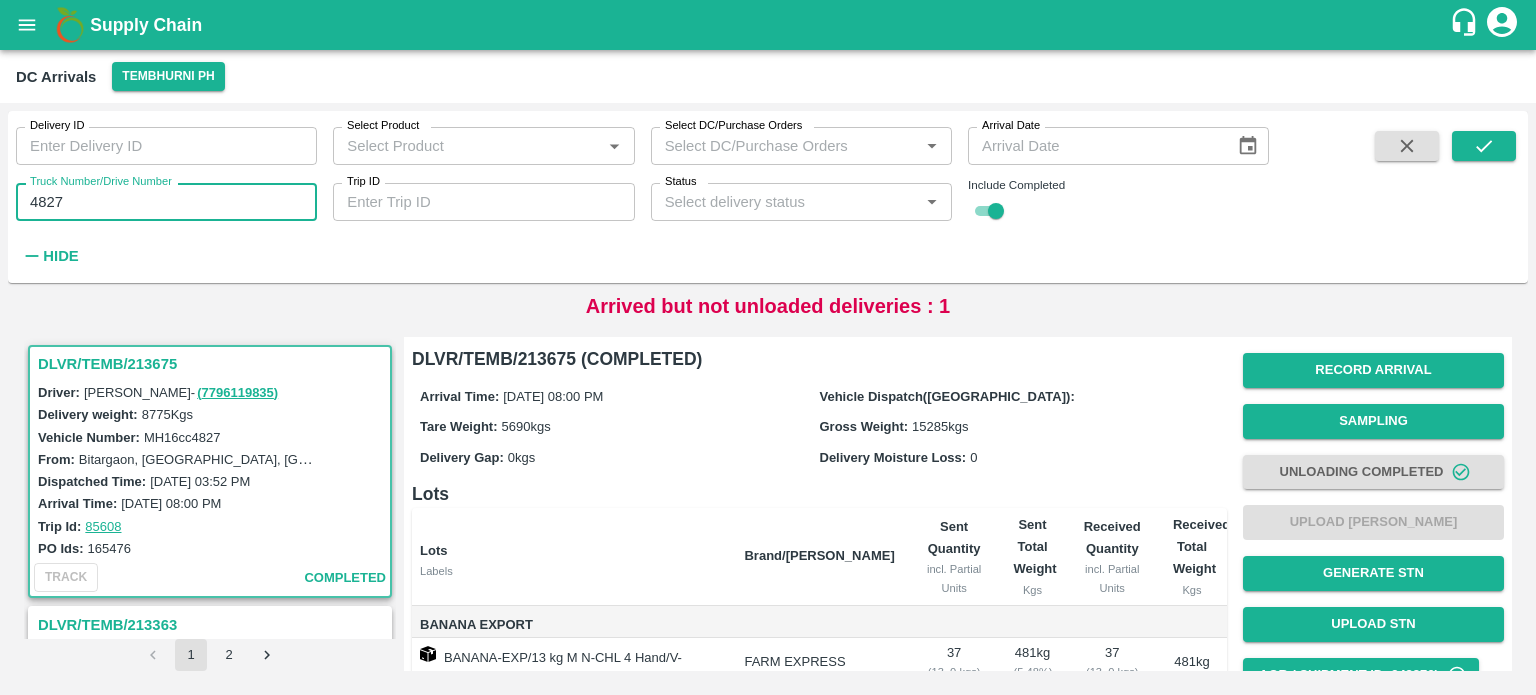 click on "4827" at bounding box center (166, 202) 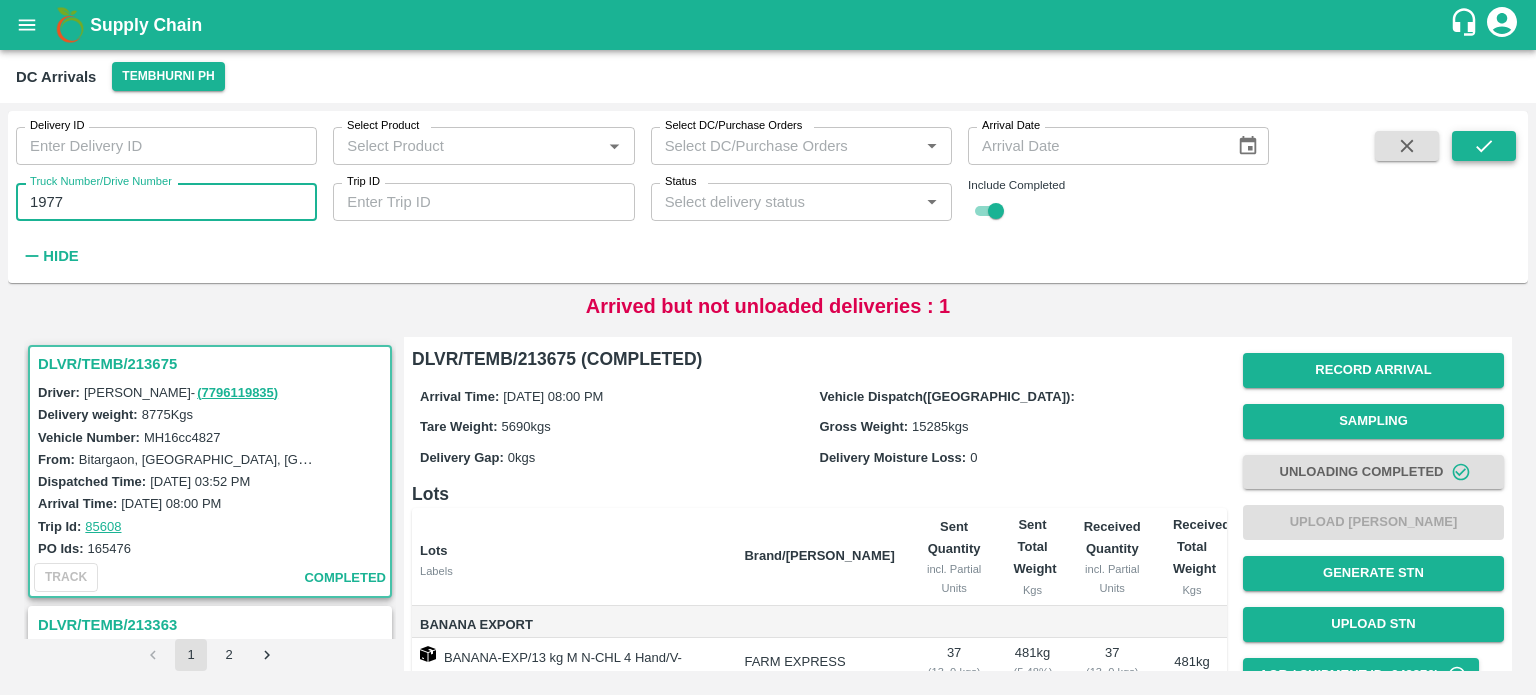type on "1977" 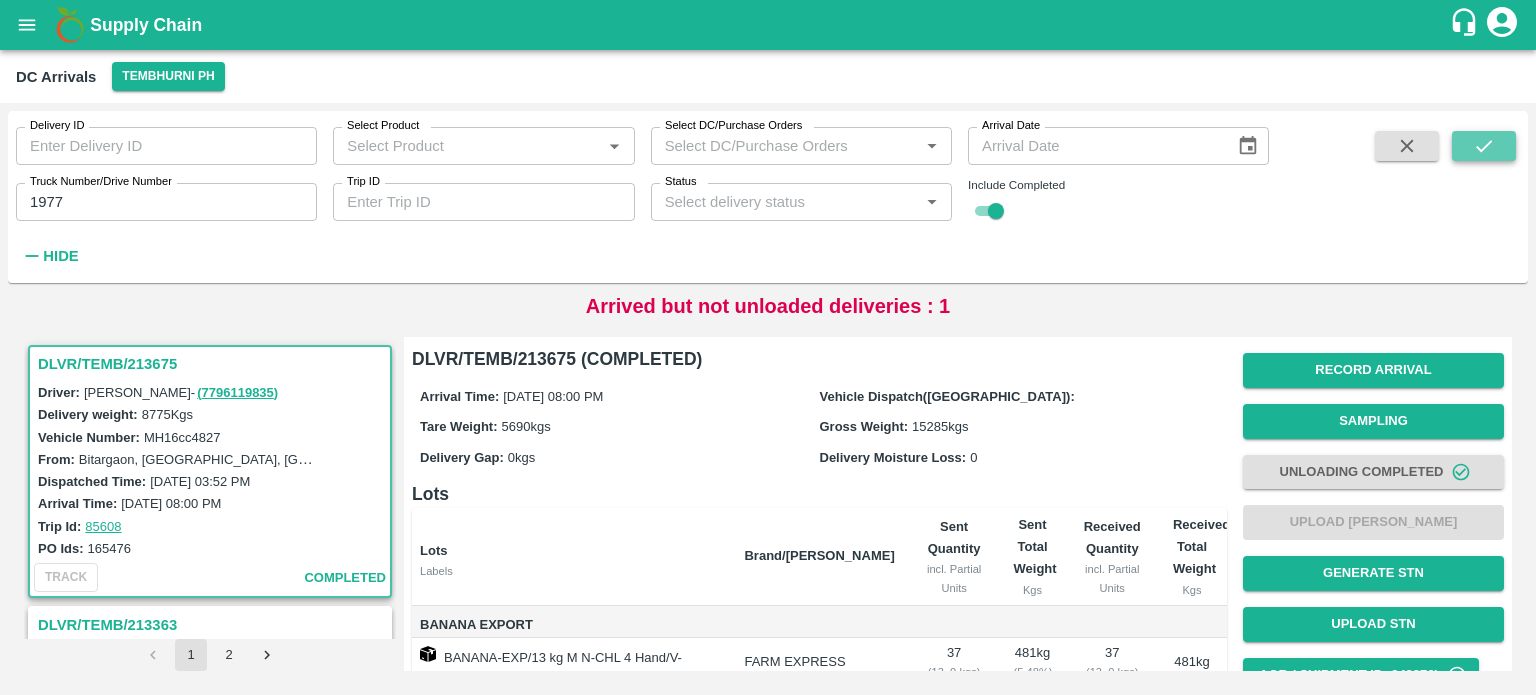 click 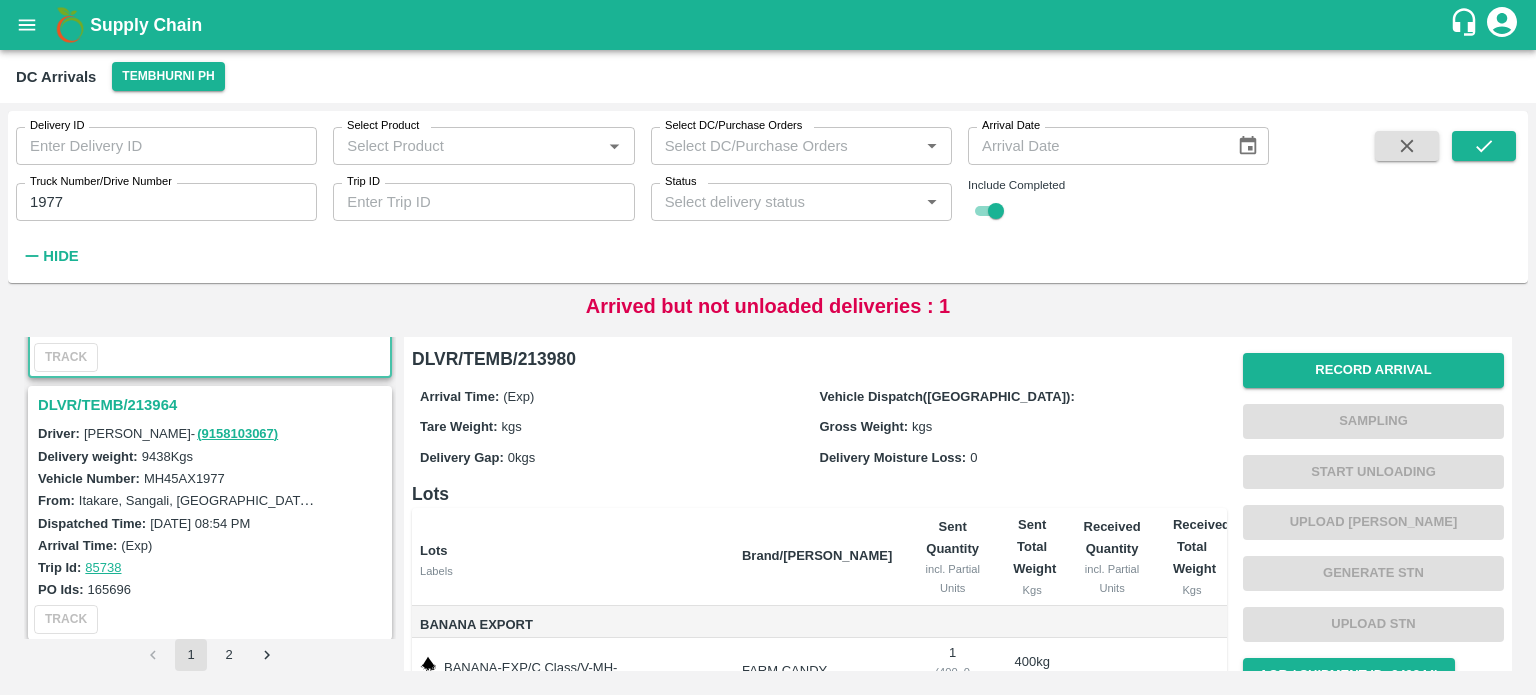 scroll, scrollTop: 228, scrollLeft: 0, axis: vertical 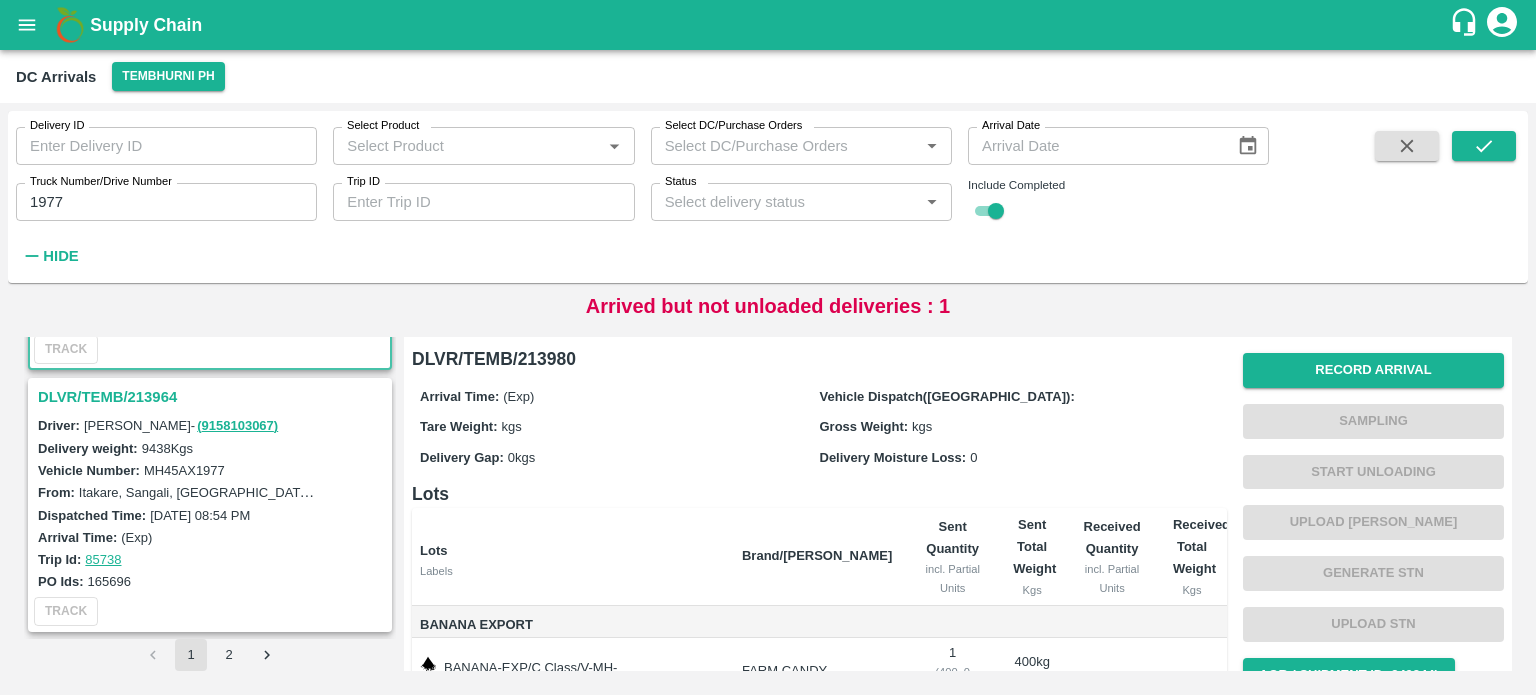 click on "DLVR/TEMB/213964" at bounding box center [213, 397] 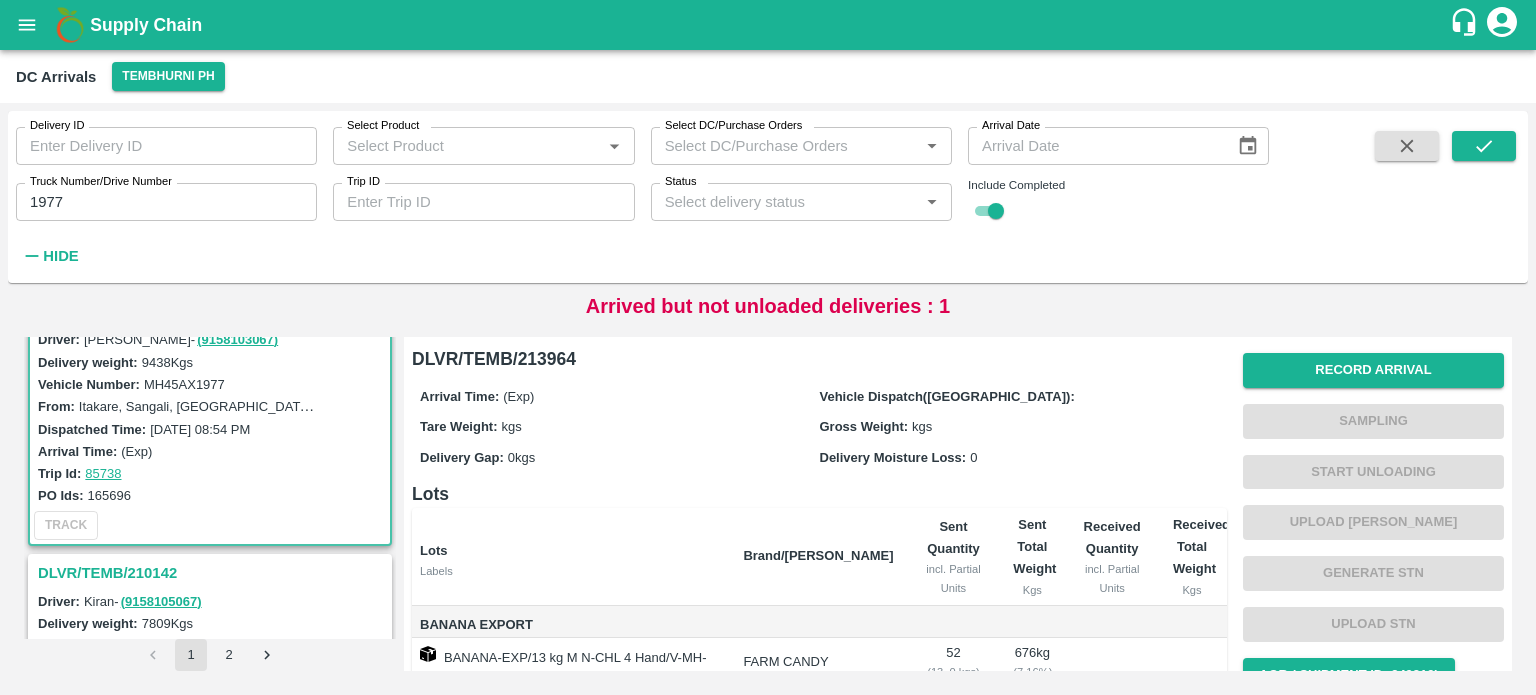 scroll, scrollTop: 300, scrollLeft: 0, axis: vertical 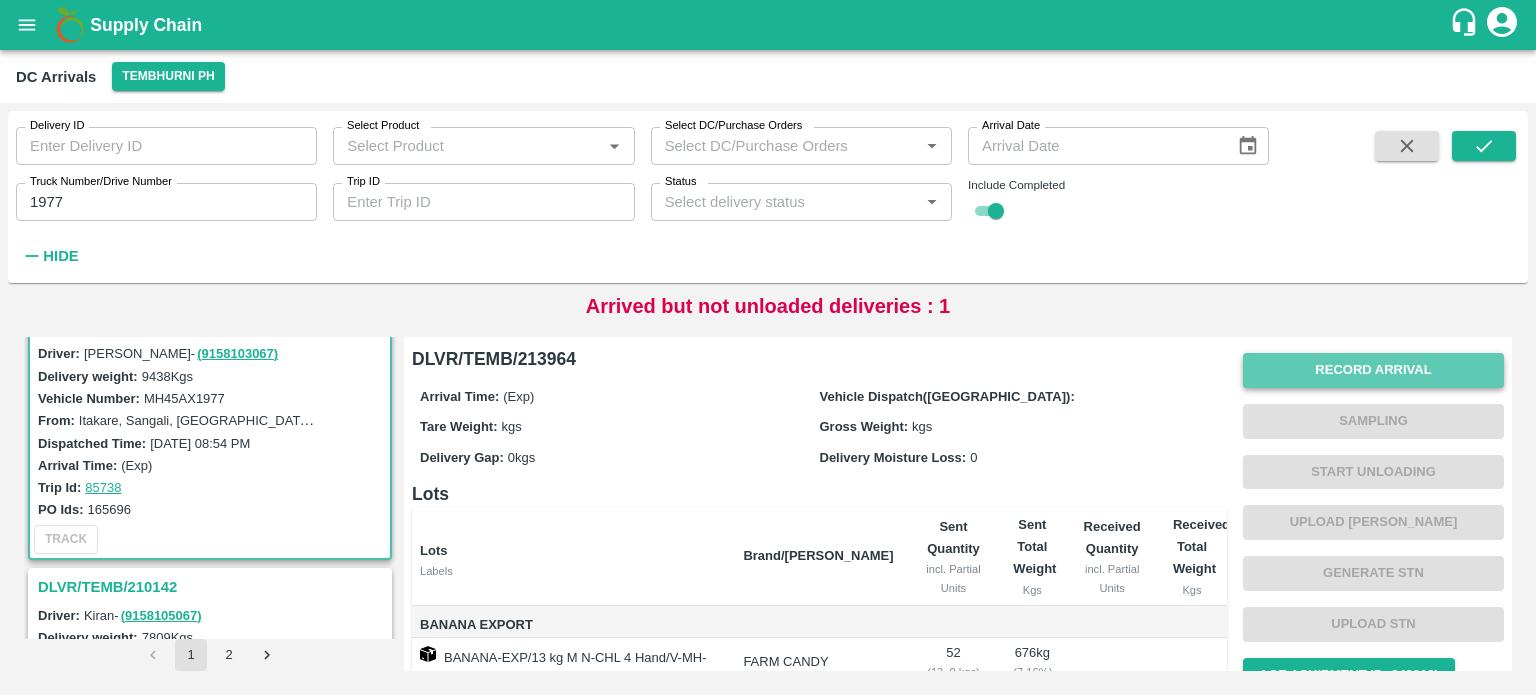 click on "Record Arrival" at bounding box center (1373, 370) 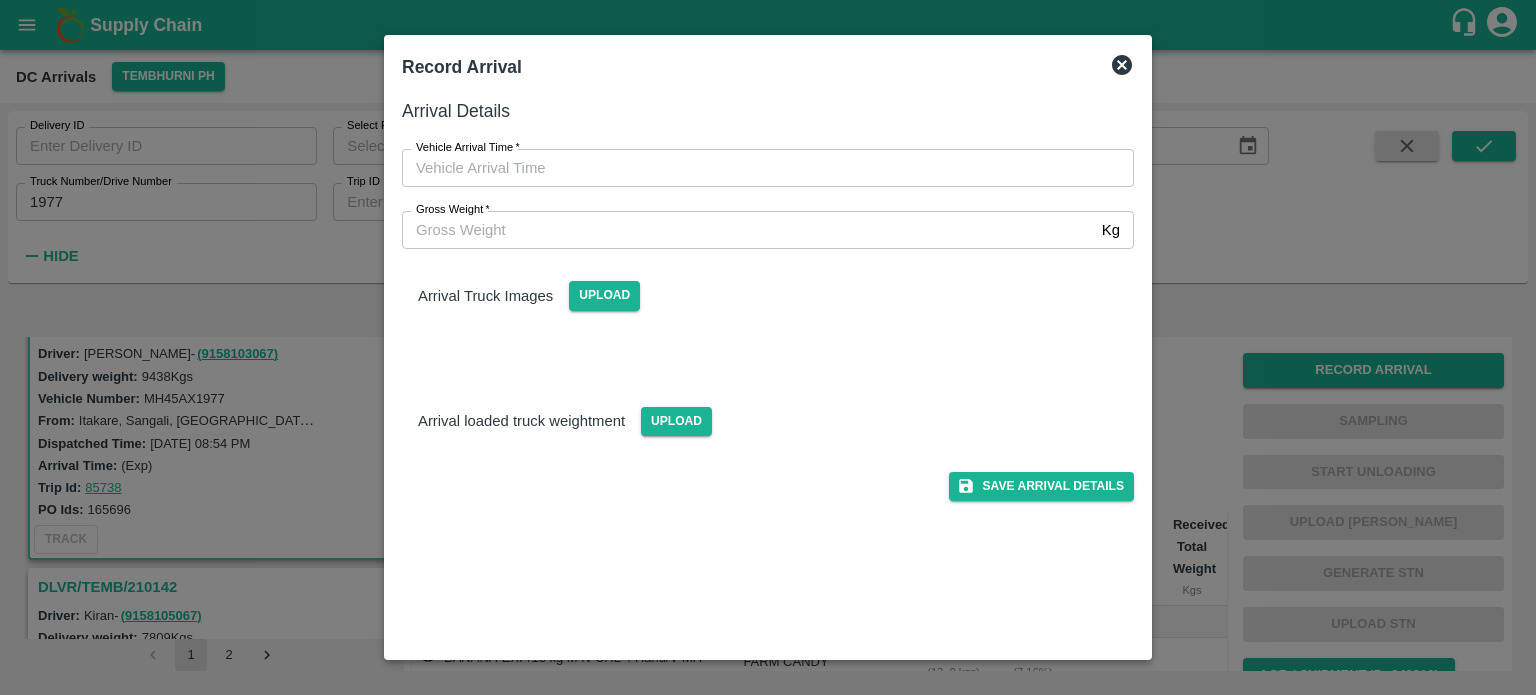 click on "Gross Weight   * Kg Gross Weight" at bounding box center (756, 218) 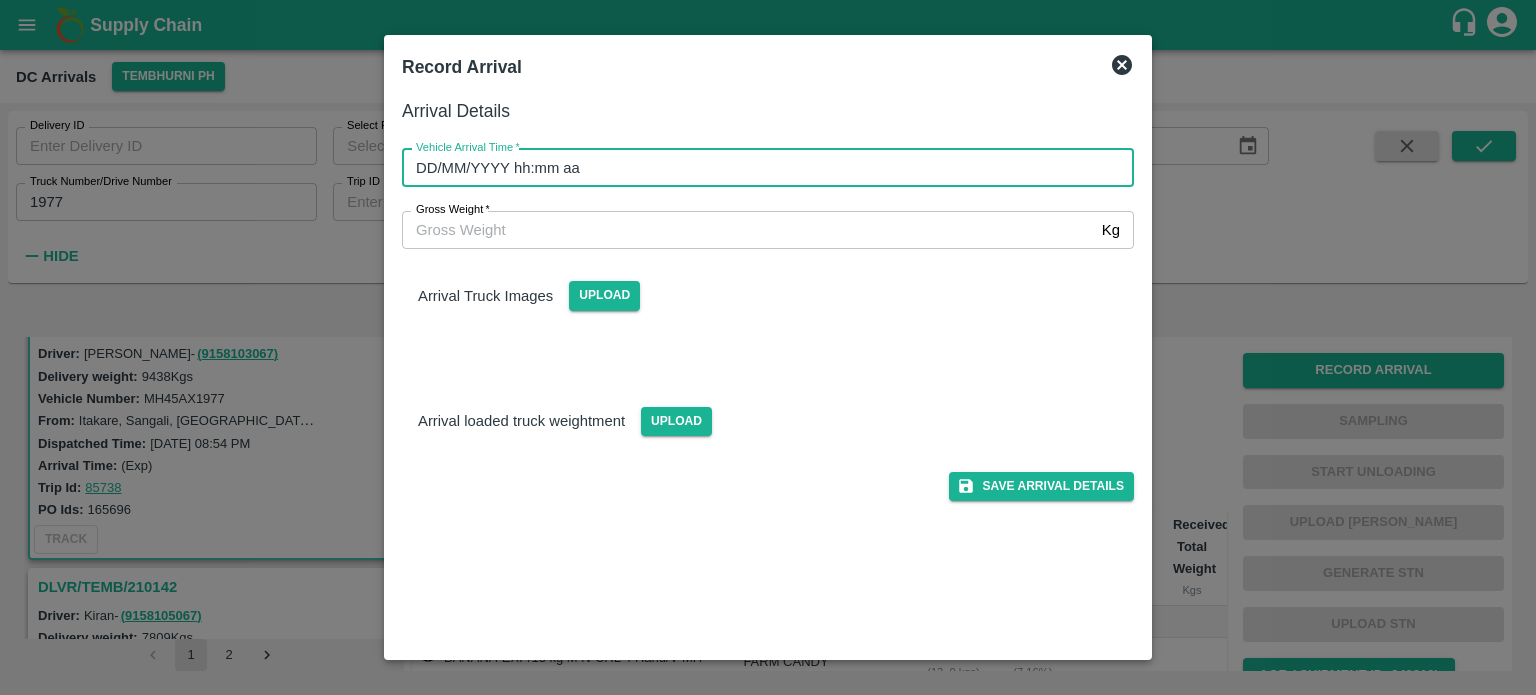 click on "DD/MM/YYYY hh:mm aa" at bounding box center (761, 168) 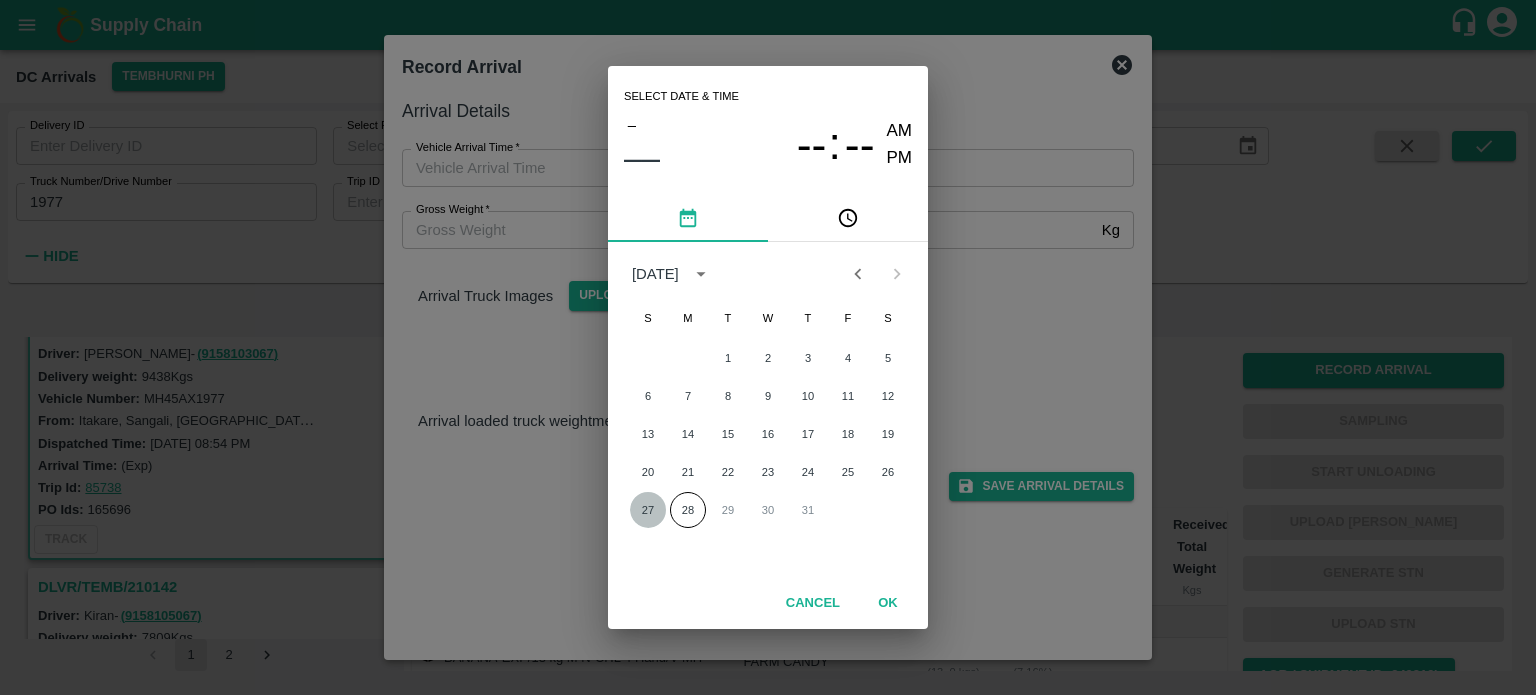 click on "27" at bounding box center (648, 510) 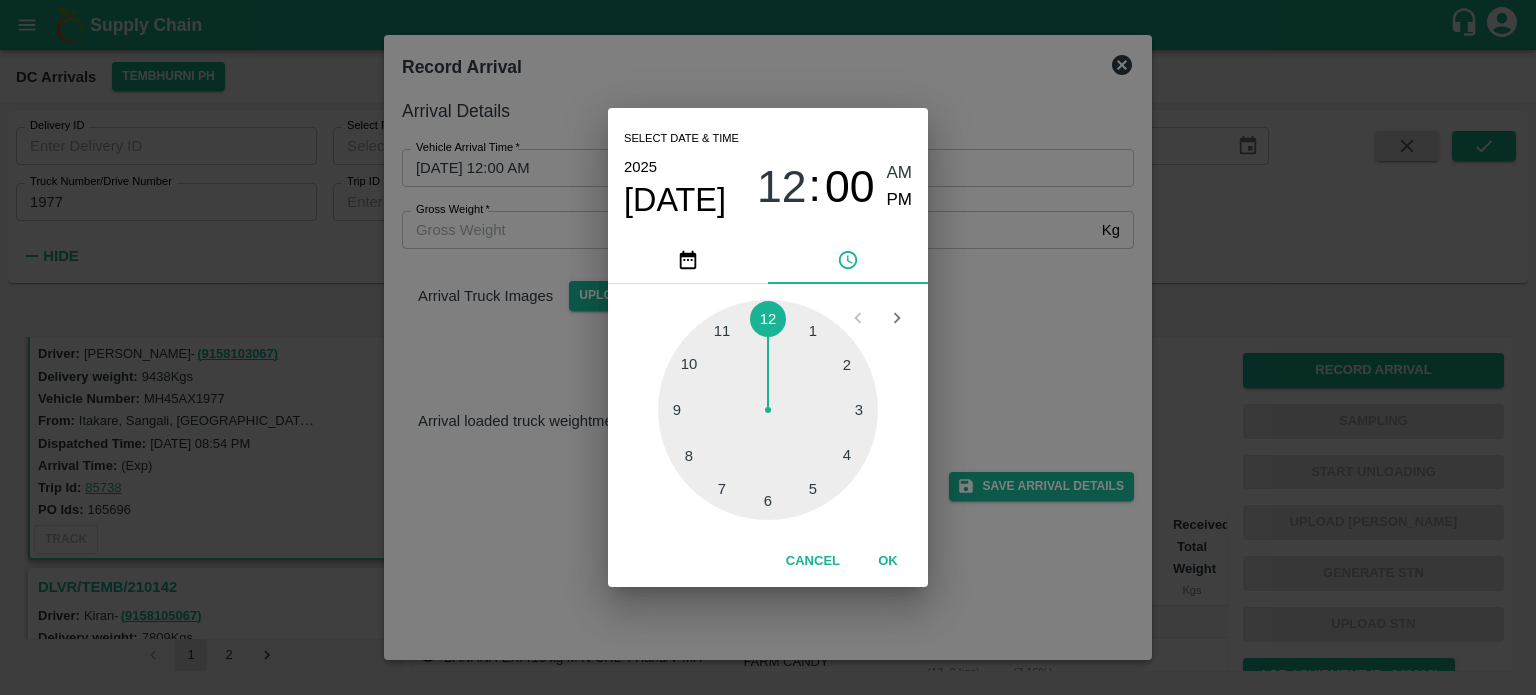 click at bounding box center [768, 410] 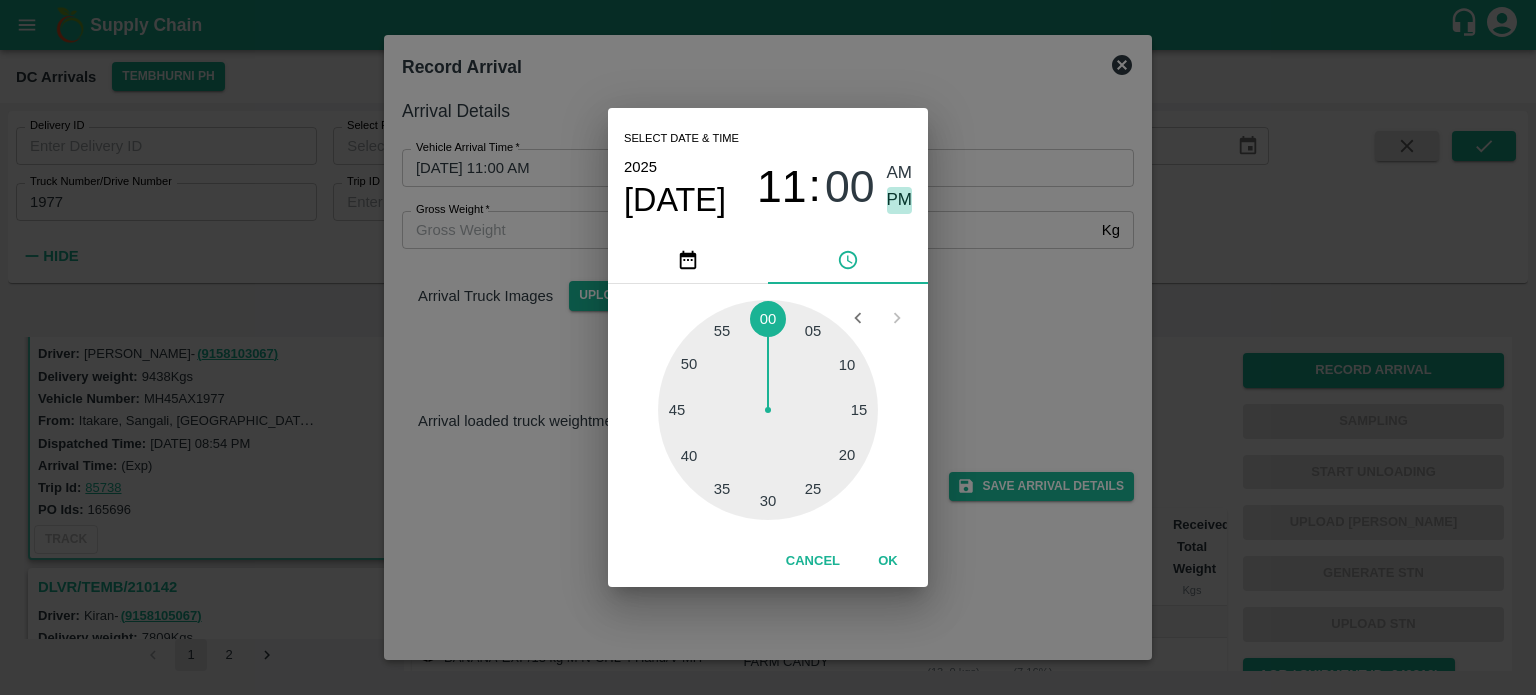 click on "PM" at bounding box center [900, 200] 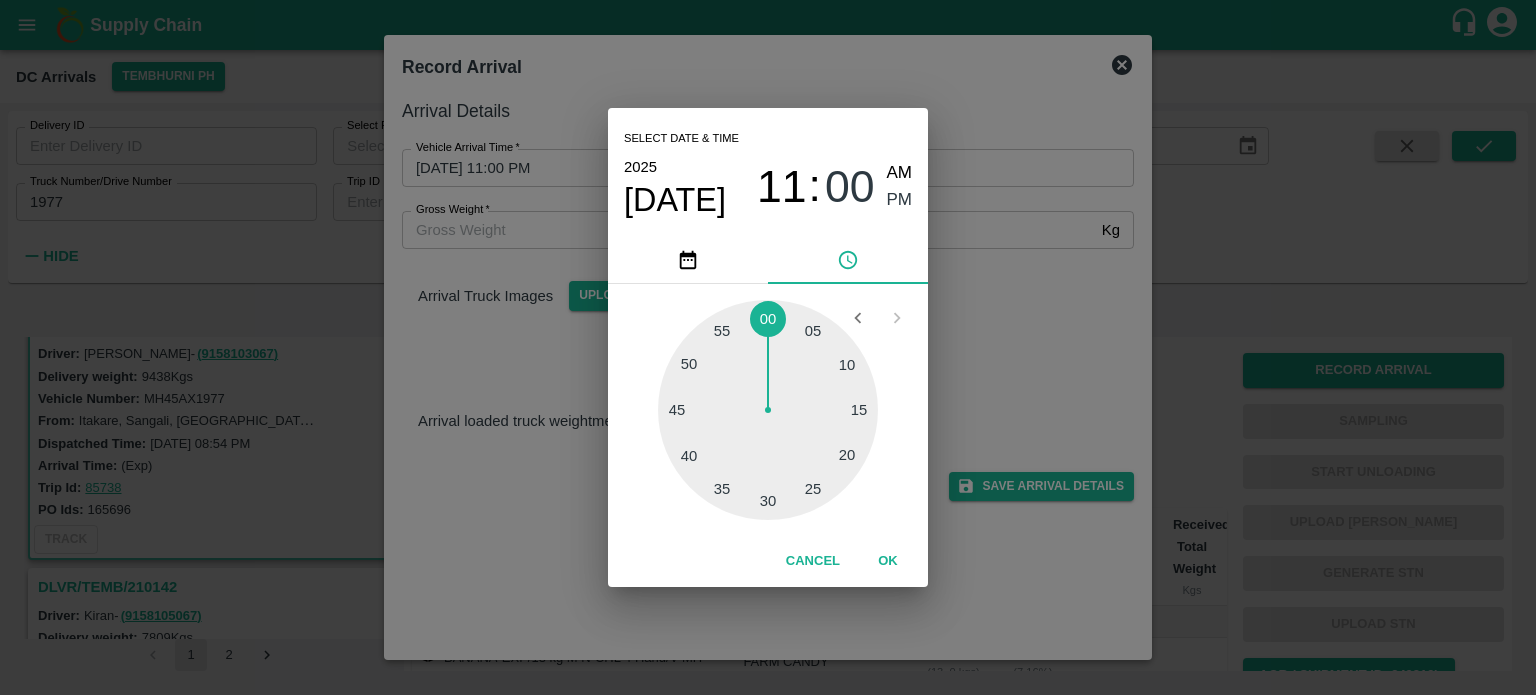 click on "Select date & time [DATE] 11 : 00 AM PM 05 10 15 20 25 30 35 40 45 50 55 00 Cancel OK" at bounding box center [768, 347] 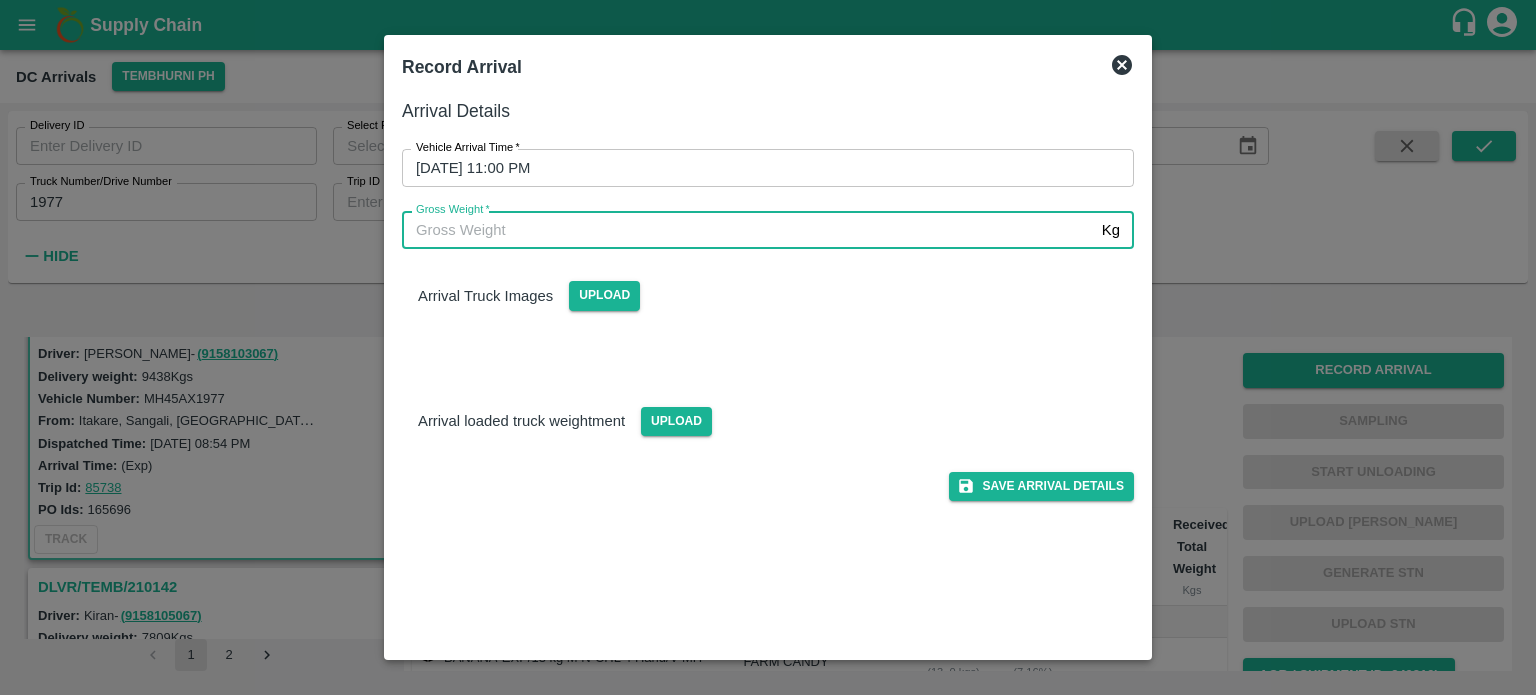 click on "Gross Weight   *" at bounding box center (748, 230) 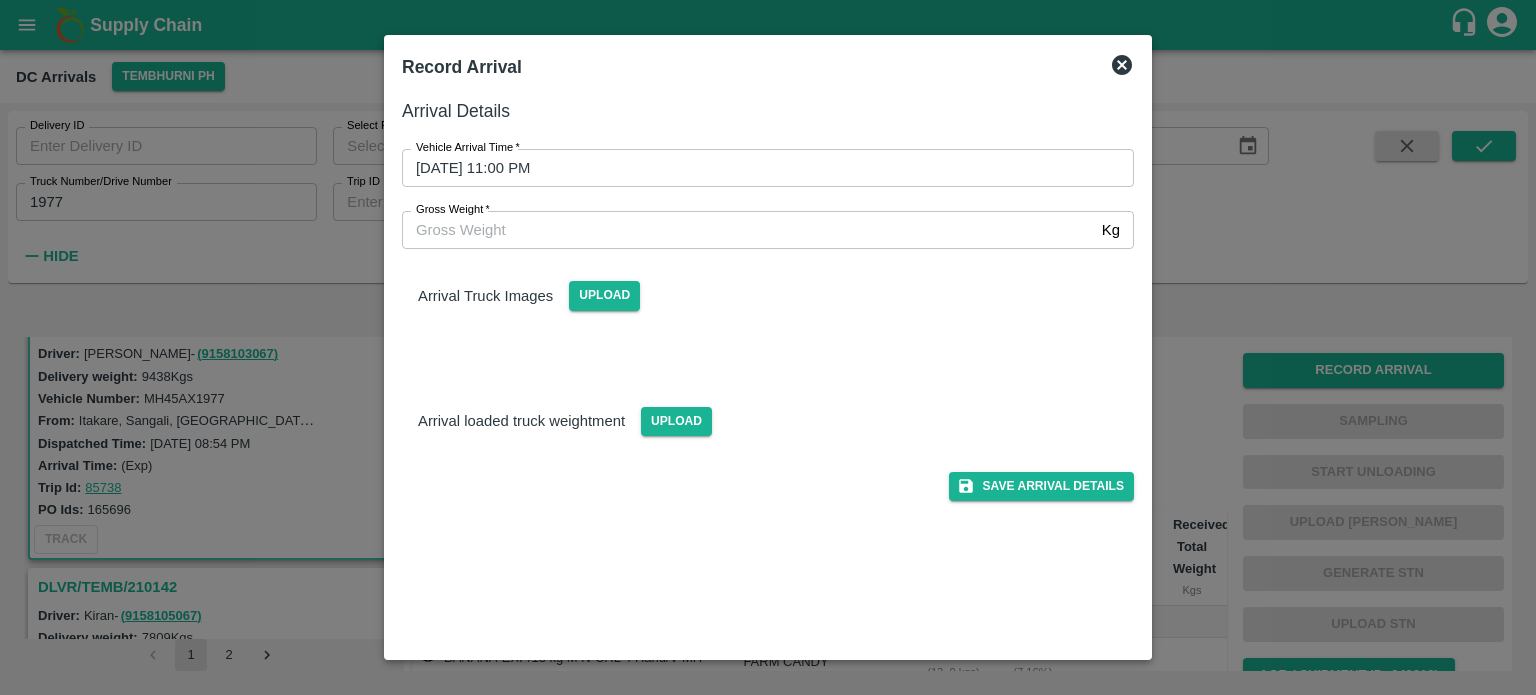 click 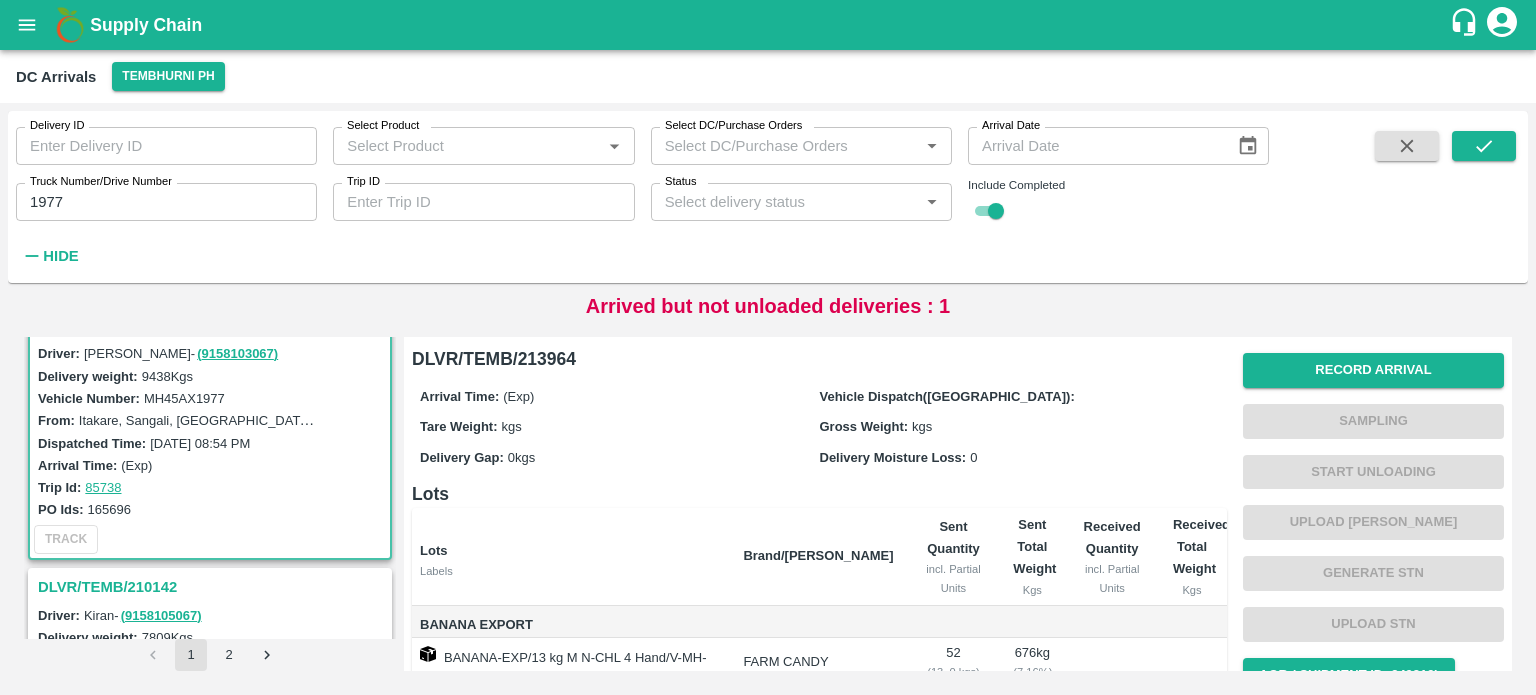 click on "MH45AX1977" at bounding box center (184, 398) 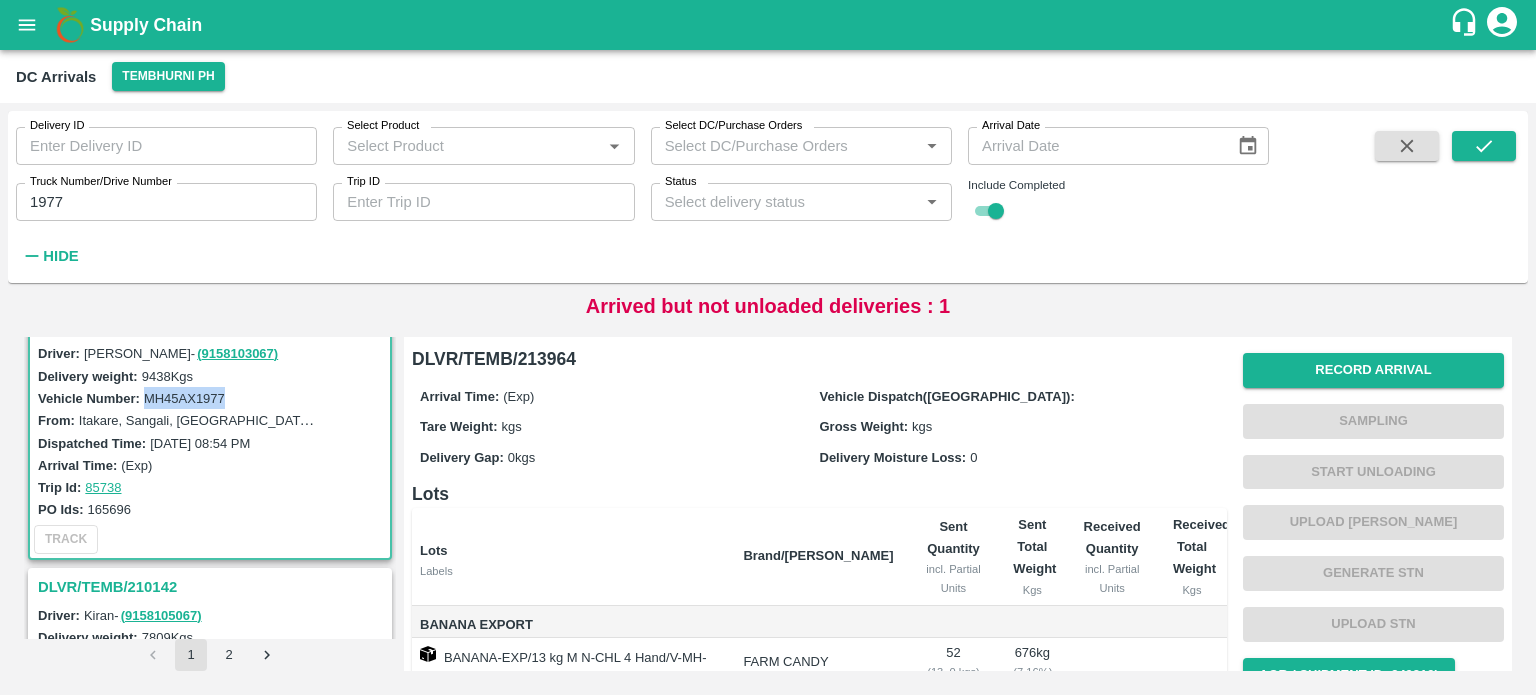 copy on "MH45AX1977" 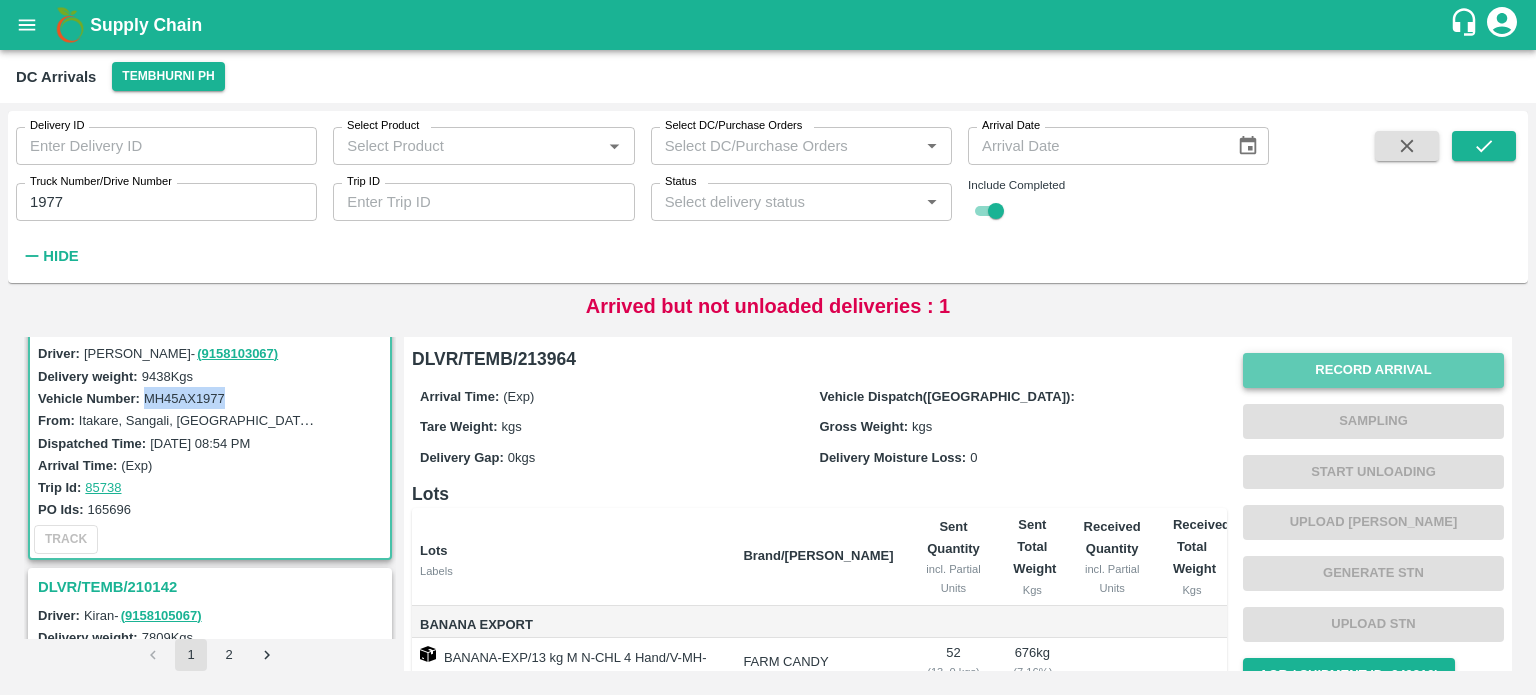 click on "Record Arrival" at bounding box center (1373, 370) 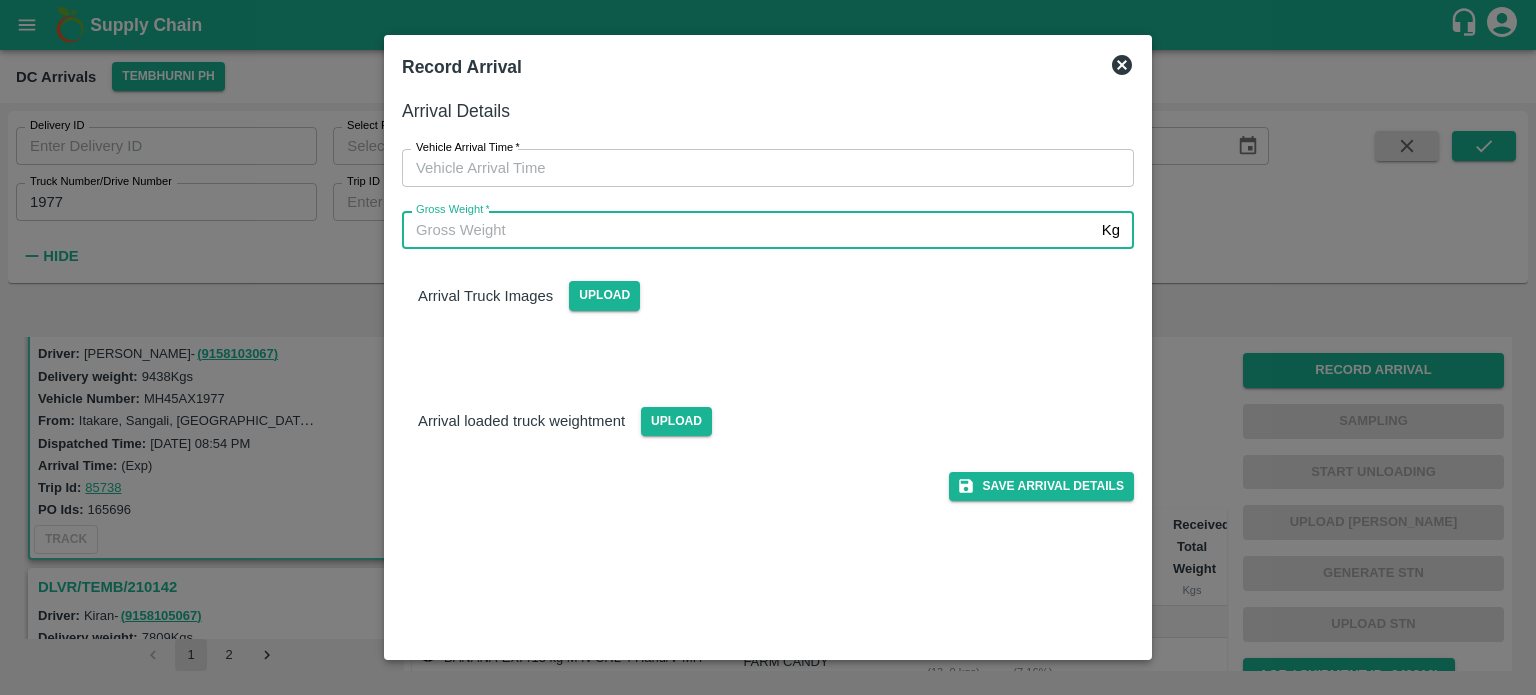click on "Gross Weight   *" at bounding box center (748, 230) 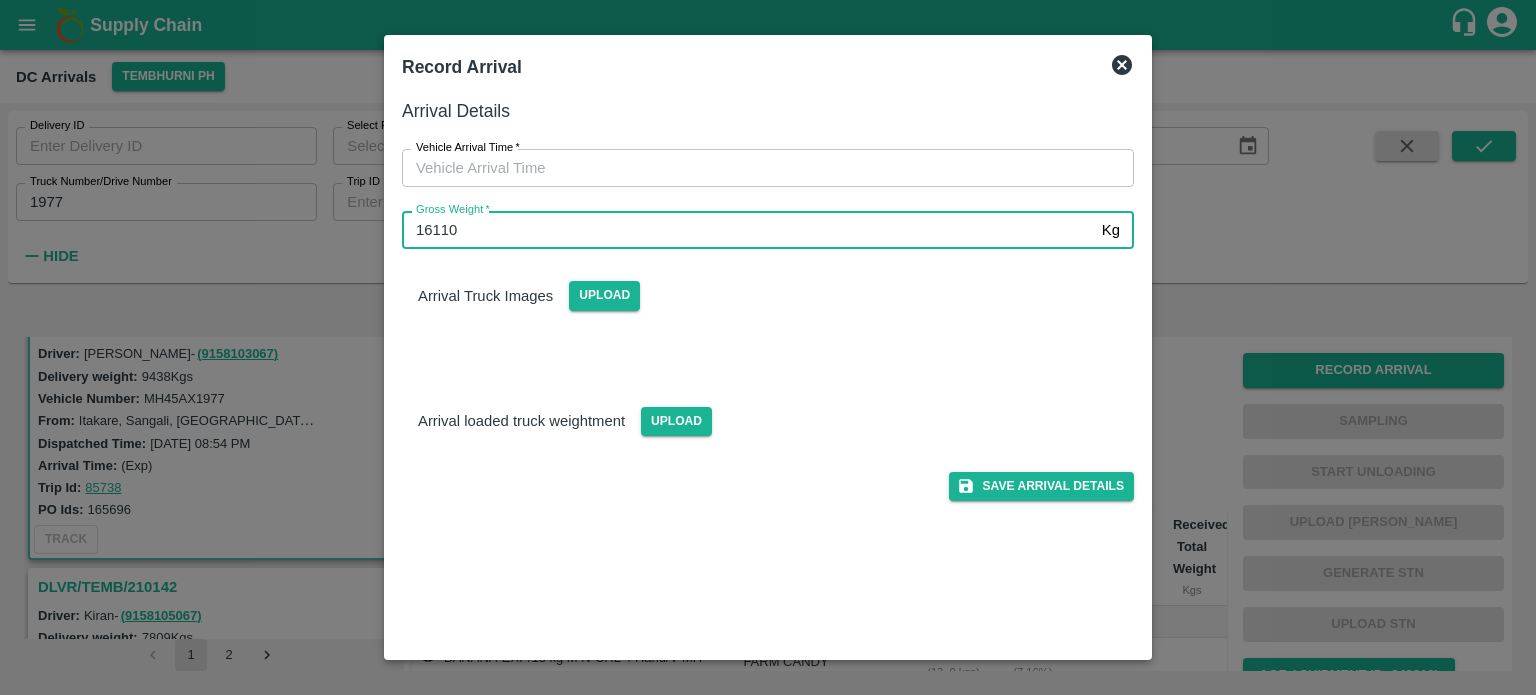 type on "16110" 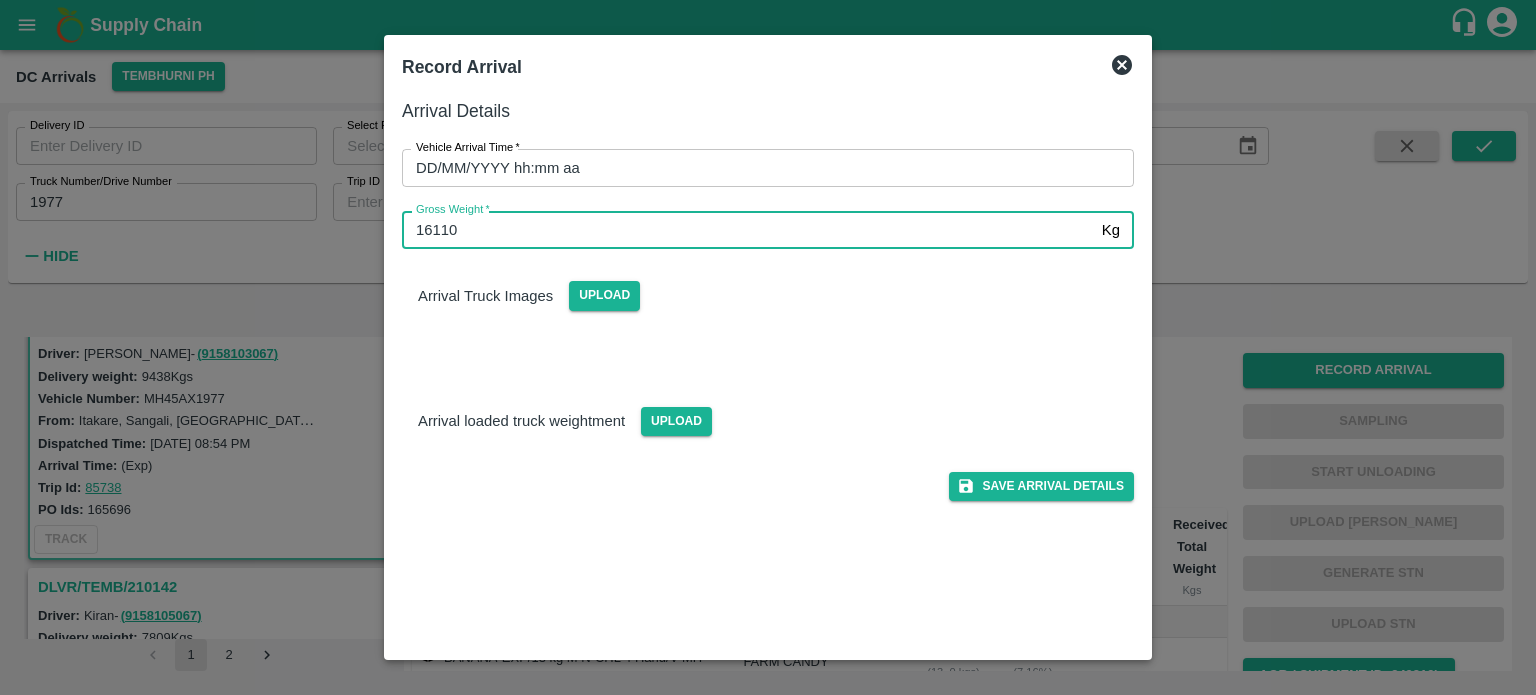 click on "DD/MM/YYYY hh:mm aa" at bounding box center [761, 168] 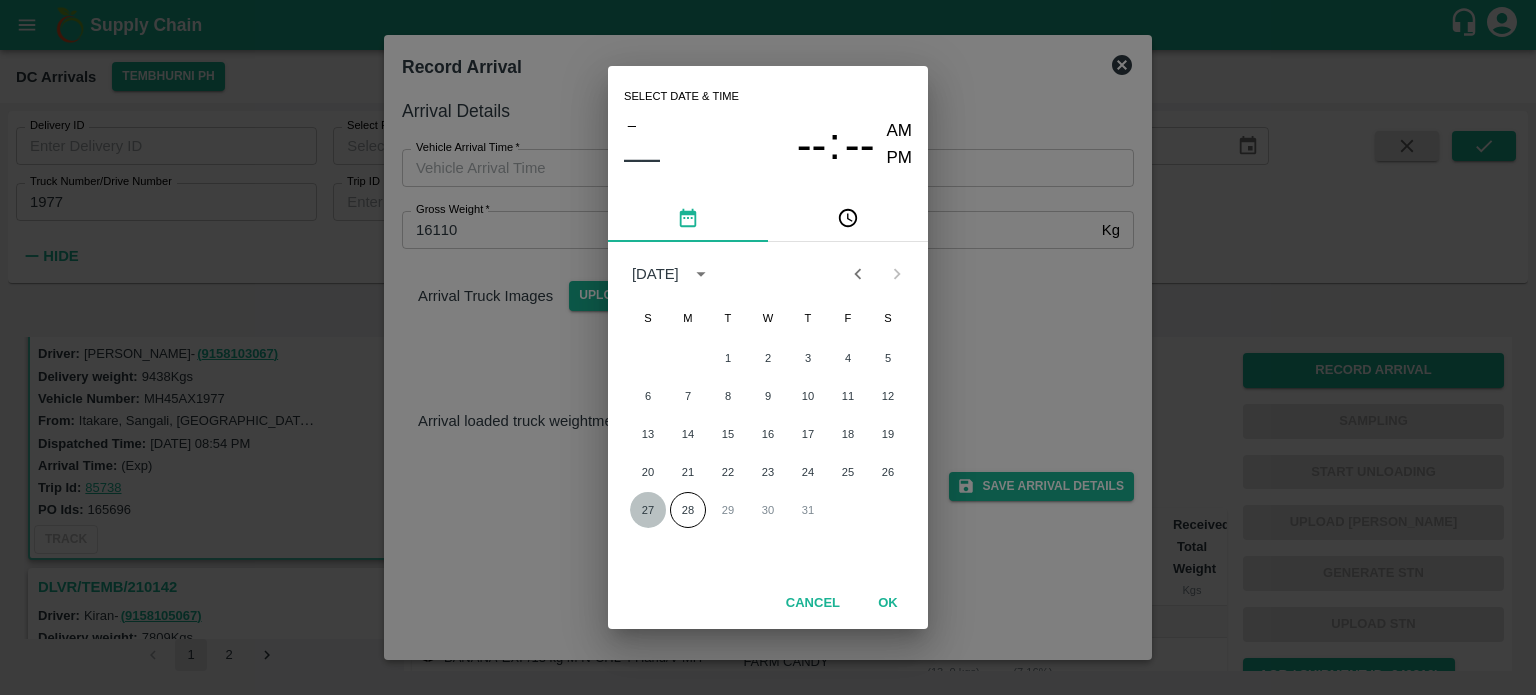 click on "27" at bounding box center (648, 510) 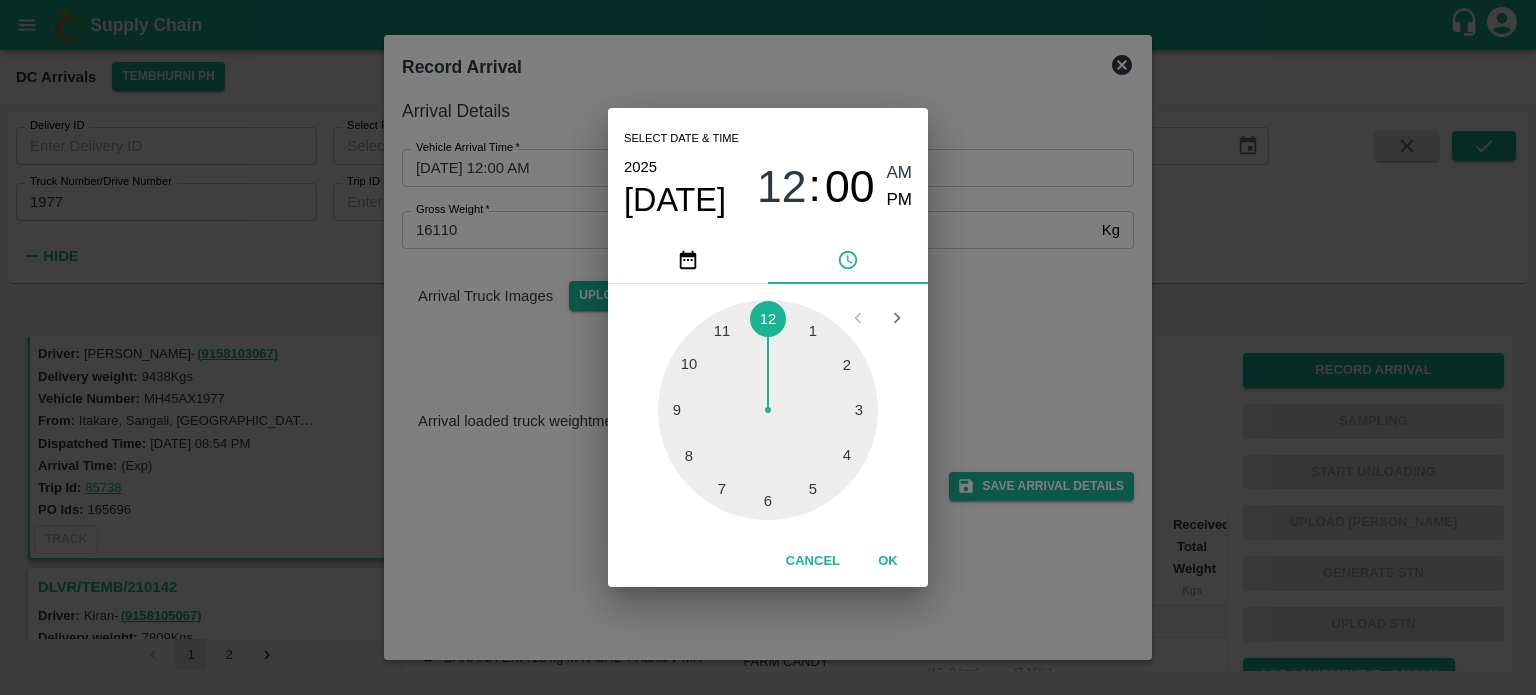 click at bounding box center (768, 410) 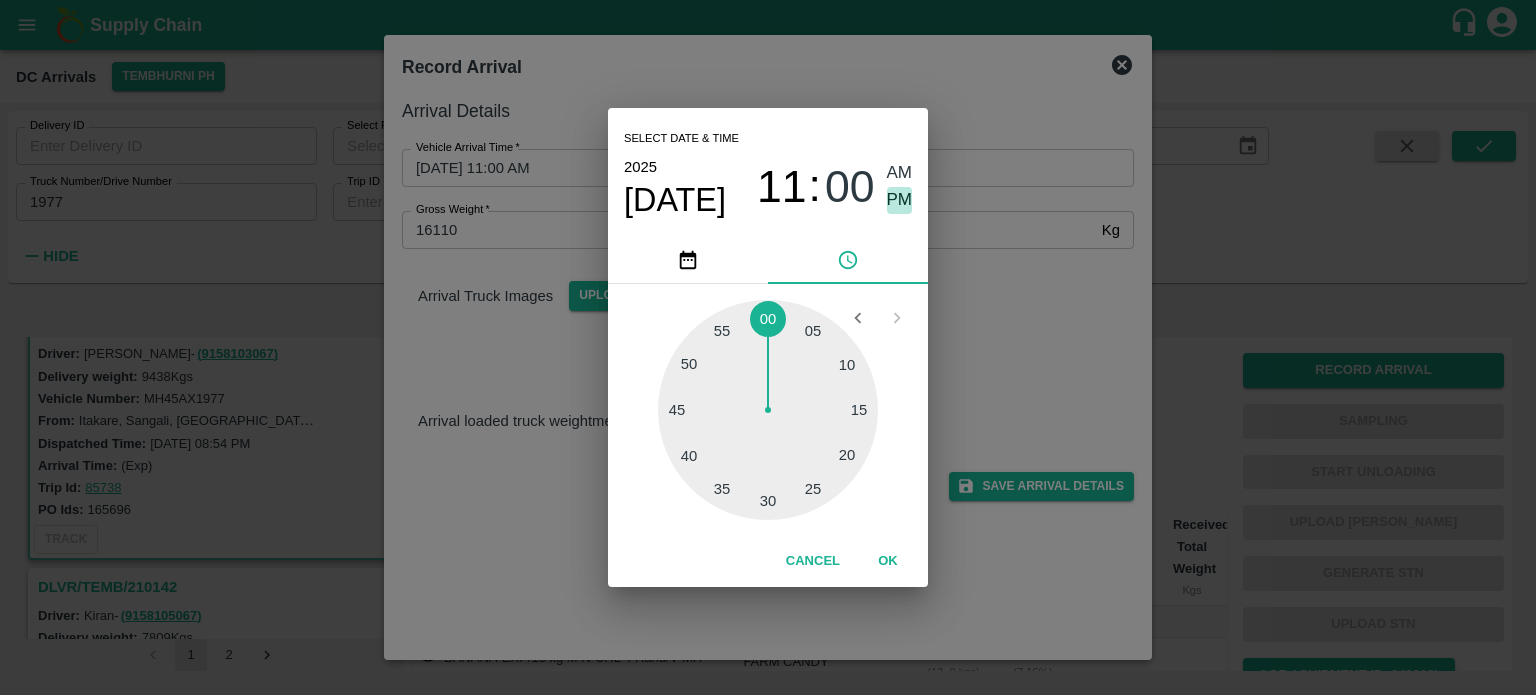 click on "PM" at bounding box center (900, 200) 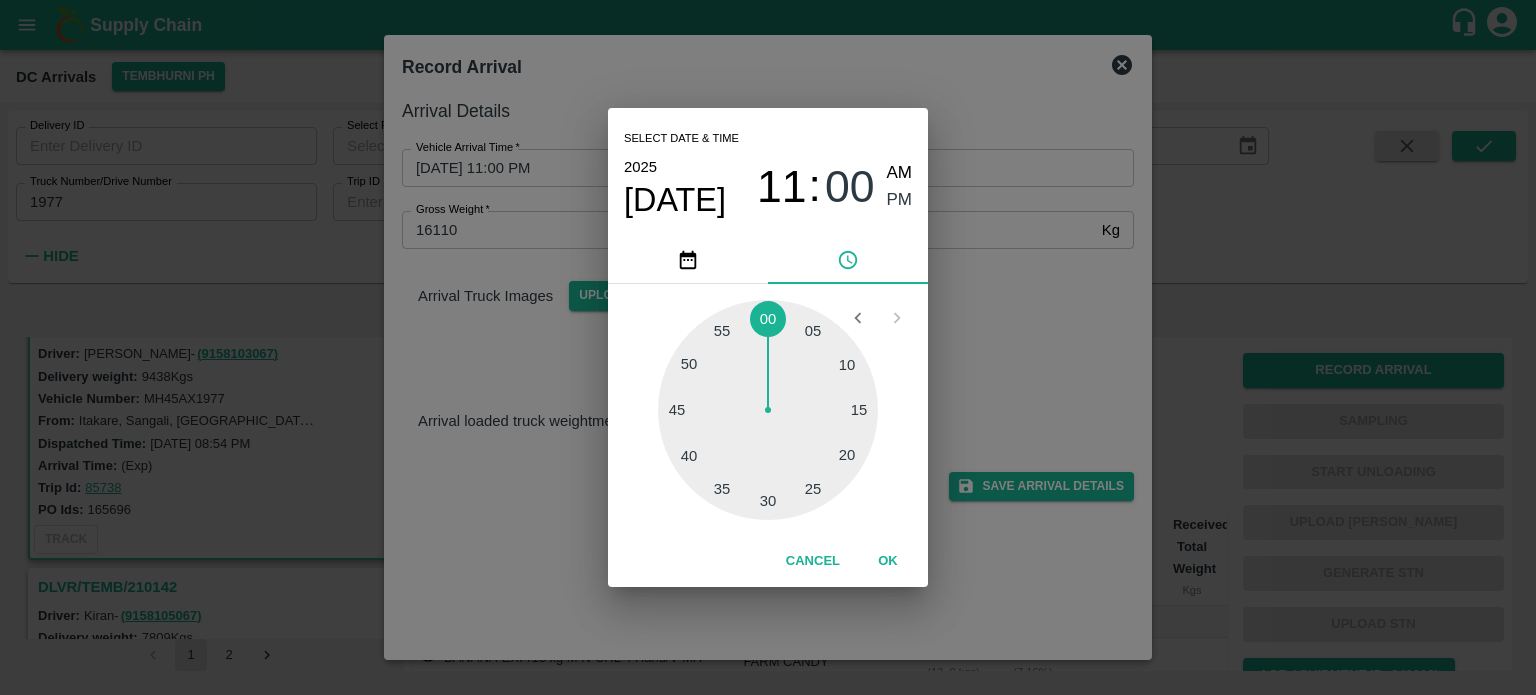 click on "Select date & time [DATE] 11 : 00 AM PM 05 10 15 20 25 30 35 40 45 50 55 00 Cancel OK" at bounding box center (768, 347) 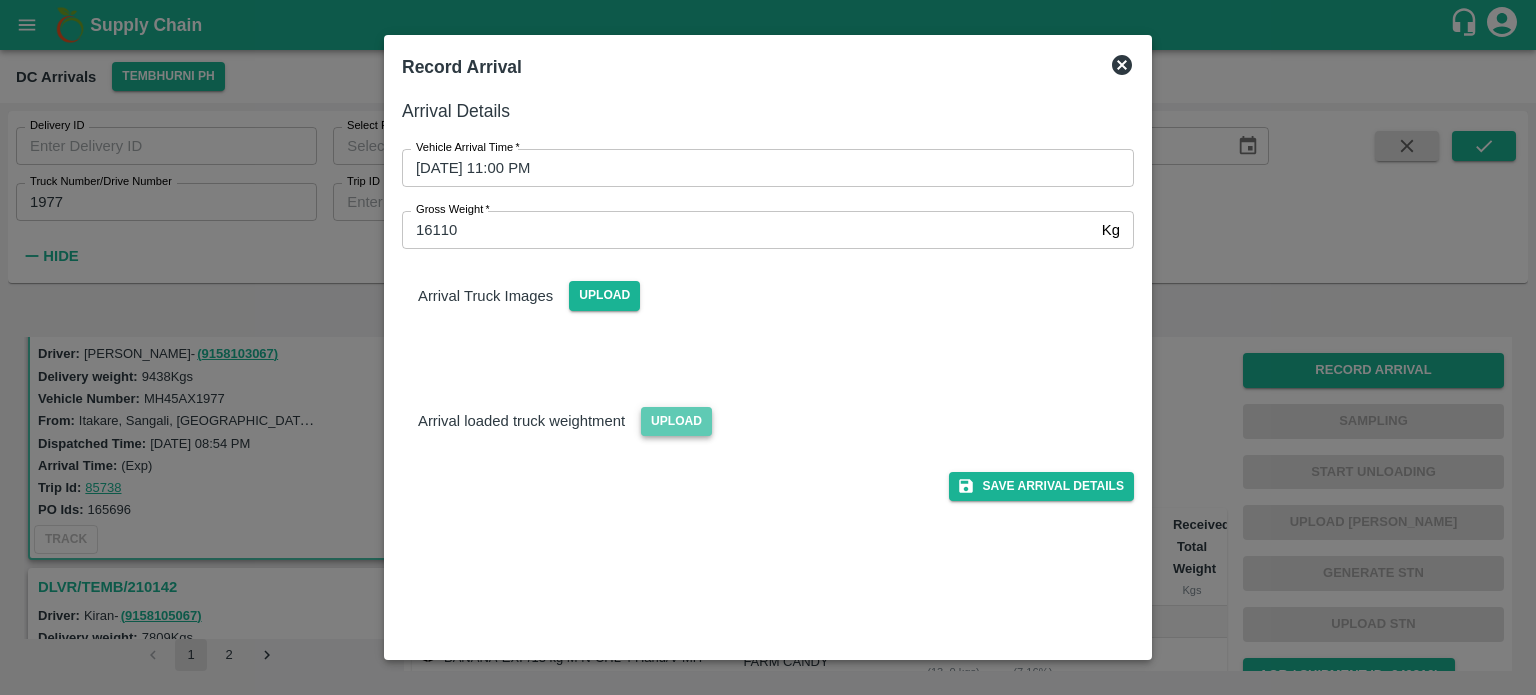 click on "Upload" at bounding box center [676, 421] 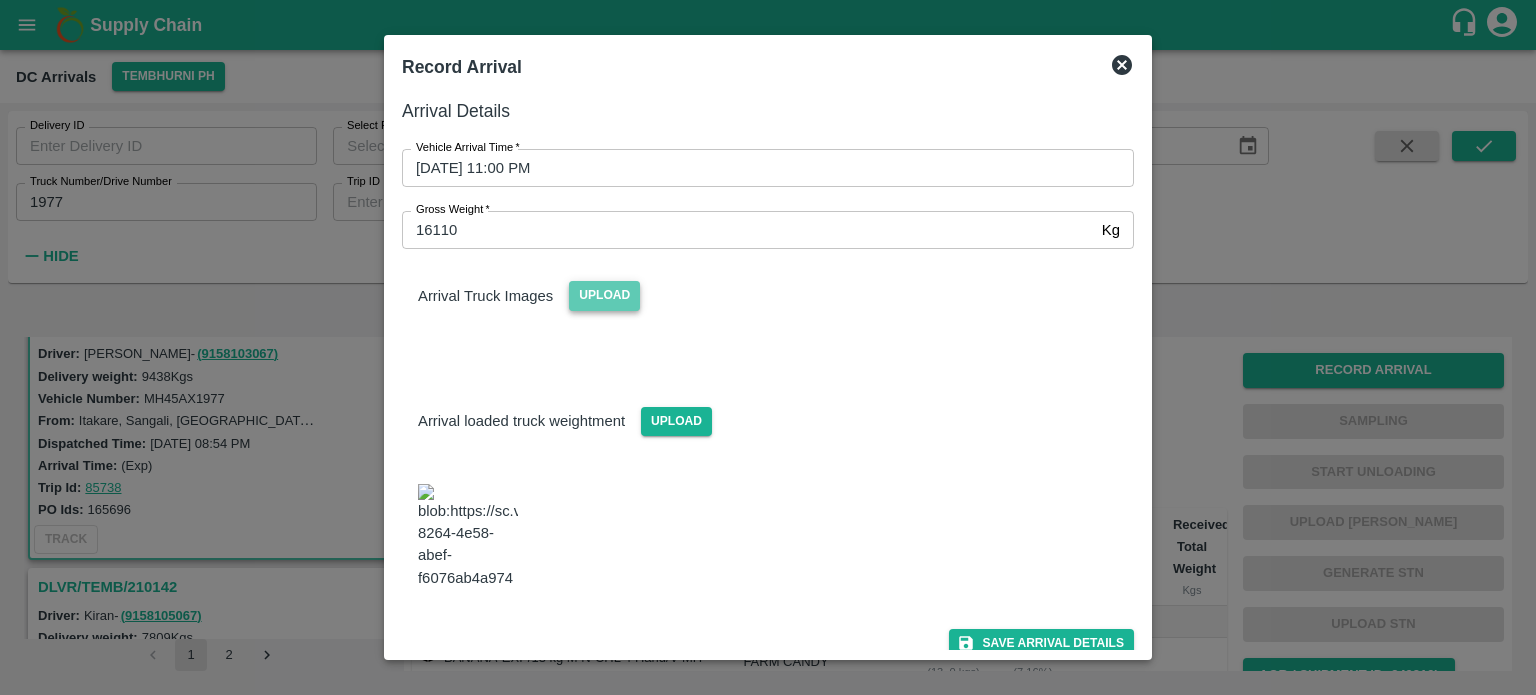 click on "Upload" at bounding box center (604, 295) 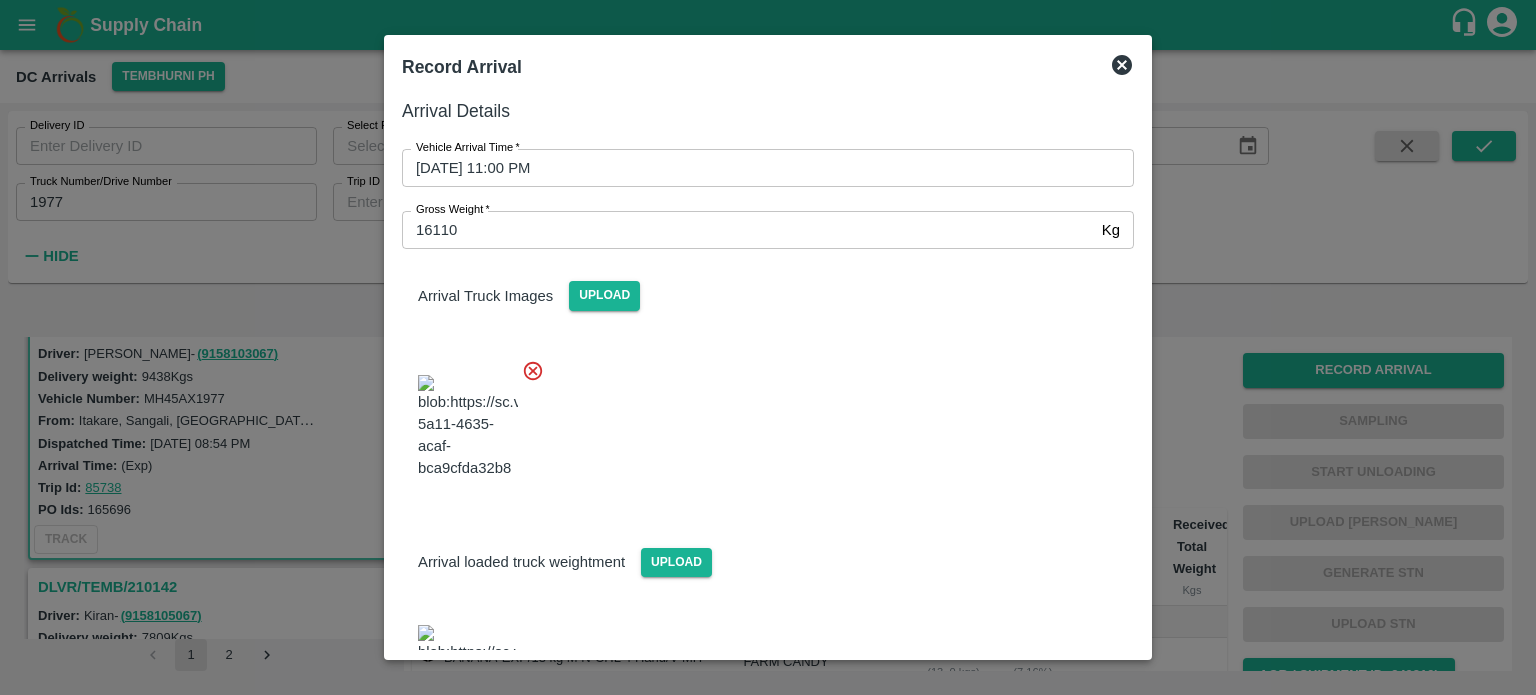click at bounding box center (760, 421) 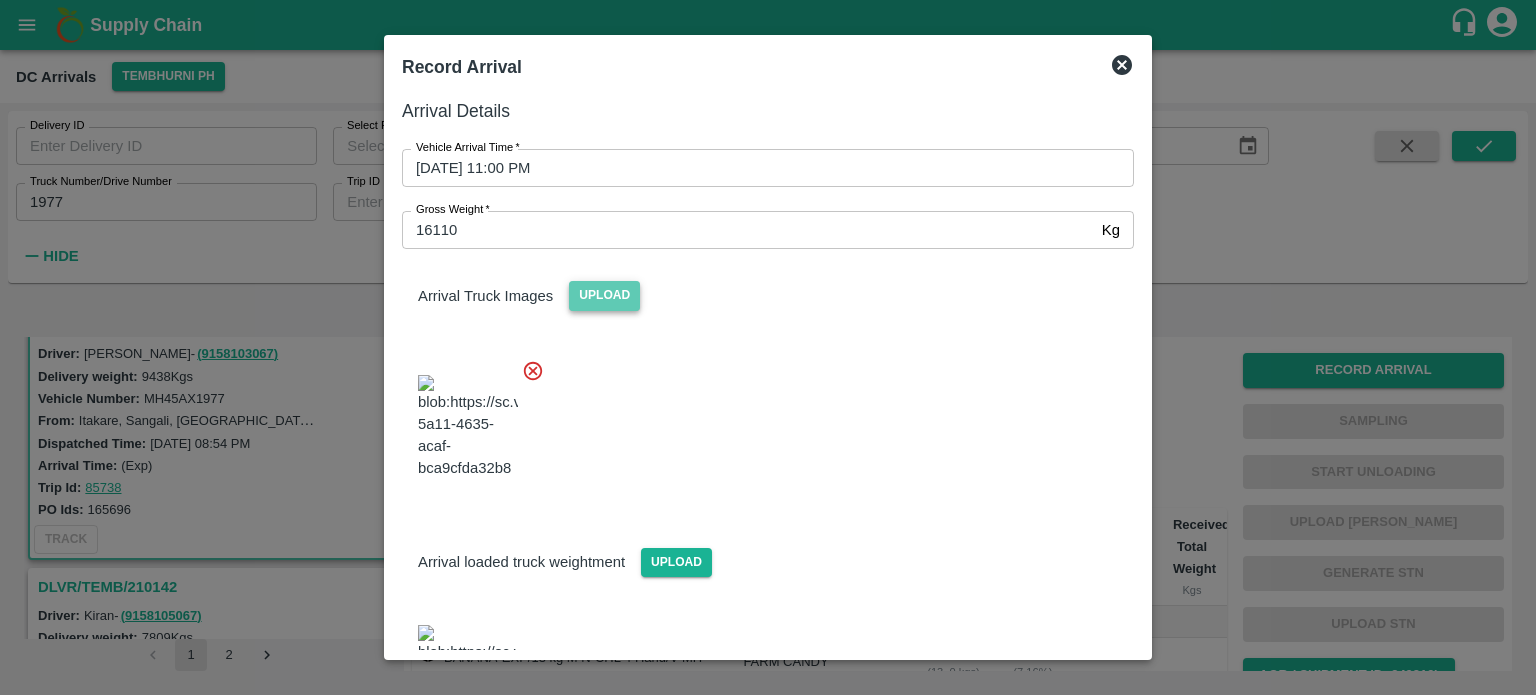 click on "Upload" at bounding box center (604, 295) 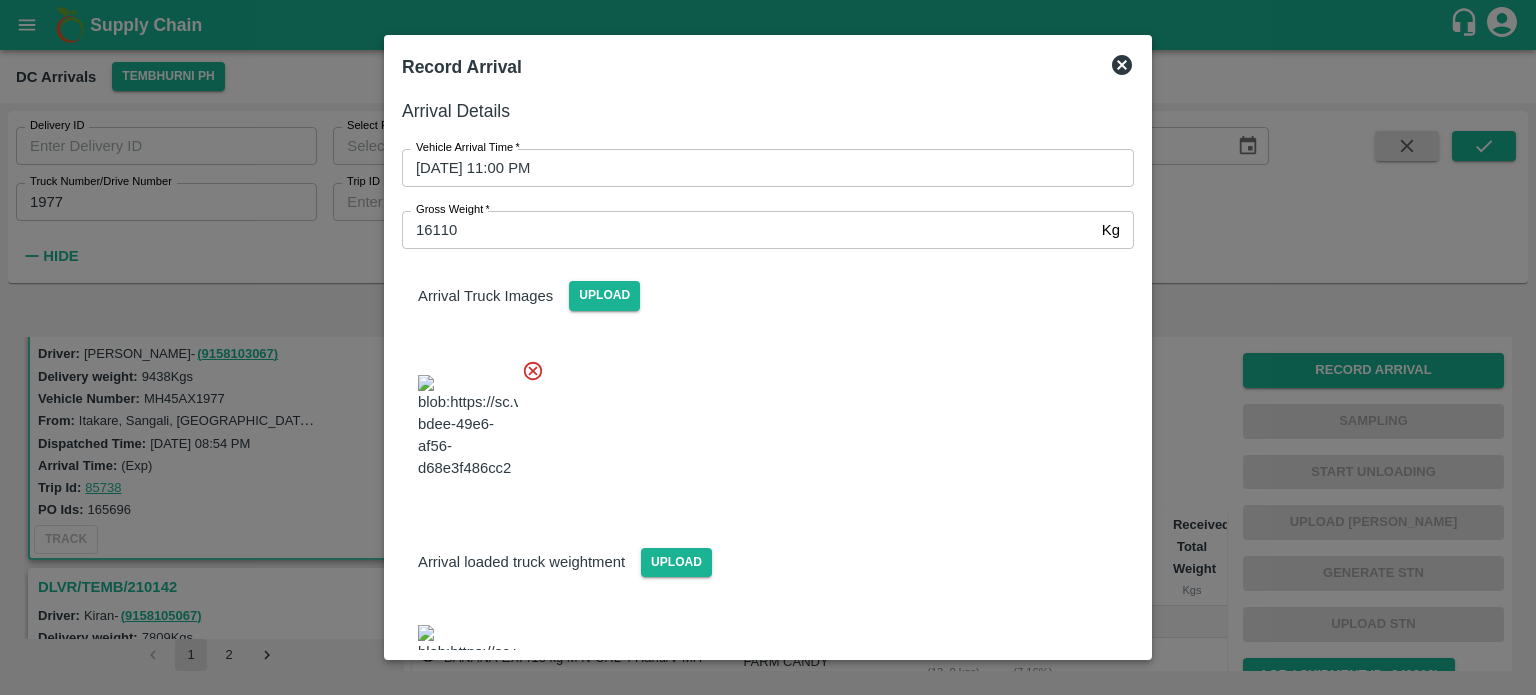 click at bounding box center [760, 421] 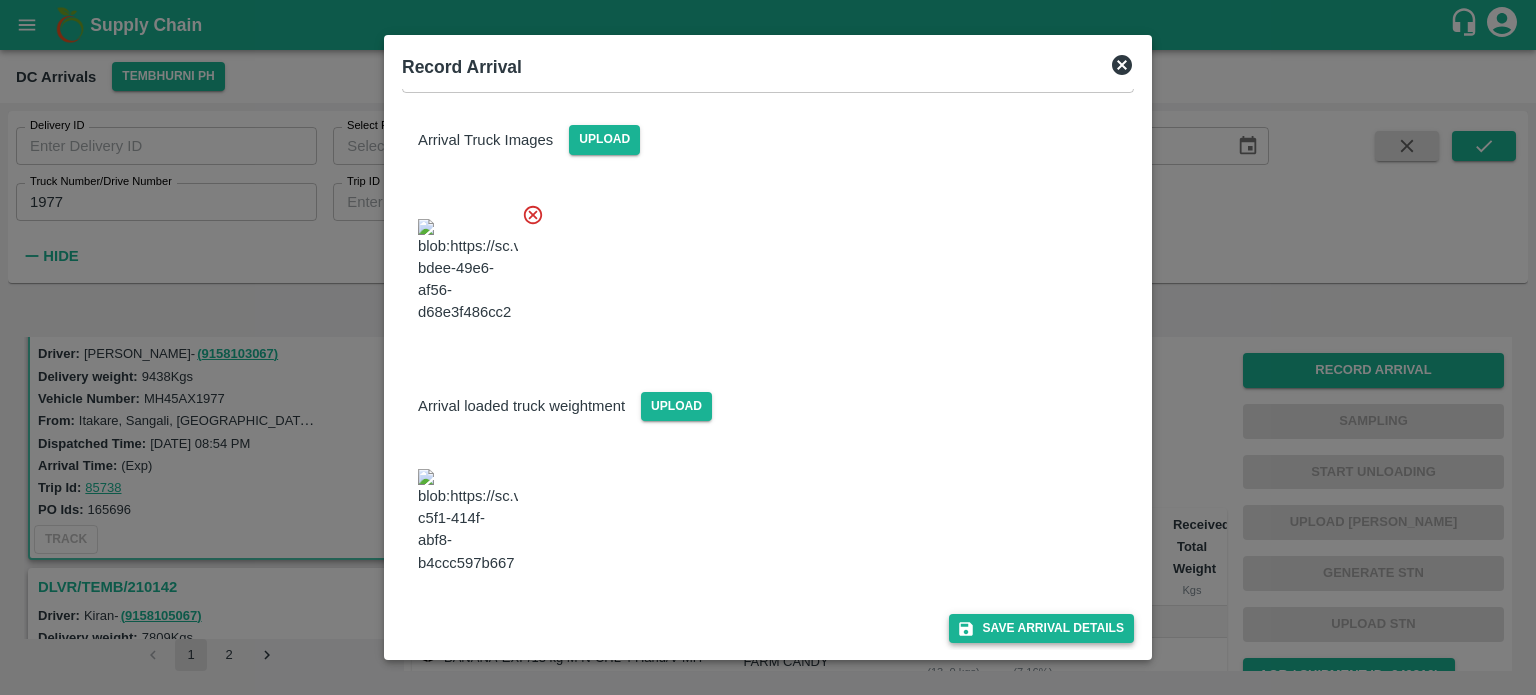 scroll, scrollTop: 338, scrollLeft: 0, axis: vertical 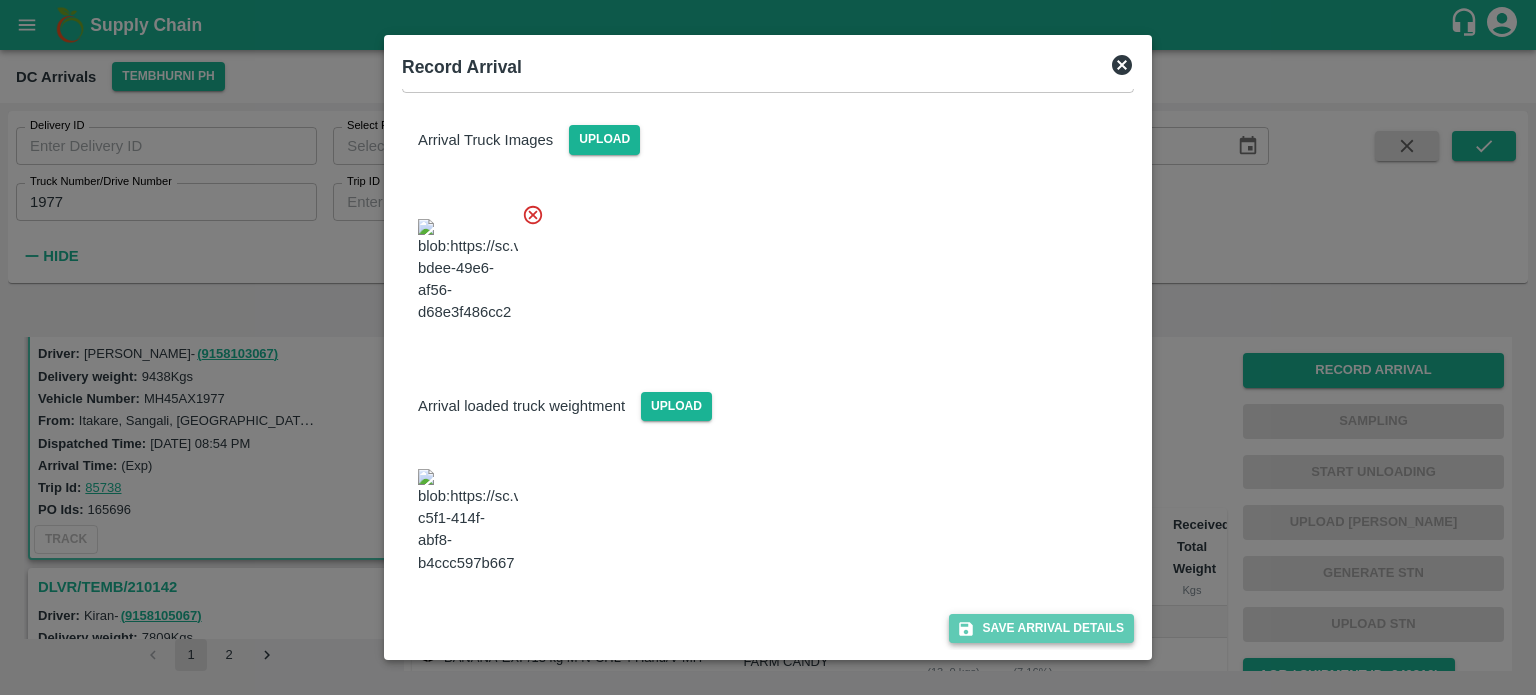 click on "Save Arrival Details" at bounding box center (1041, 628) 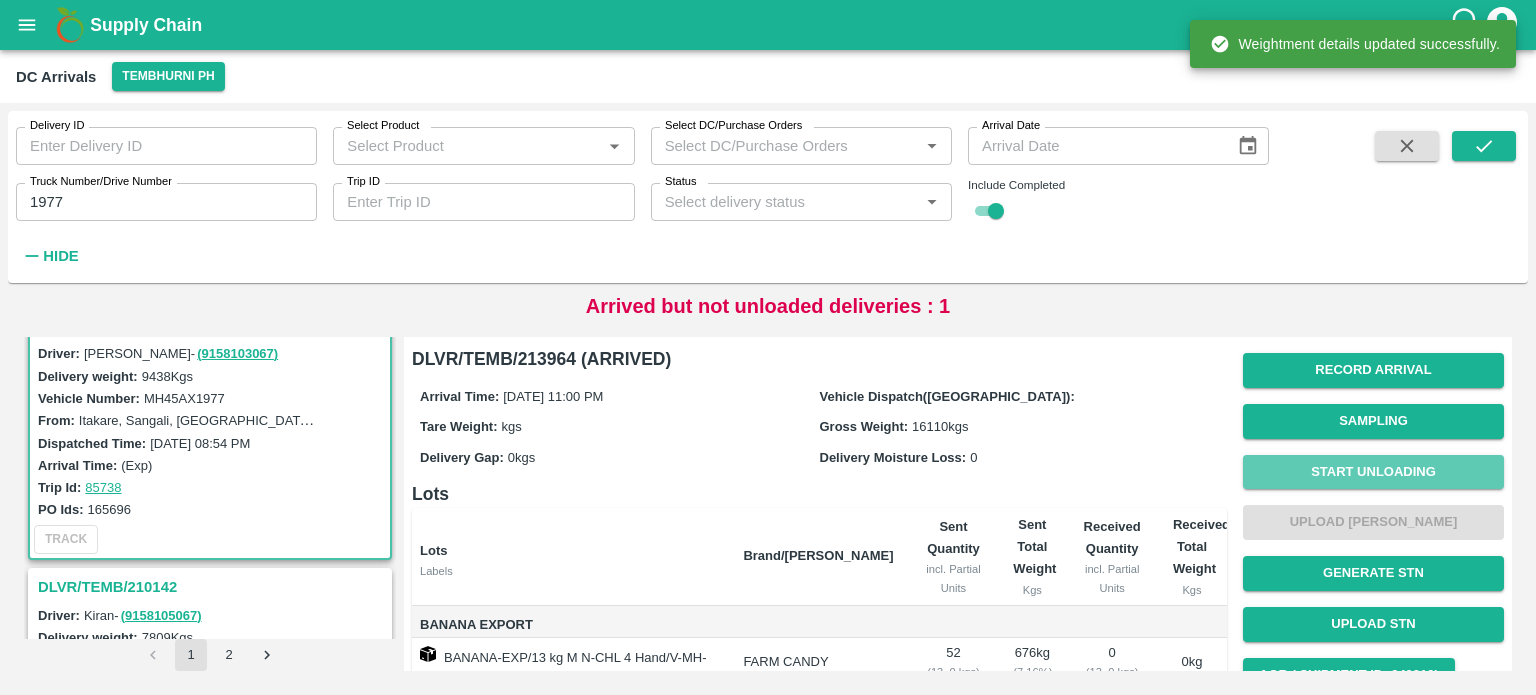 click on "Start Unloading" at bounding box center [1373, 472] 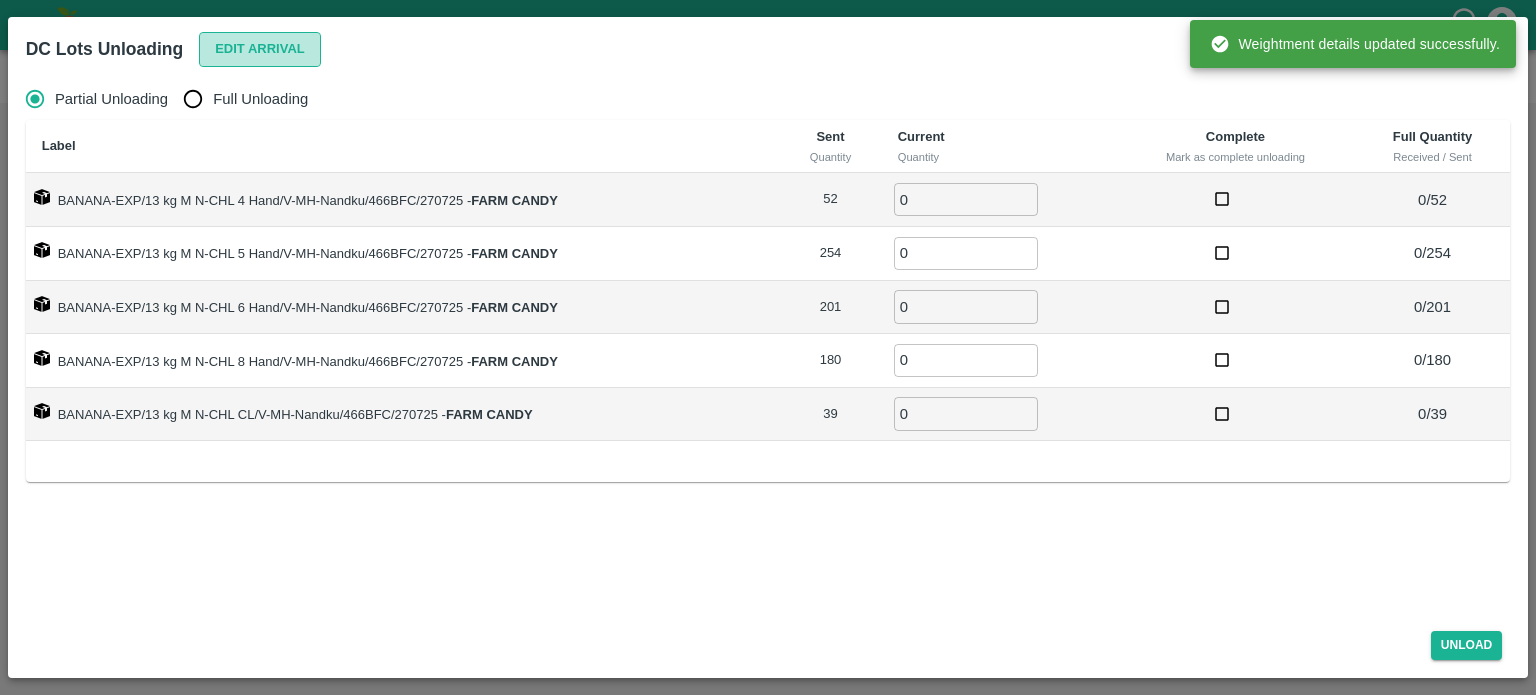 click on "Edit Arrival" at bounding box center [260, 49] 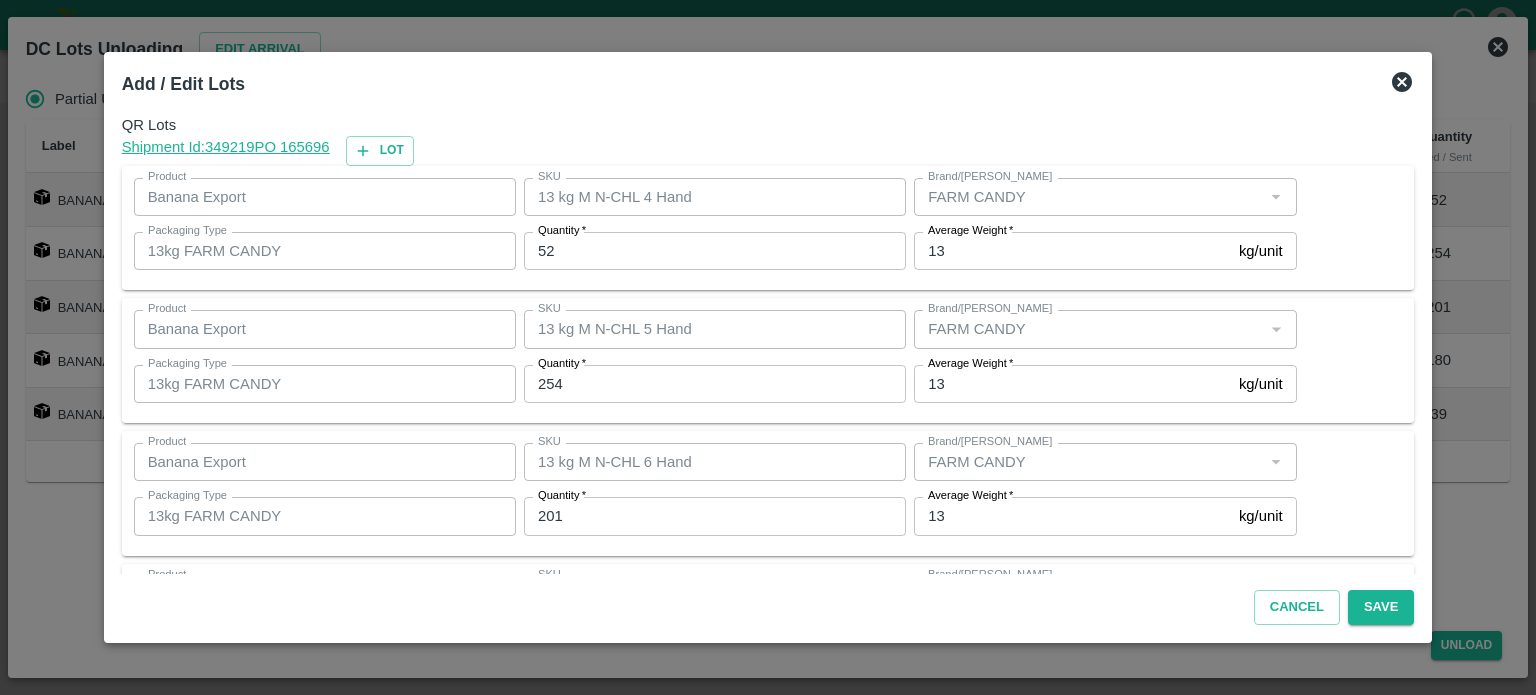 click on "52" at bounding box center (715, 251) 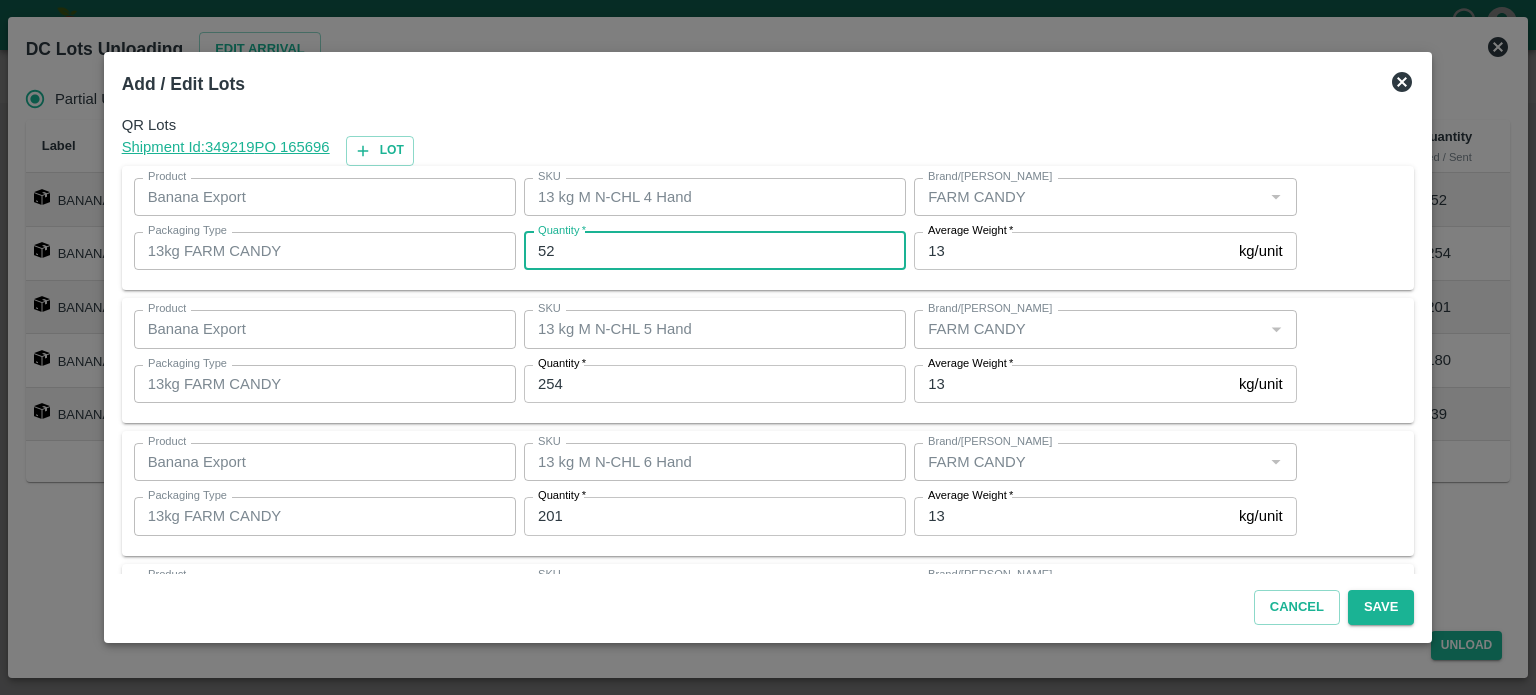 click on "52" at bounding box center (715, 251) 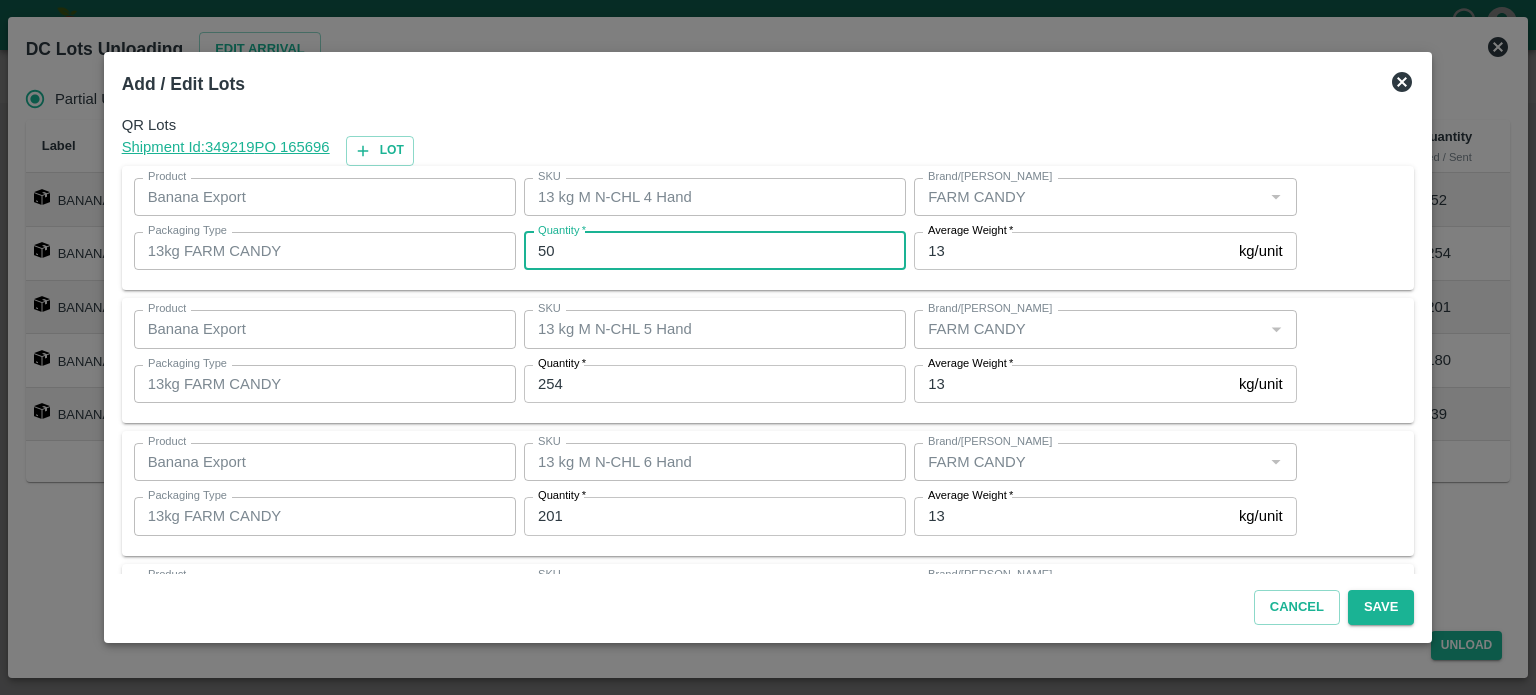type on "50" 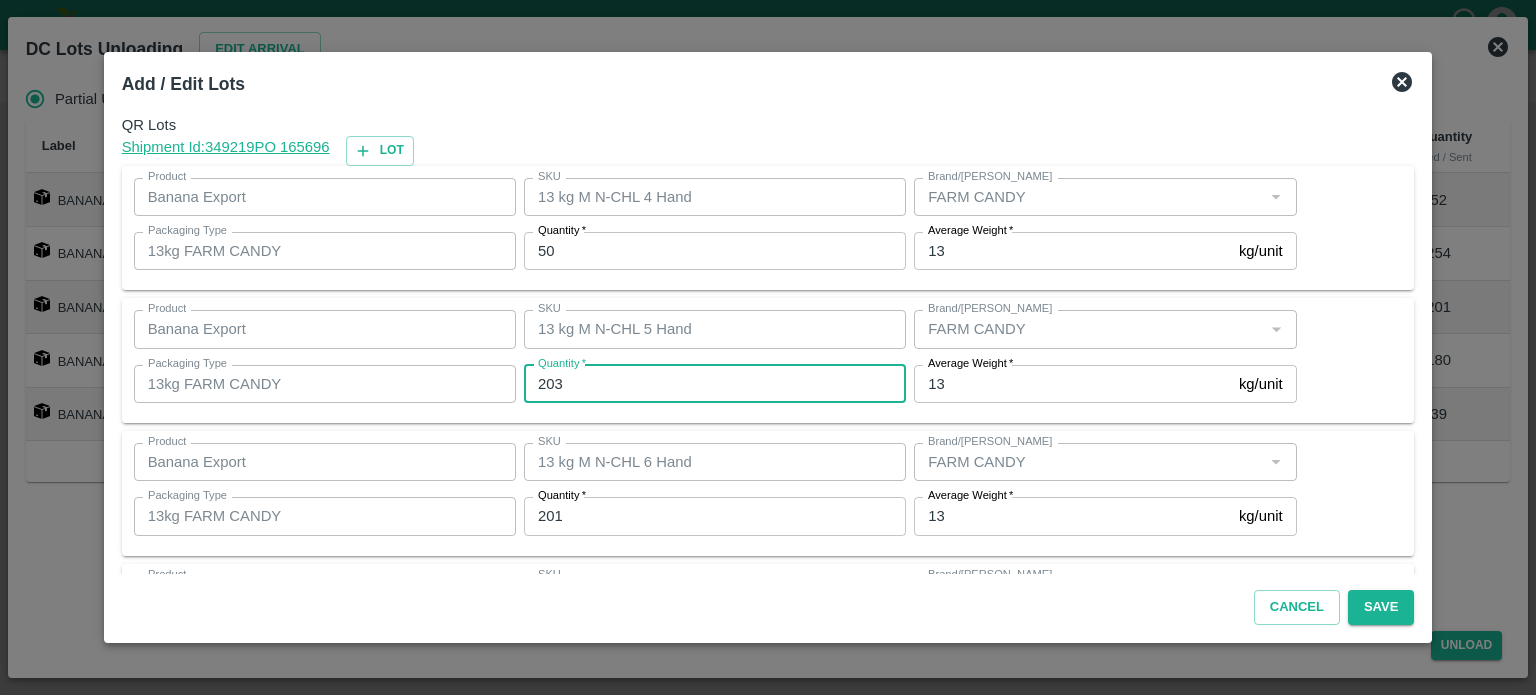 type on "203" 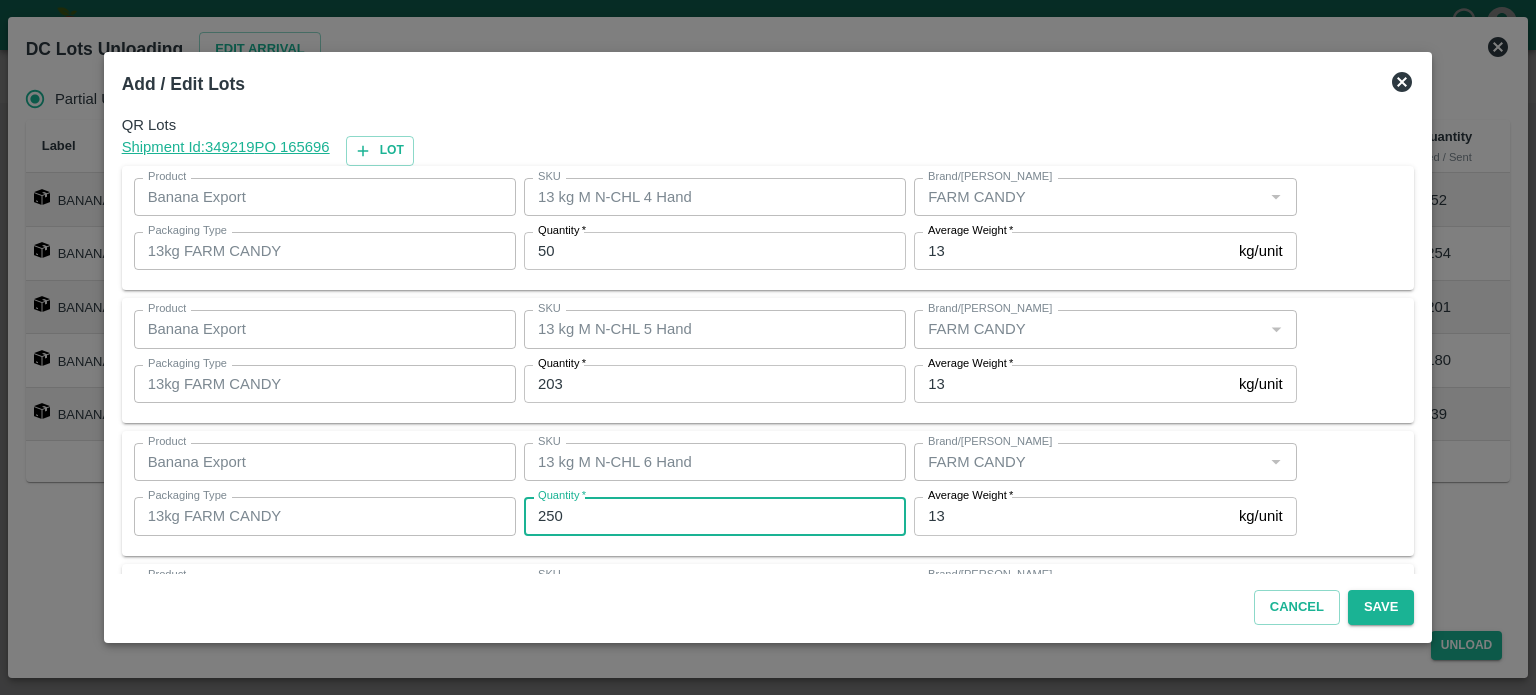 type on "250" 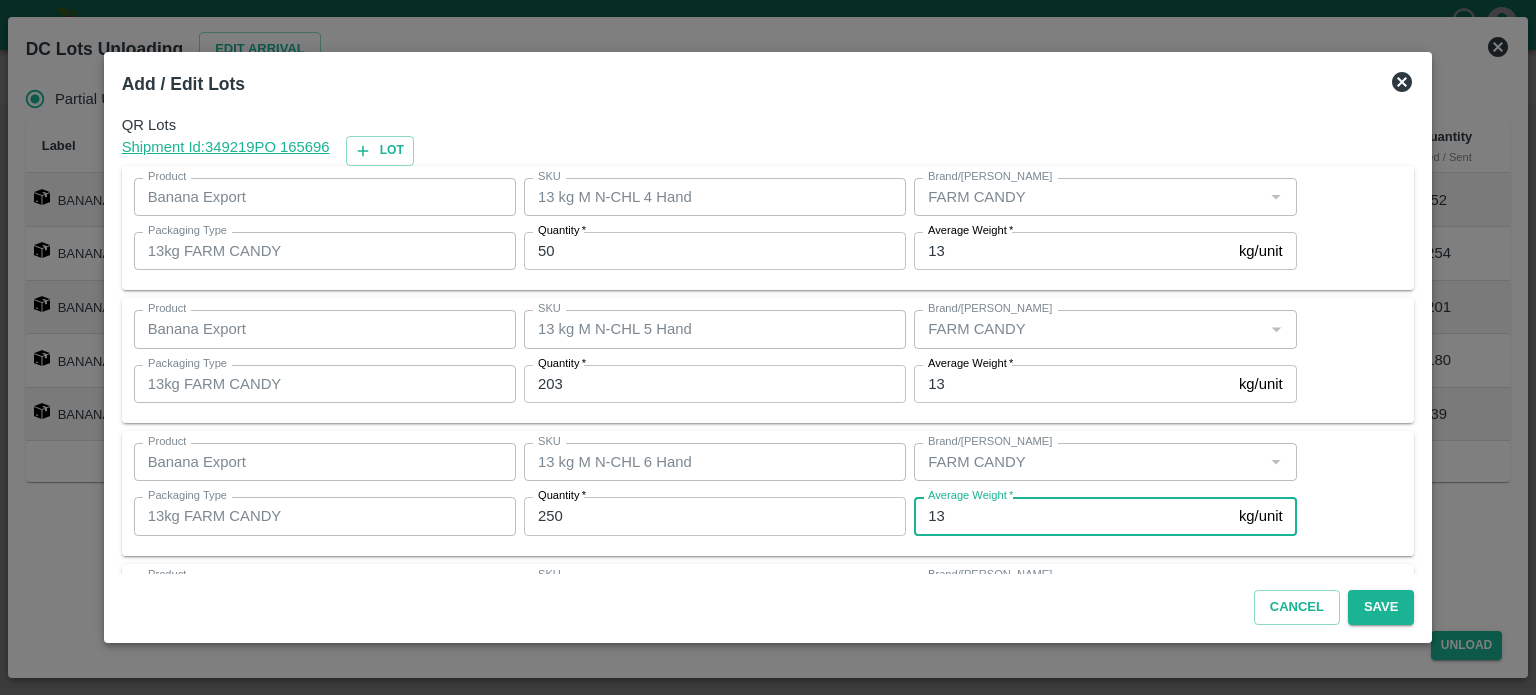 scroll, scrollTop: 262, scrollLeft: 0, axis: vertical 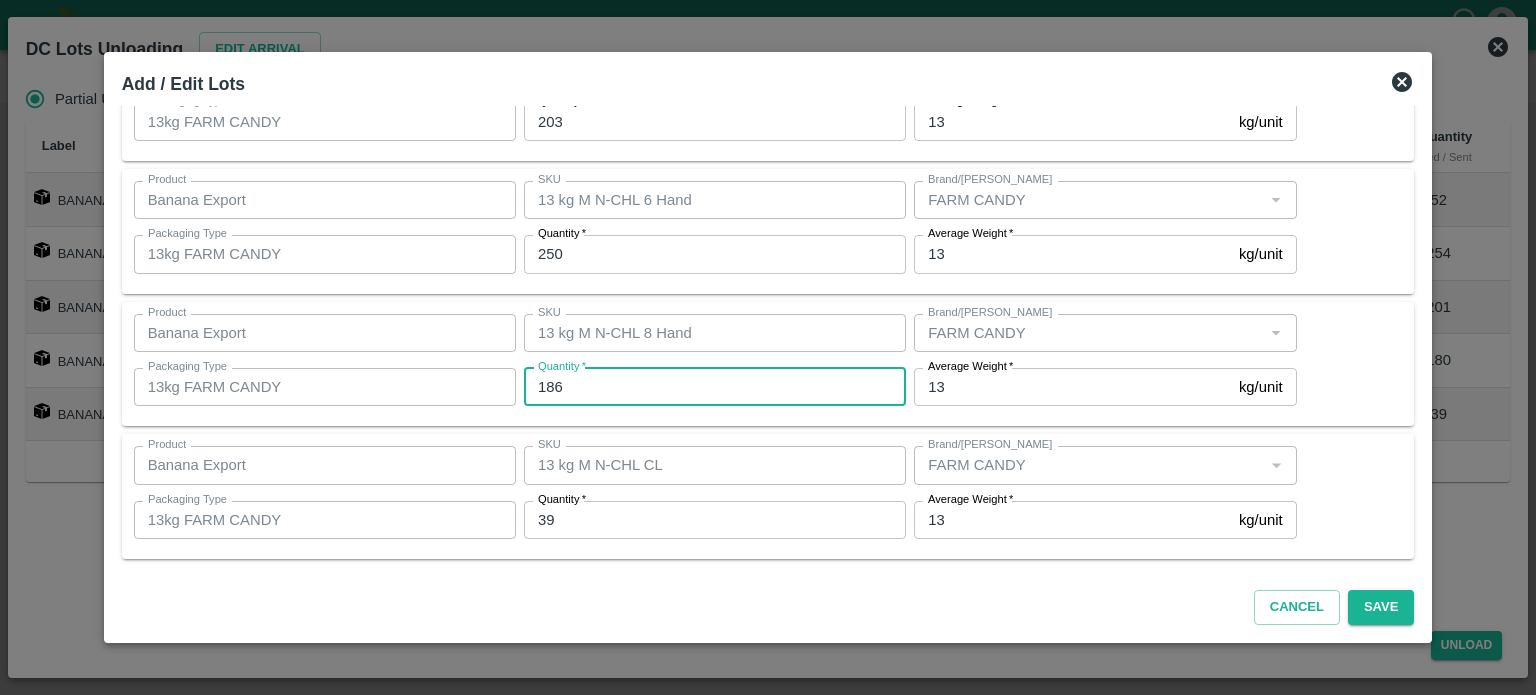 type on "186" 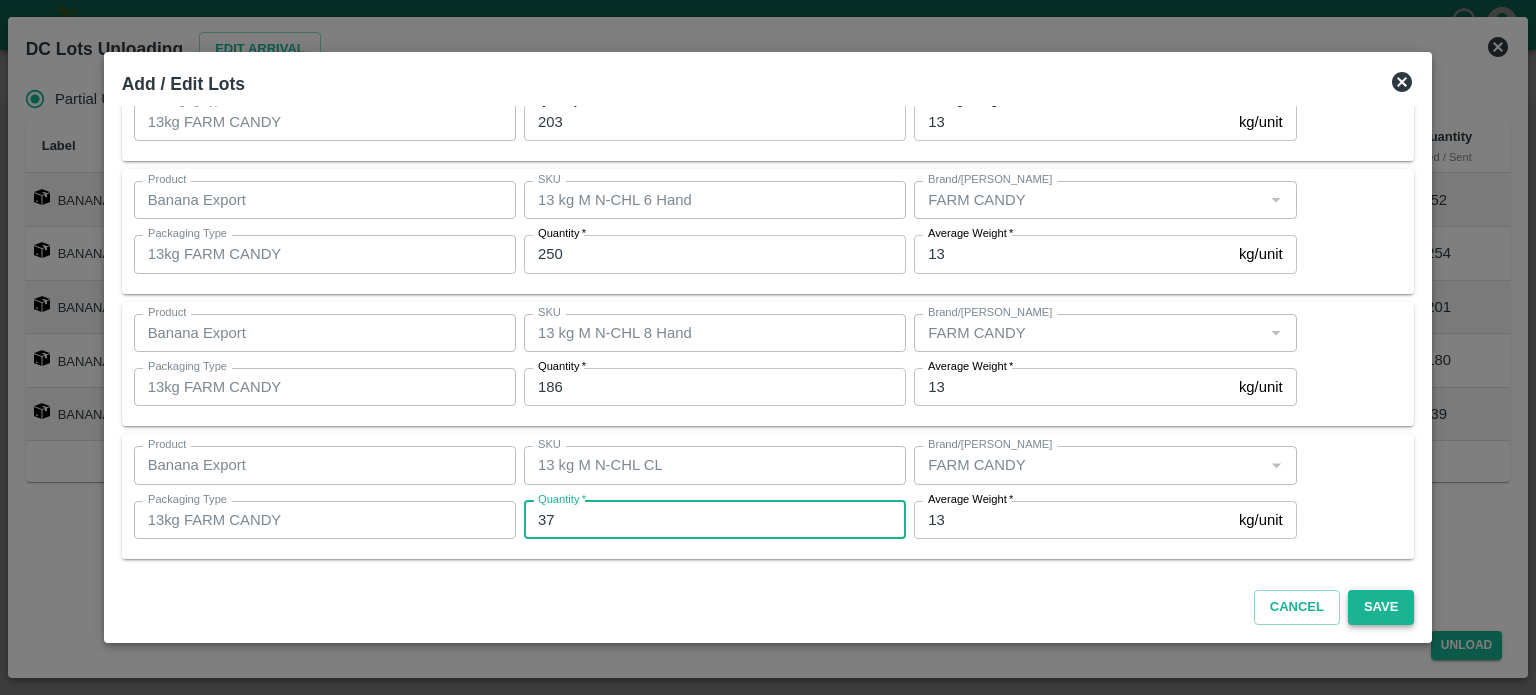 type on "37" 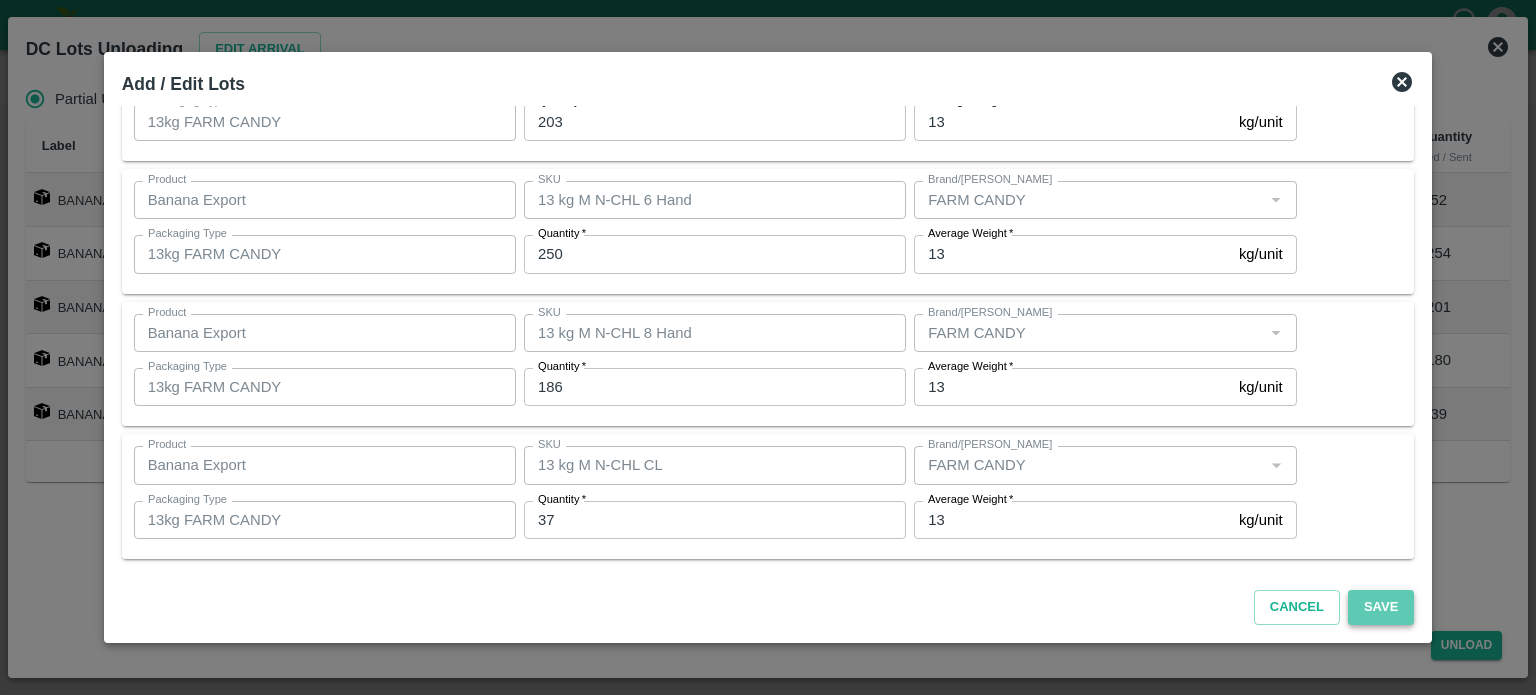 click on "Save" at bounding box center [1381, 607] 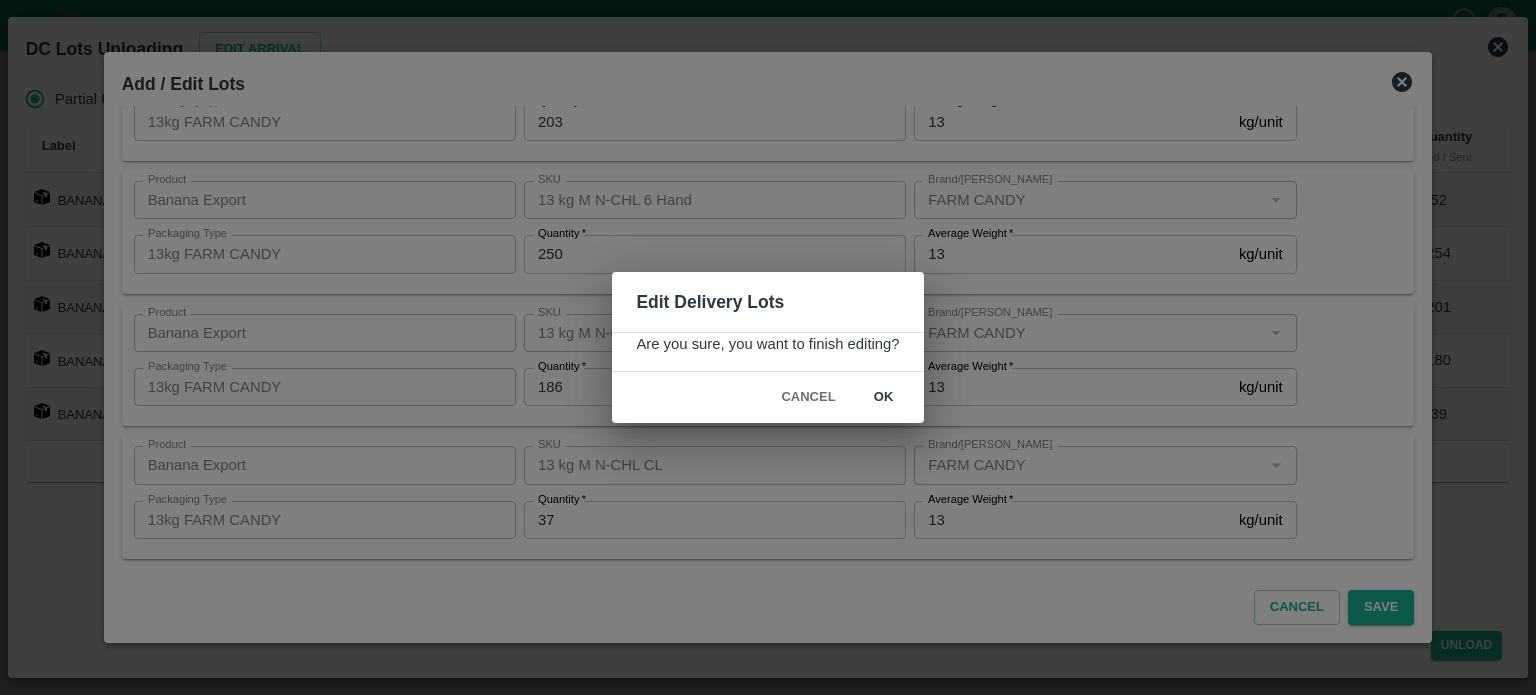 click on "ok" at bounding box center (884, 397) 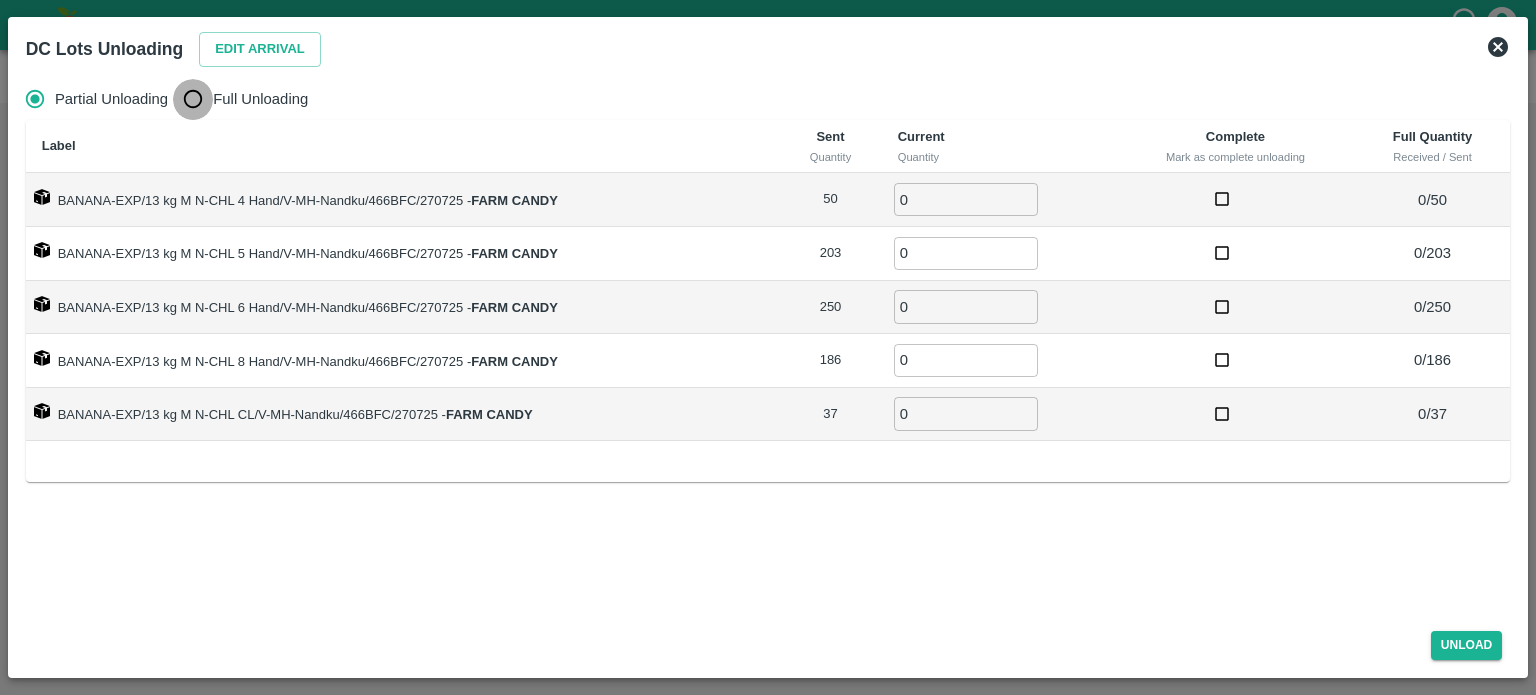 click on "Full Unloading" at bounding box center (193, 99) 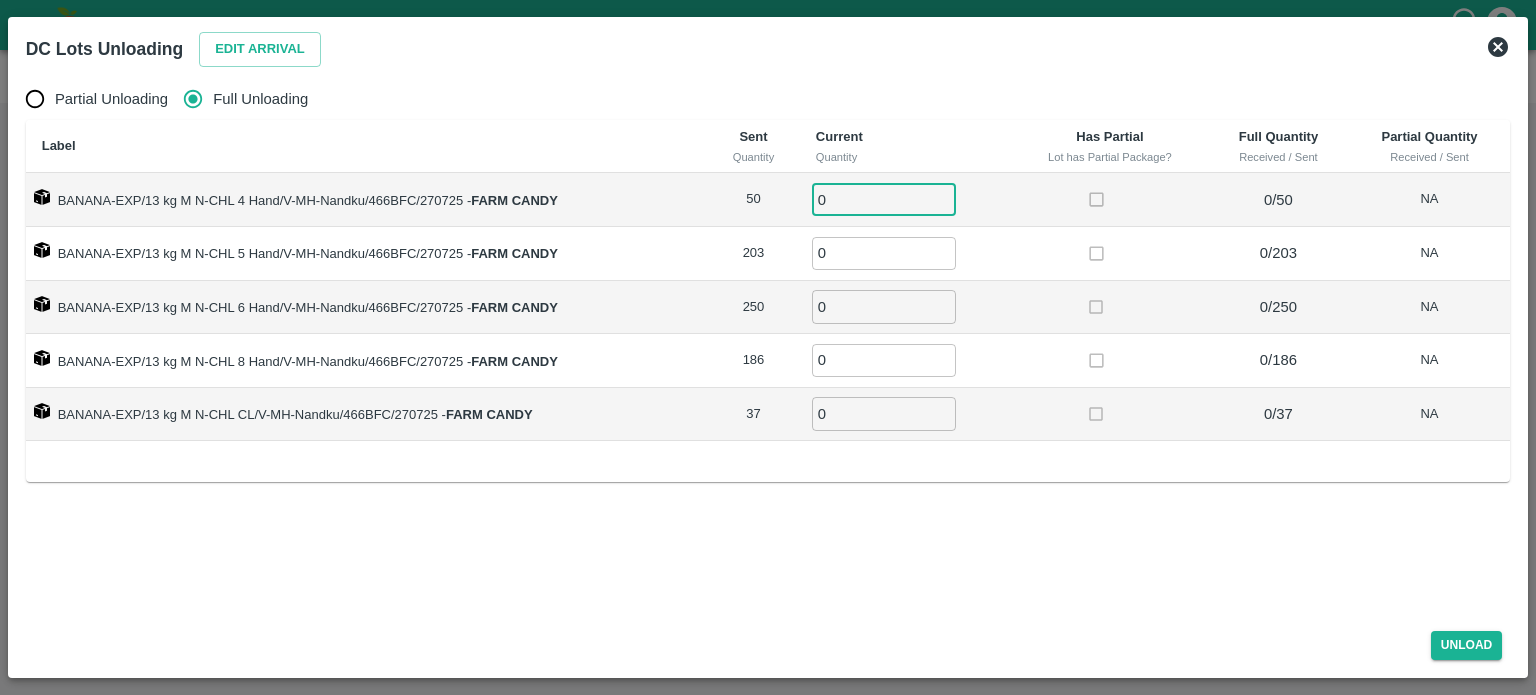 click on "0" at bounding box center [884, 199] 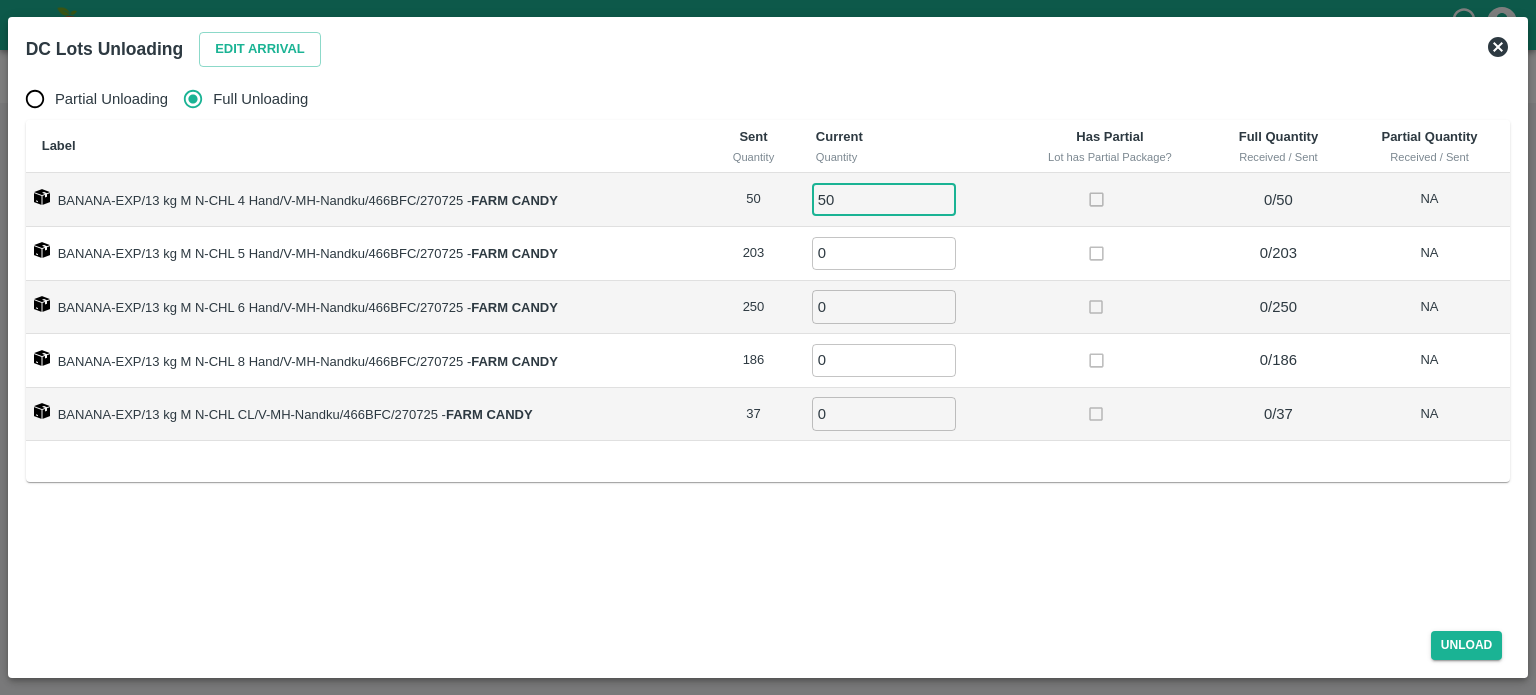 type on "50" 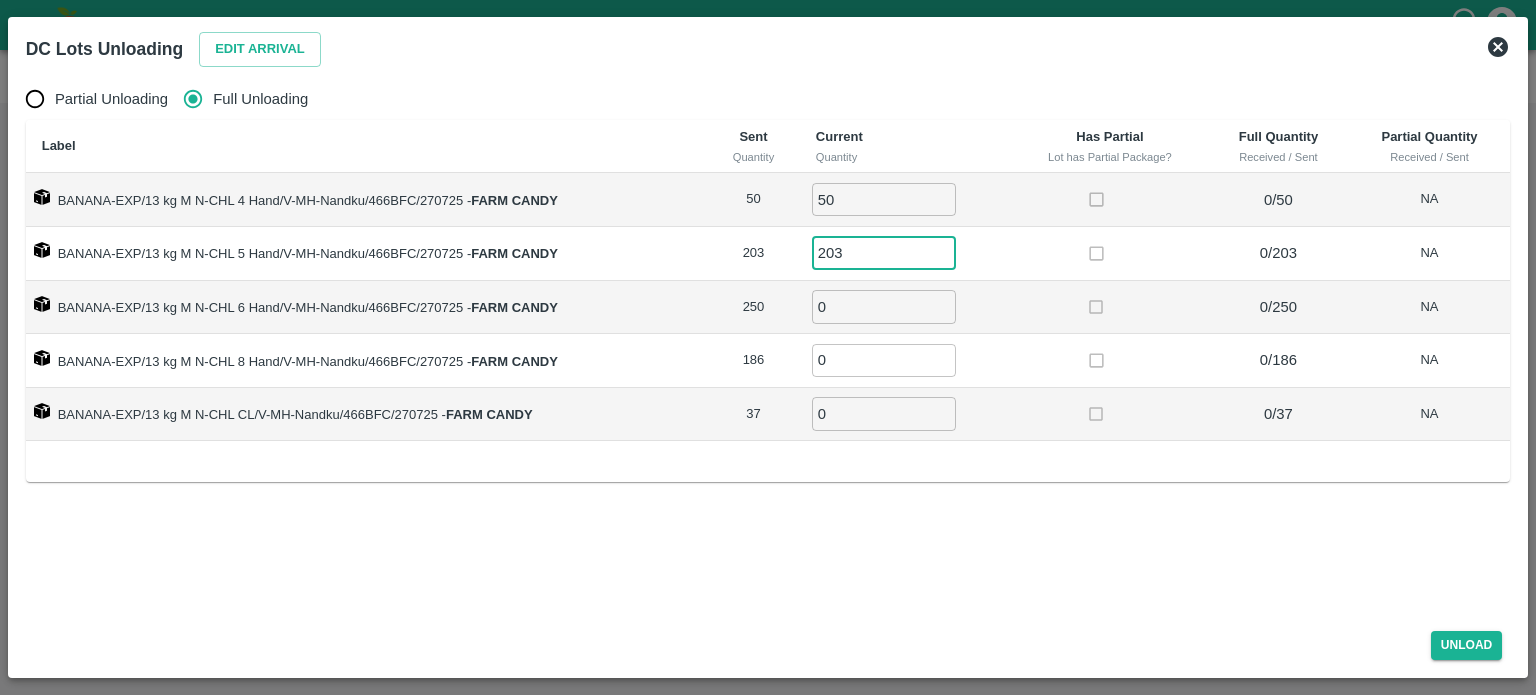 type on "203" 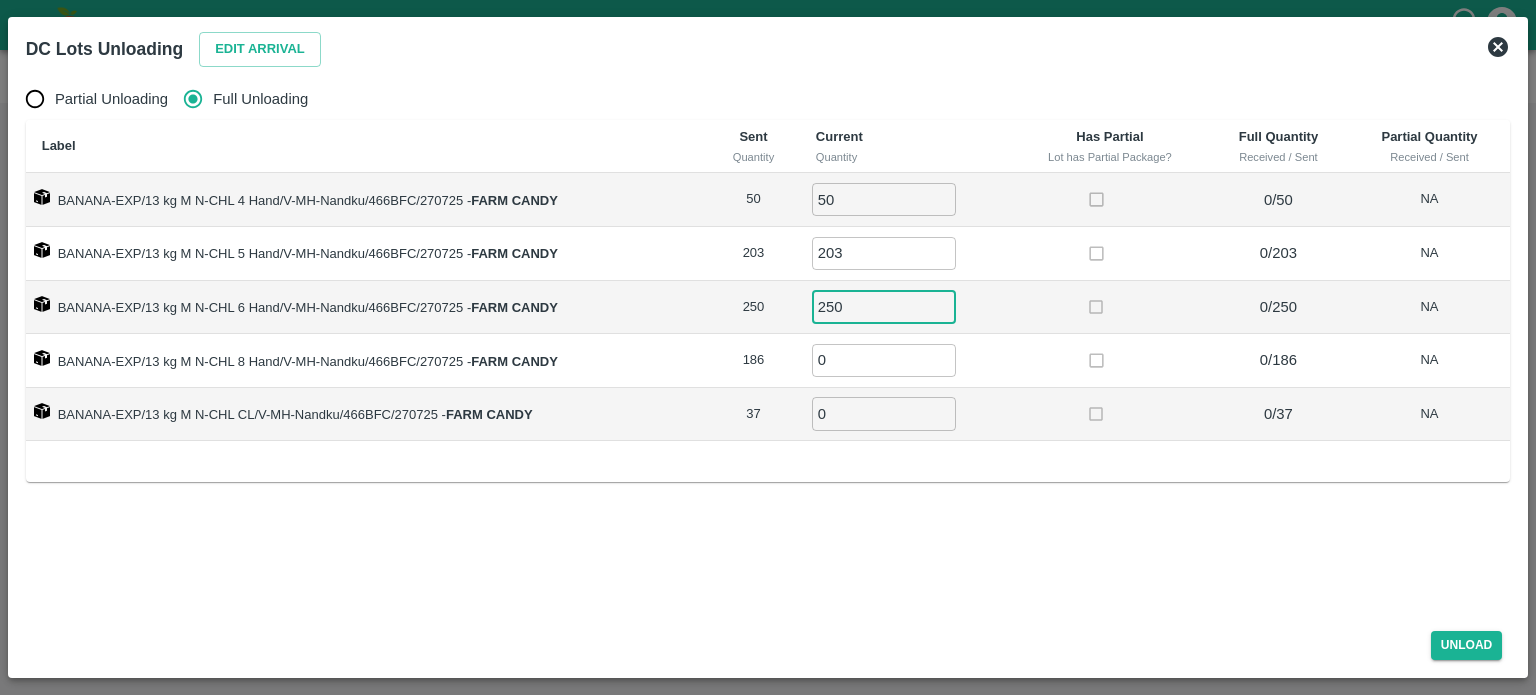 type on "250" 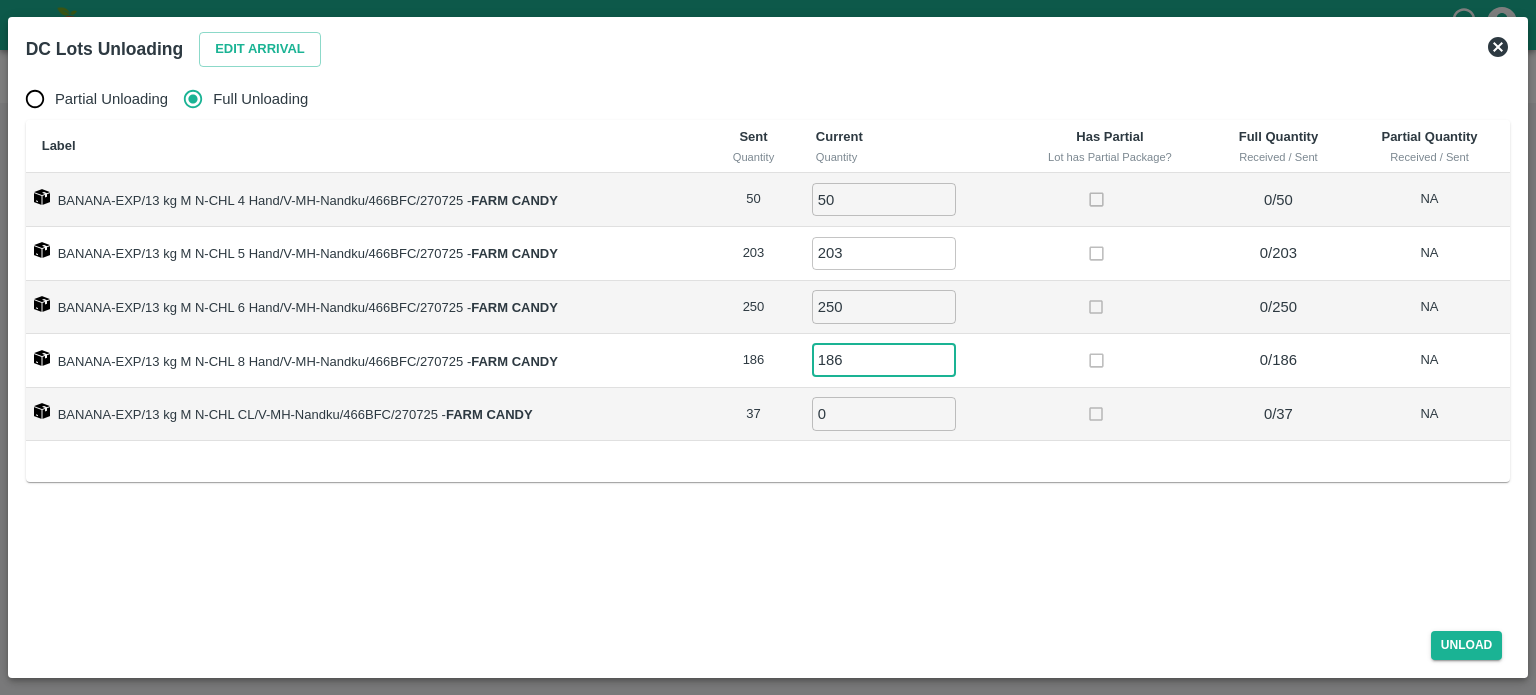 type on "186" 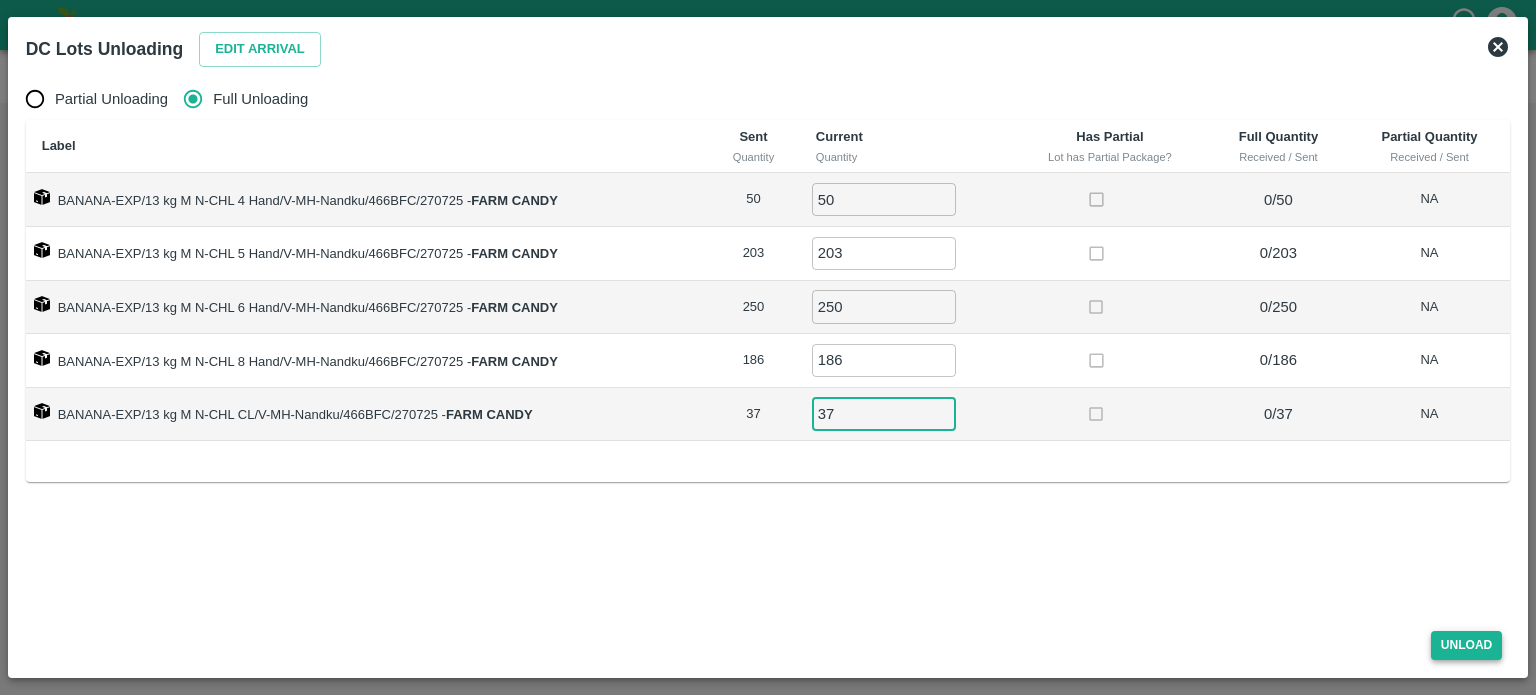 type on "37" 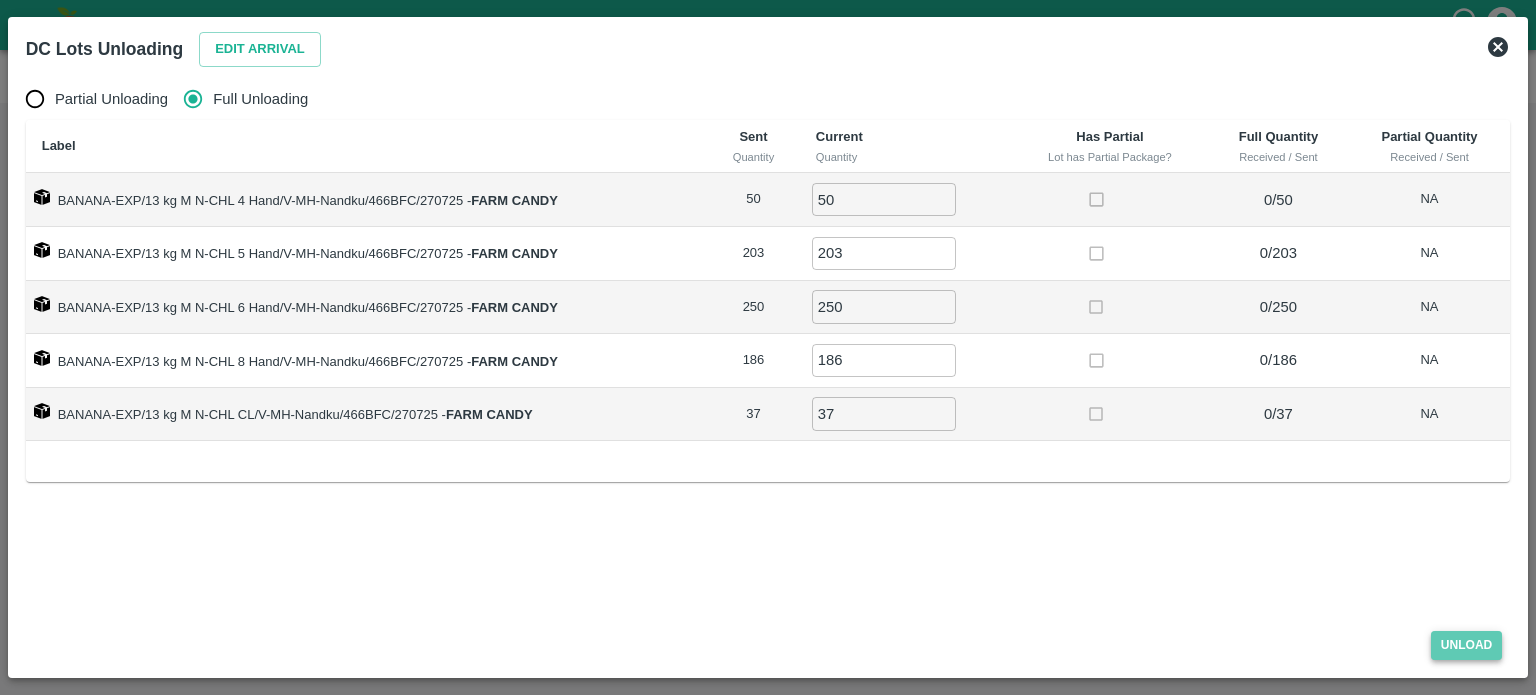 click on "Unload" at bounding box center [1467, 645] 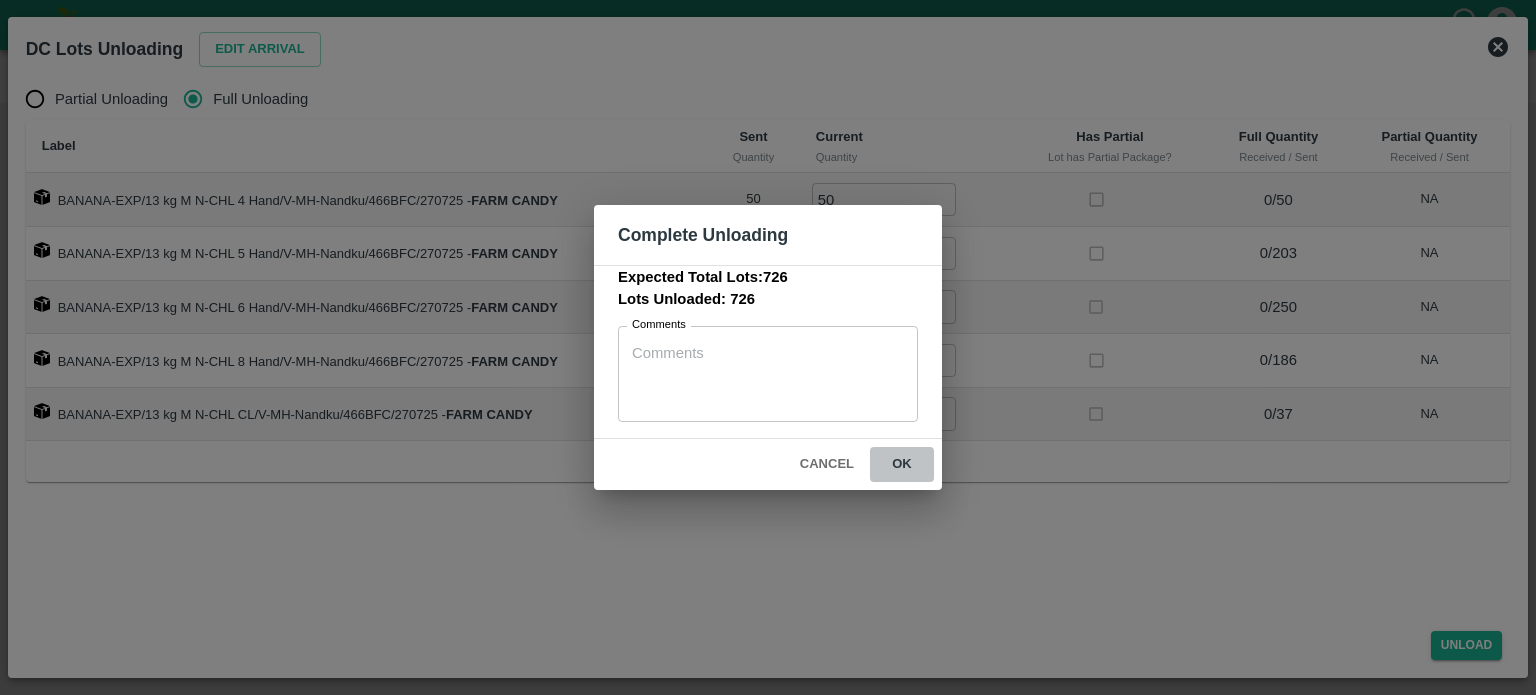 click on "ok" at bounding box center (902, 464) 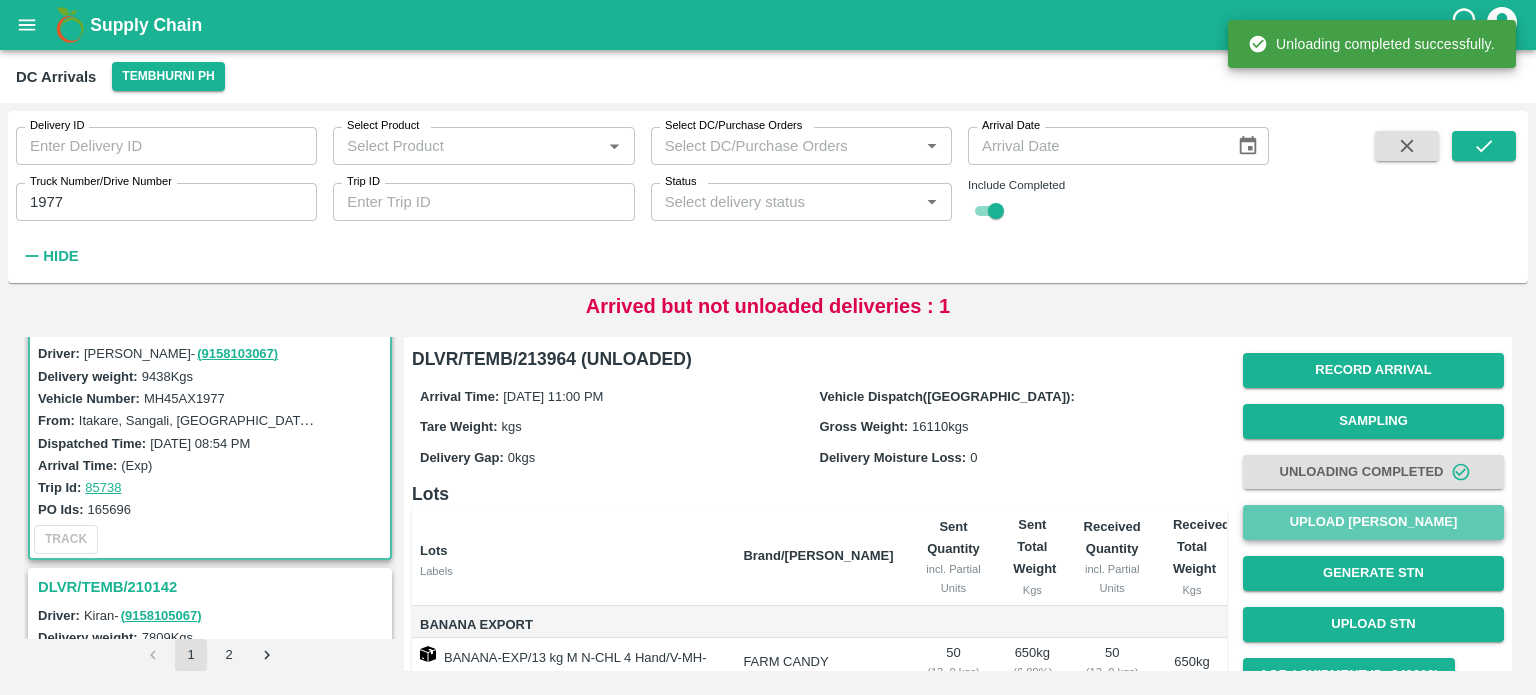 click on "Upload [PERSON_NAME]" at bounding box center (1373, 522) 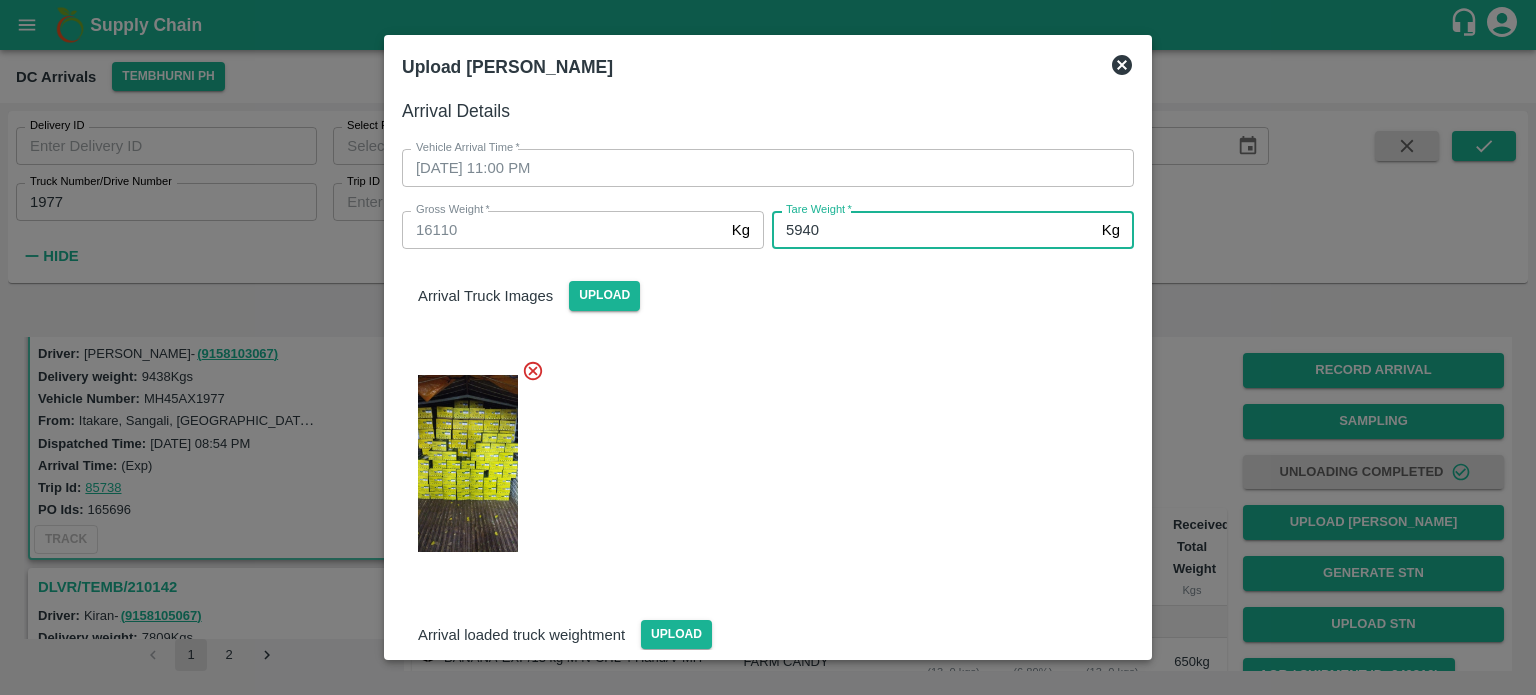 type on "5940" 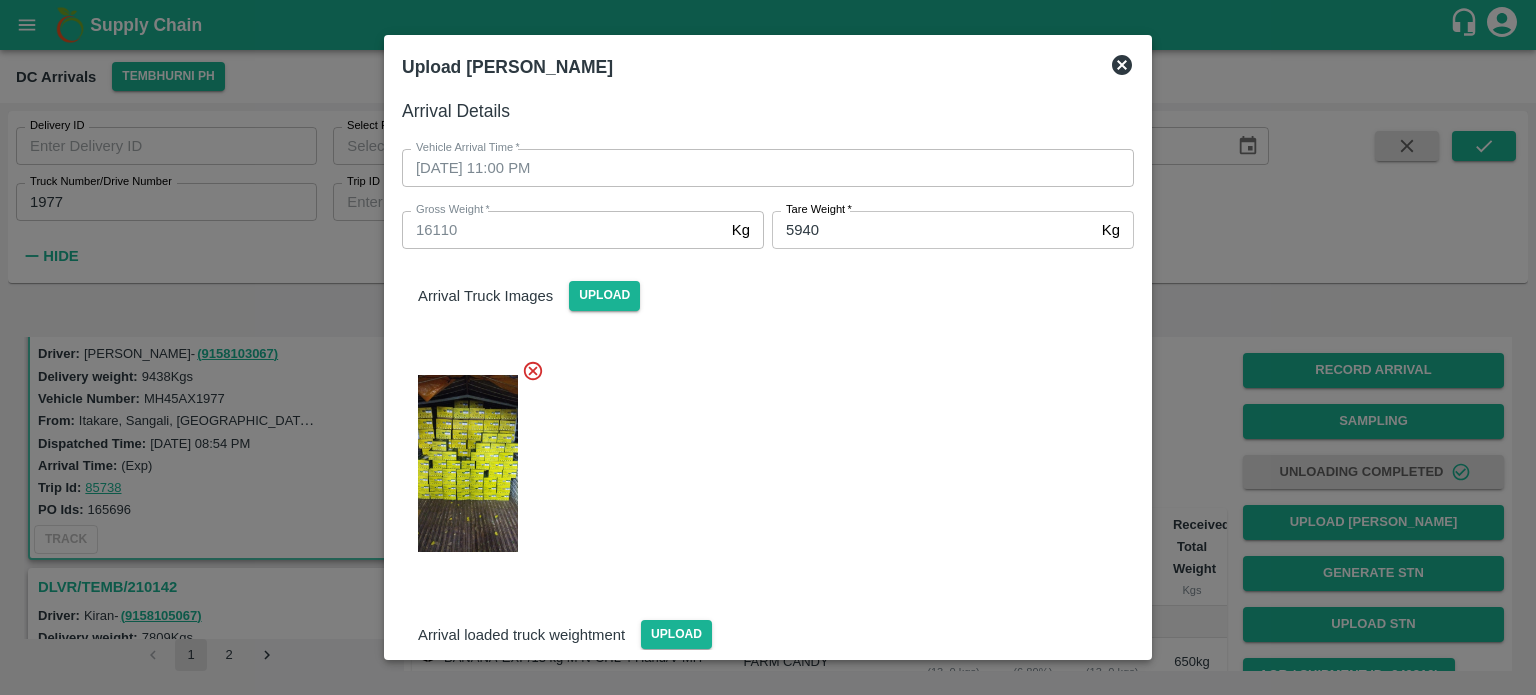 click at bounding box center [760, 458] 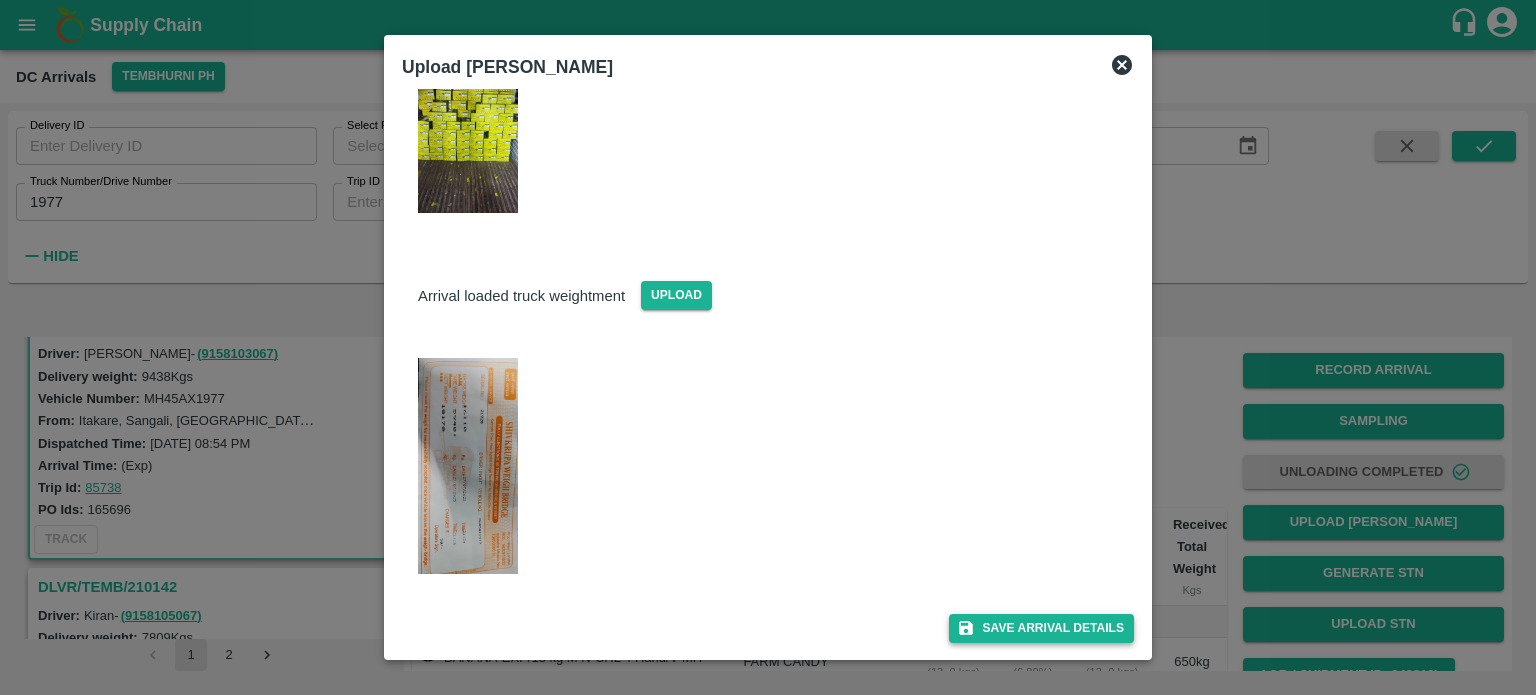 click on "Save Arrival Details" at bounding box center (1041, 628) 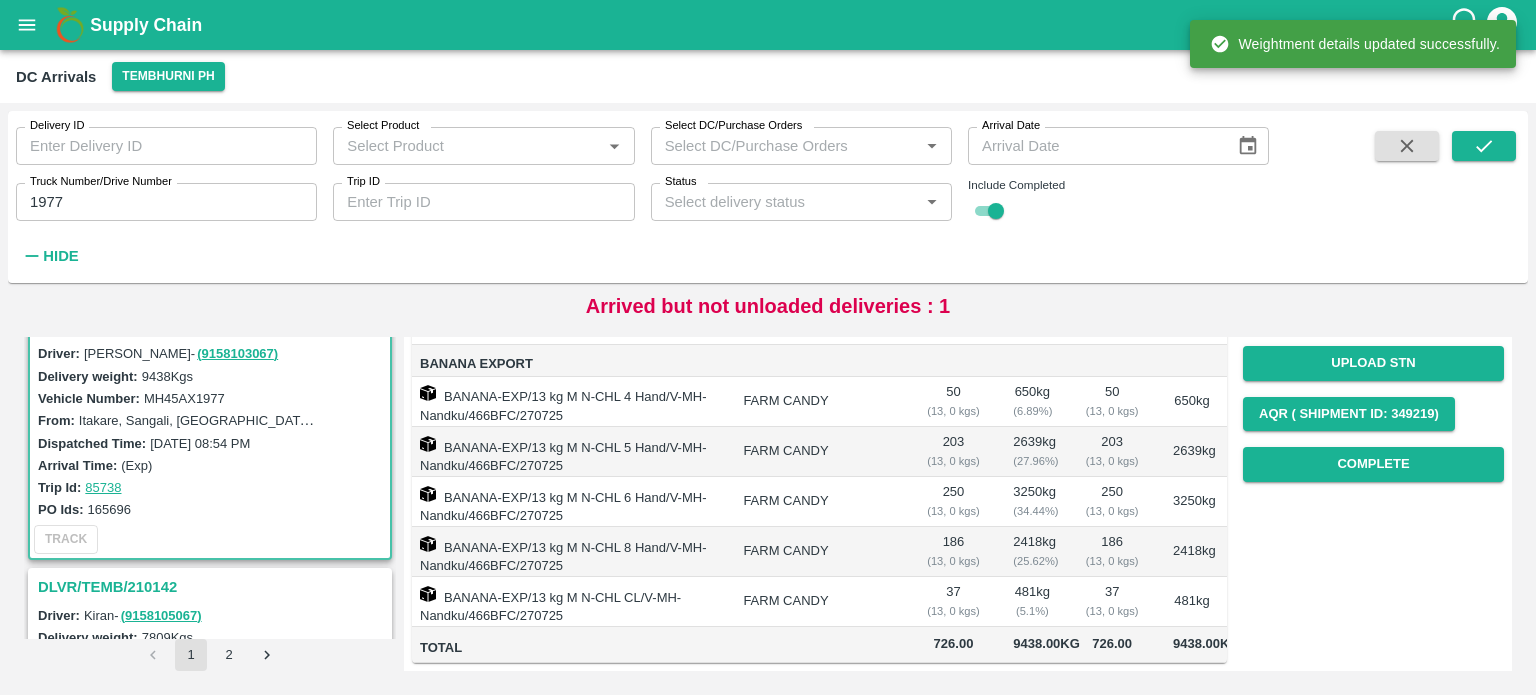scroll, scrollTop: 284, scrollLeft: 0, axis: vertical 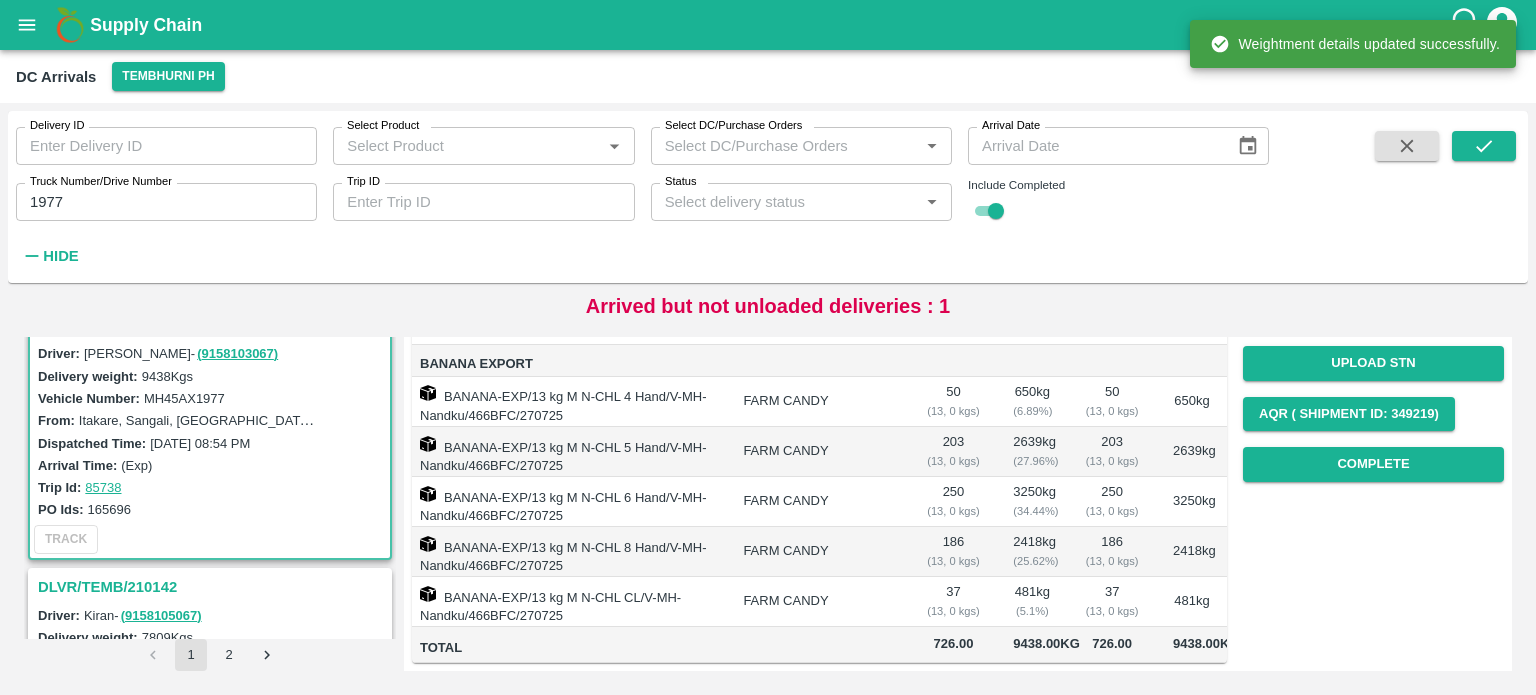 click on "Record Arrival Sampling Unloading Completed Upload Tare Weight Generate STN Upload STN AQR ( Shipment Id: 349219) Complete" at bounding box center [1373, 287] 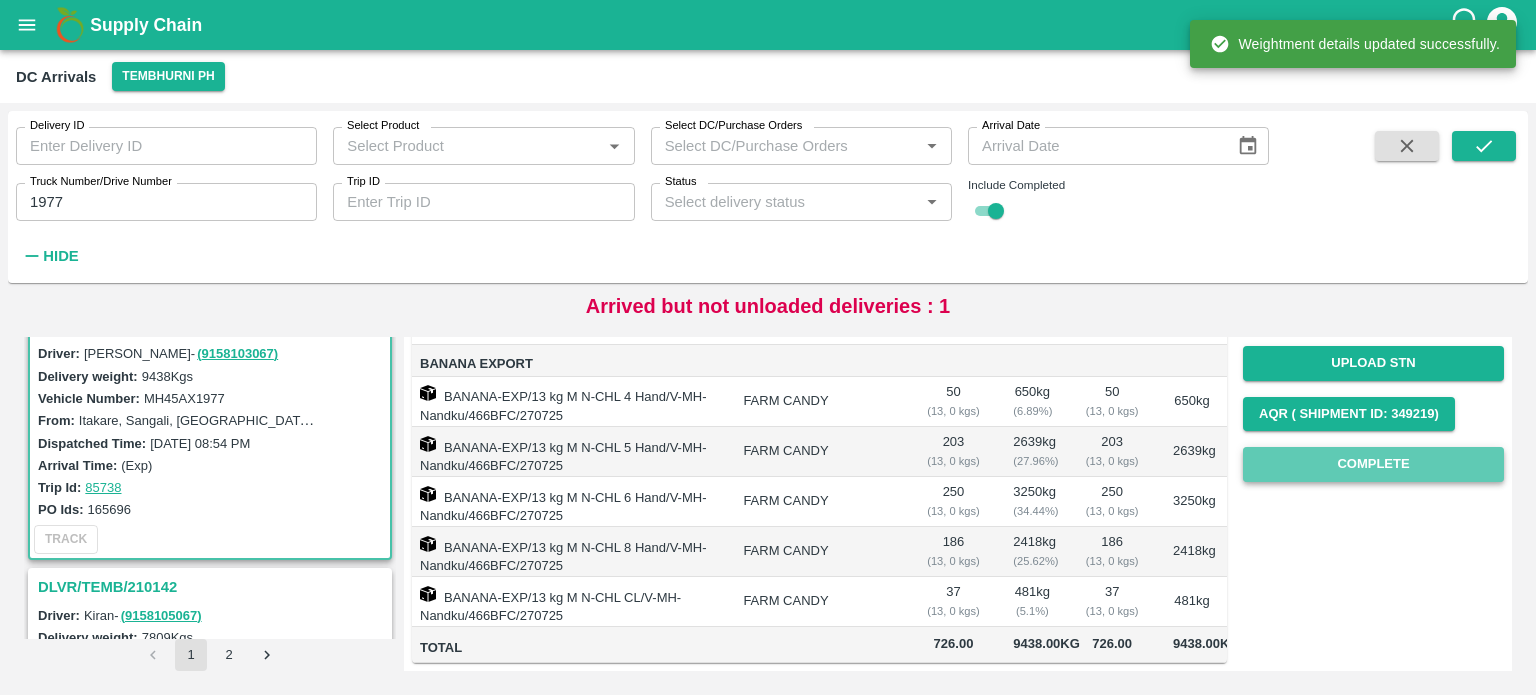 click on "Complete" at bounding box center [1373, 464] 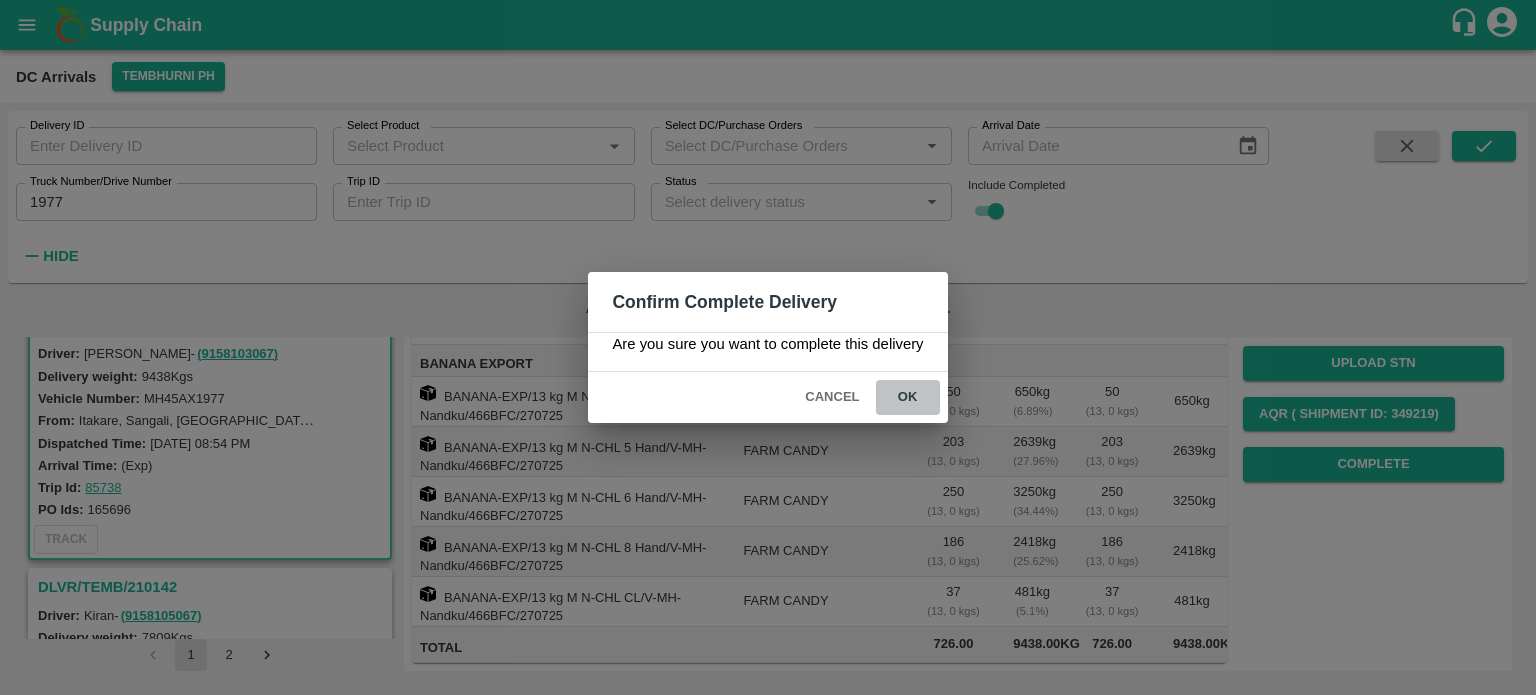 click on "ok" at bounding box center (908, 397) 